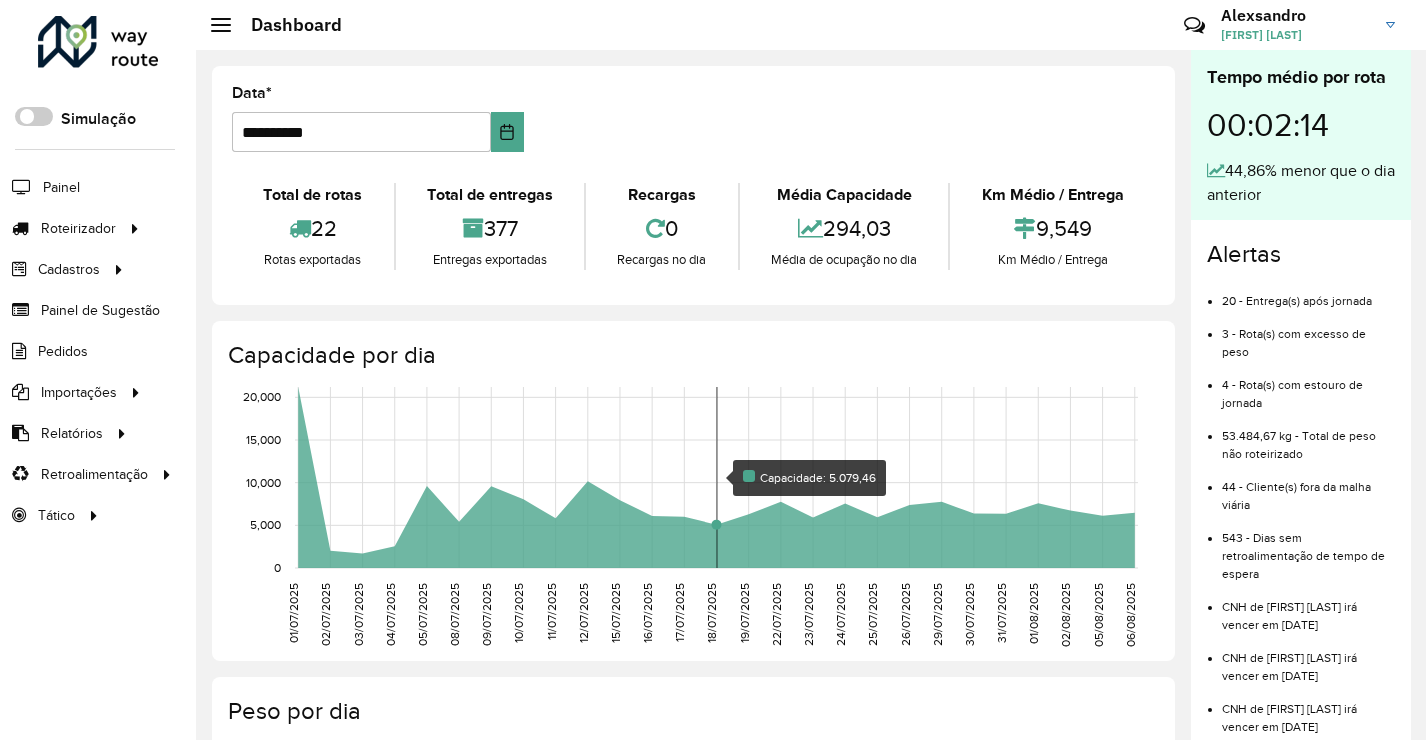 scroll, scrollTop: 0, scrollLeft: 0, axis: both 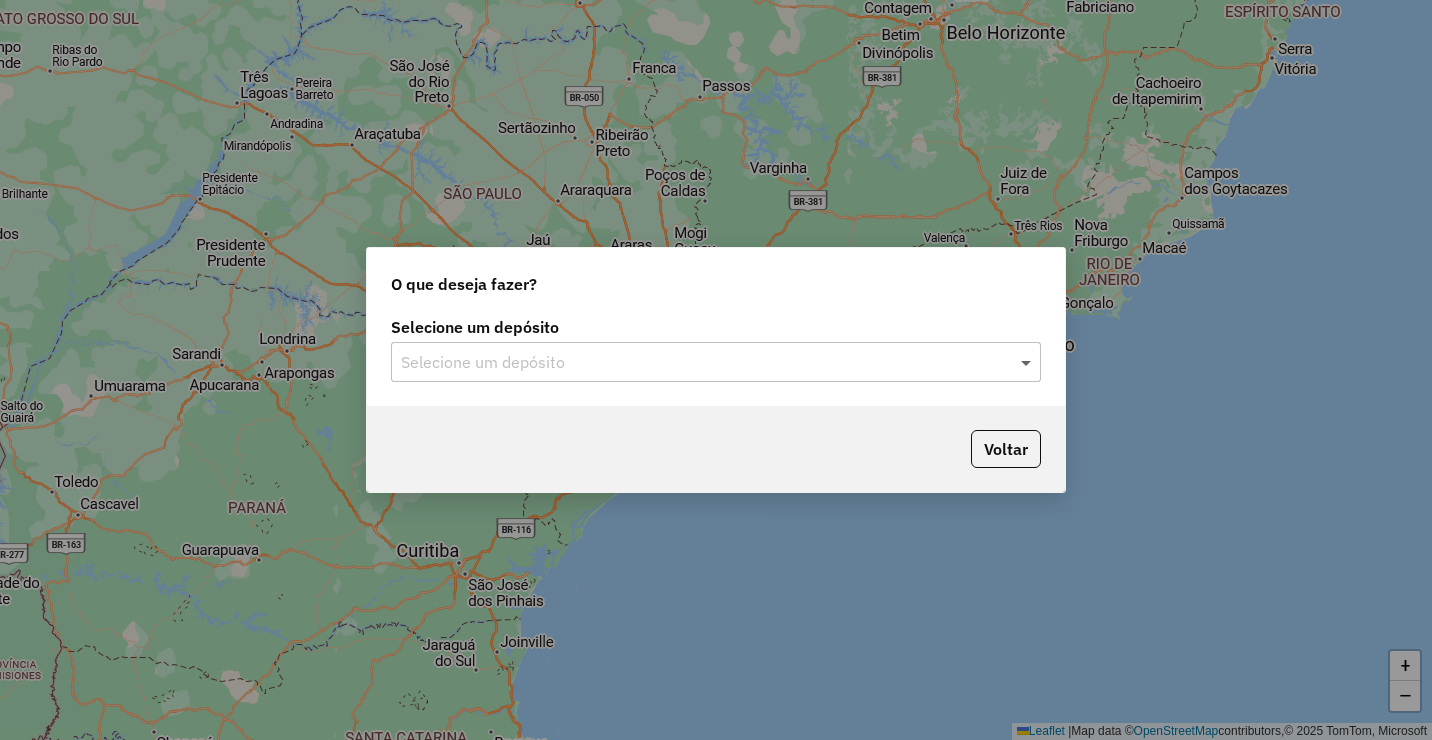 click 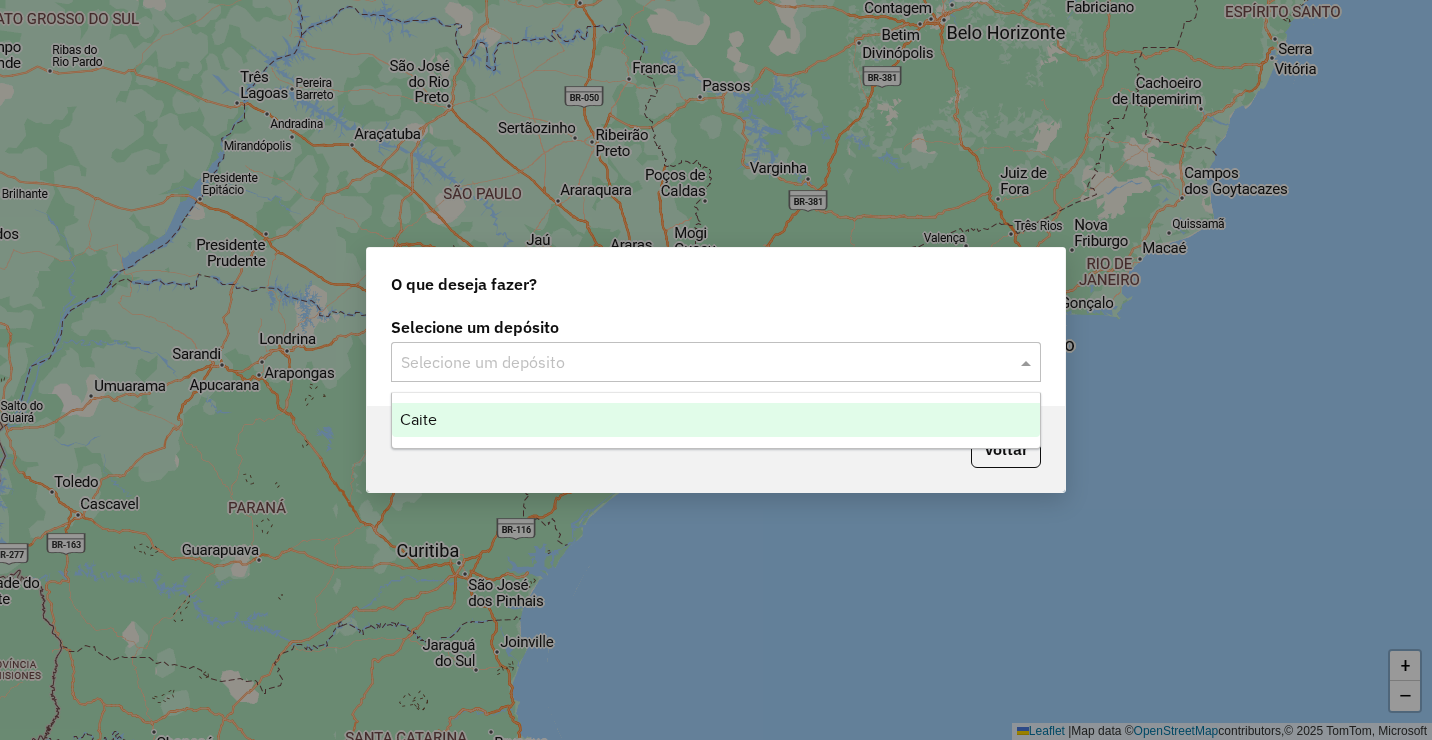 click on "Caite" at bounding box center (418, 419) 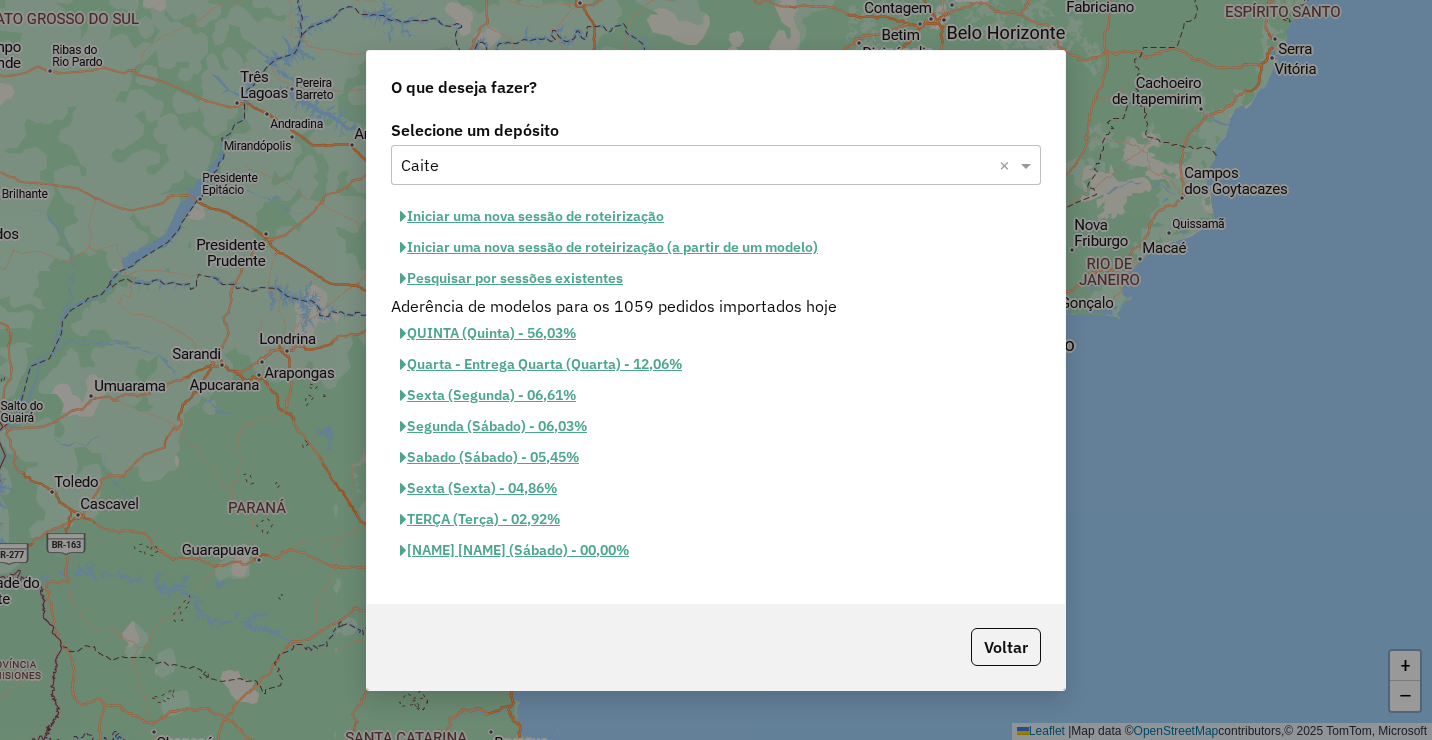 click on "Pesquisar por sessões existentes" 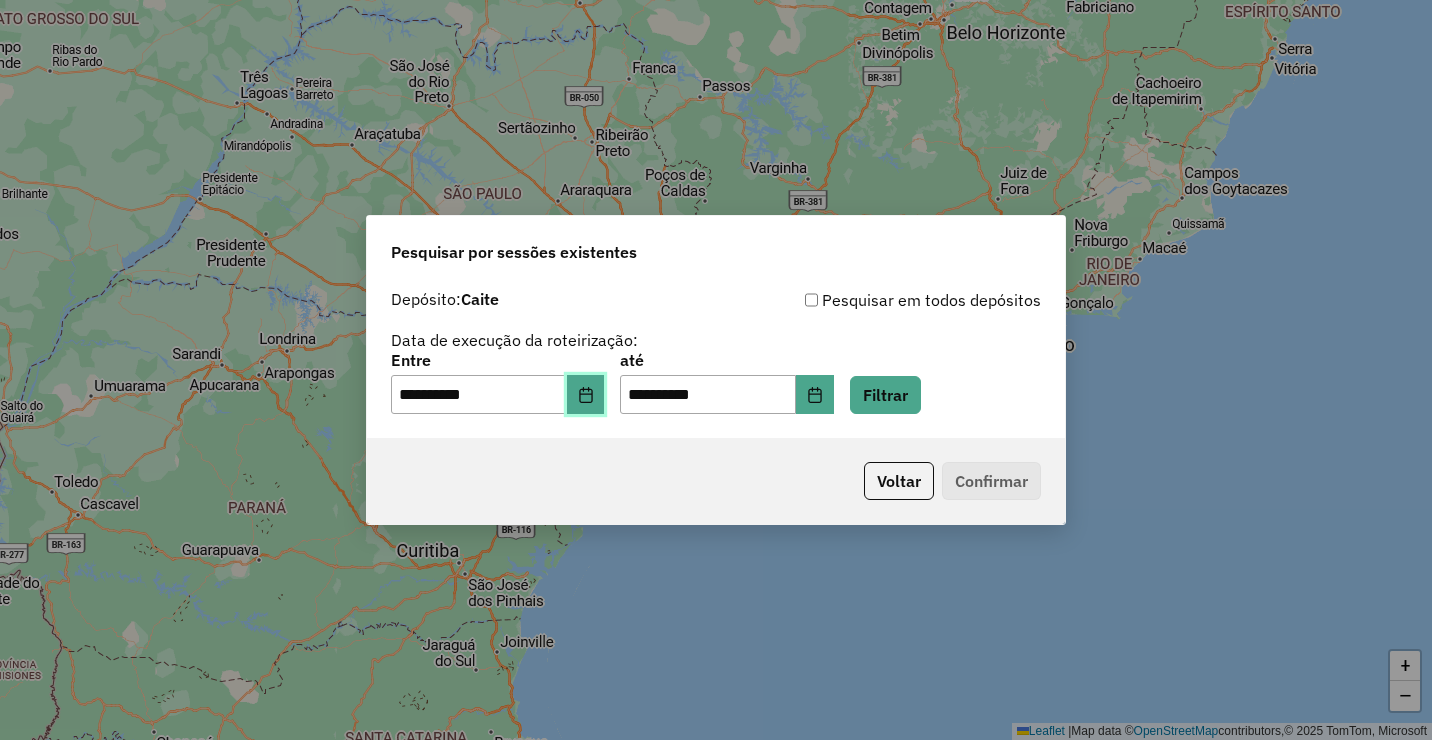click 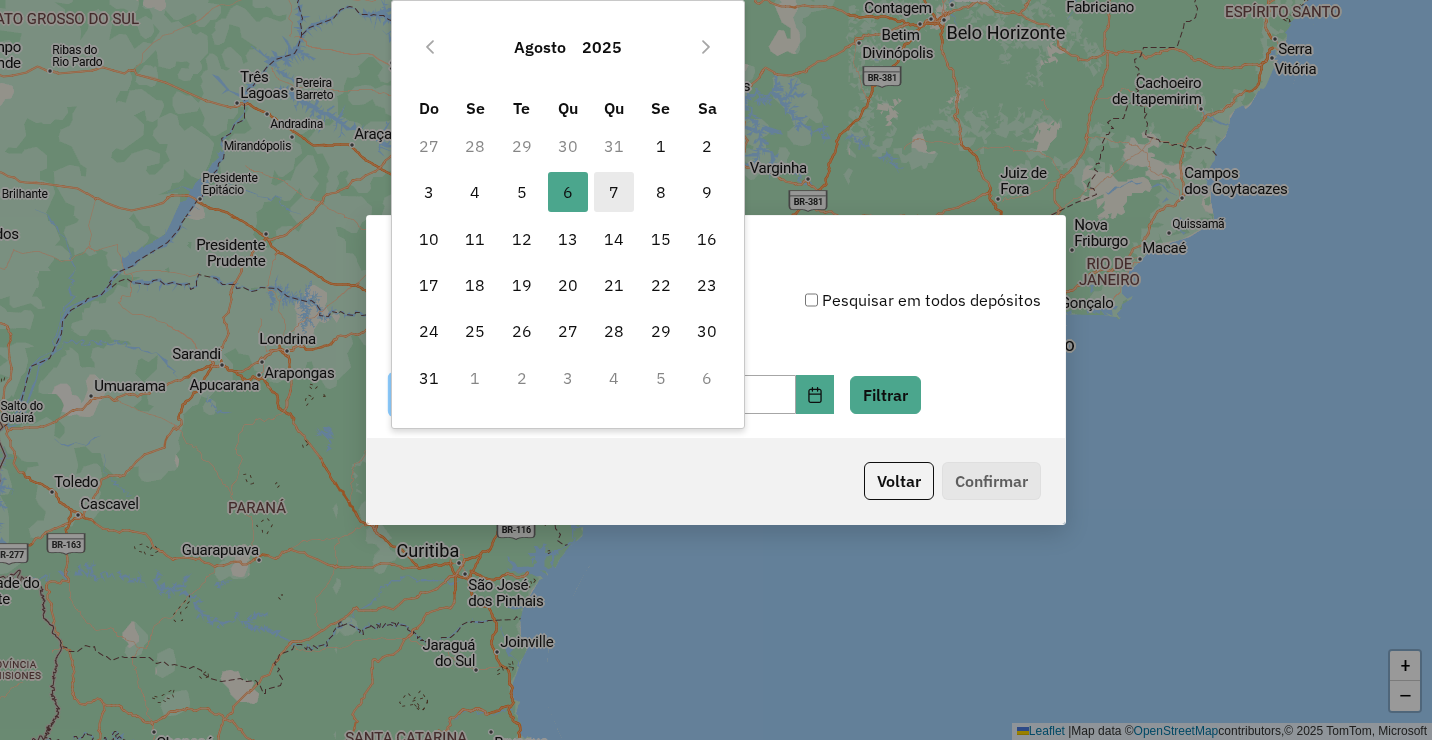 click on "7" at bounding box center (614, 192) 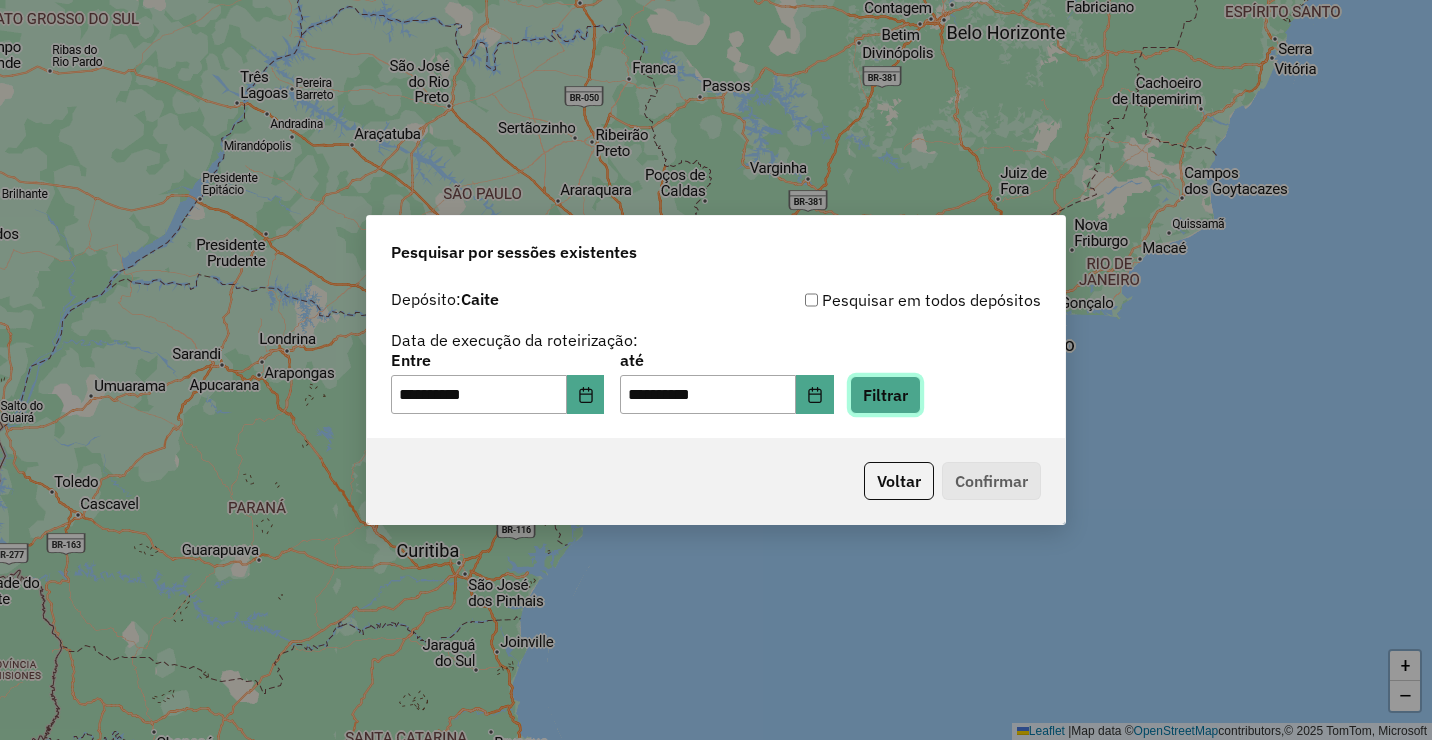 click on "Filtrar" 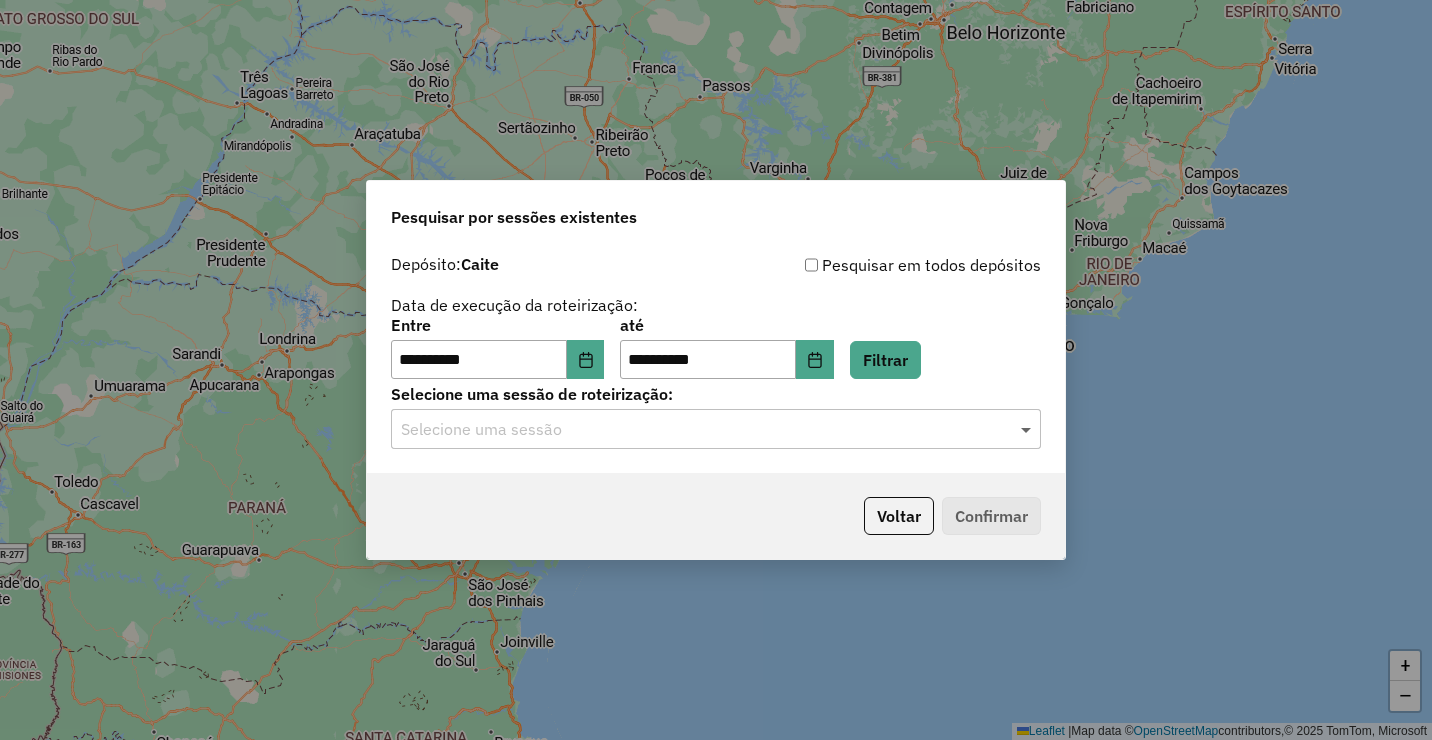 click 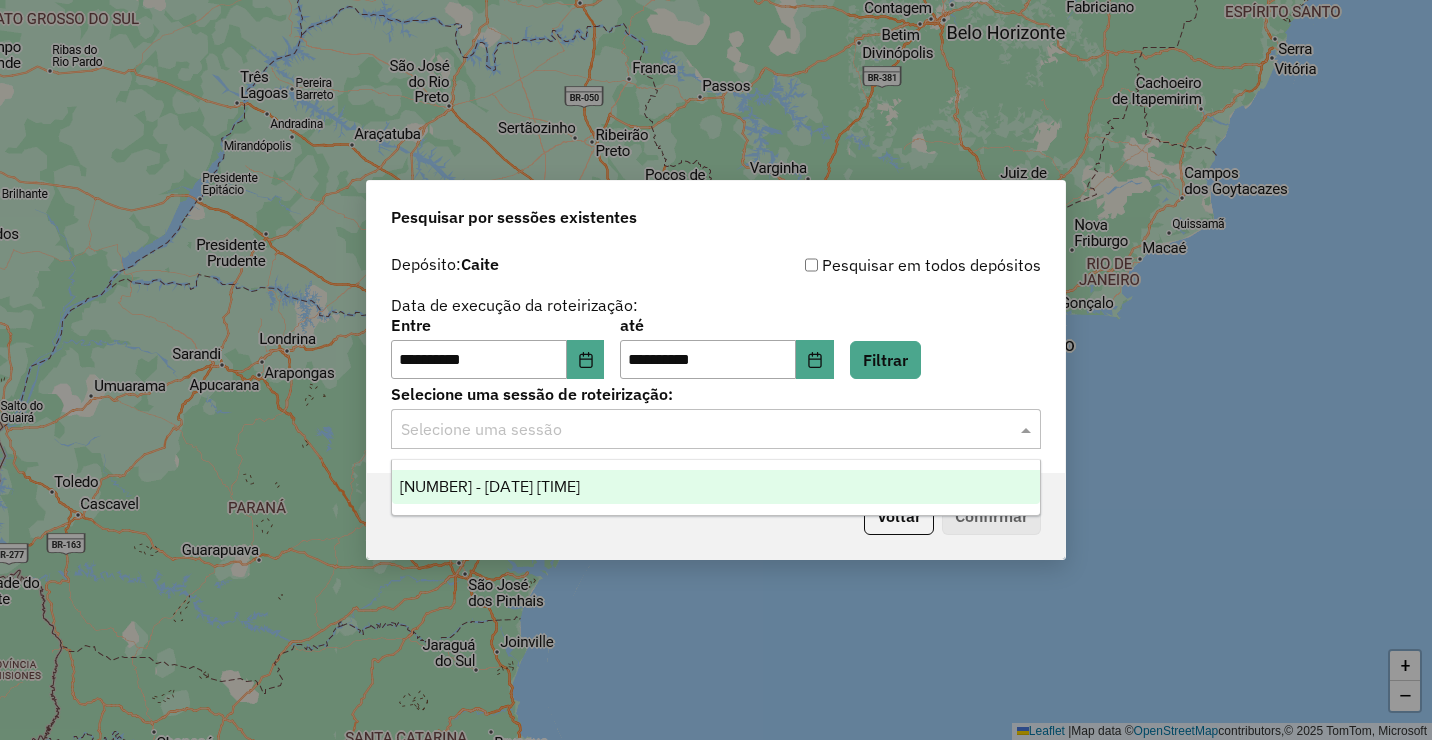 click on "[NUMBER] - [DATE] [TIME]" at bounding box center [490, 486] 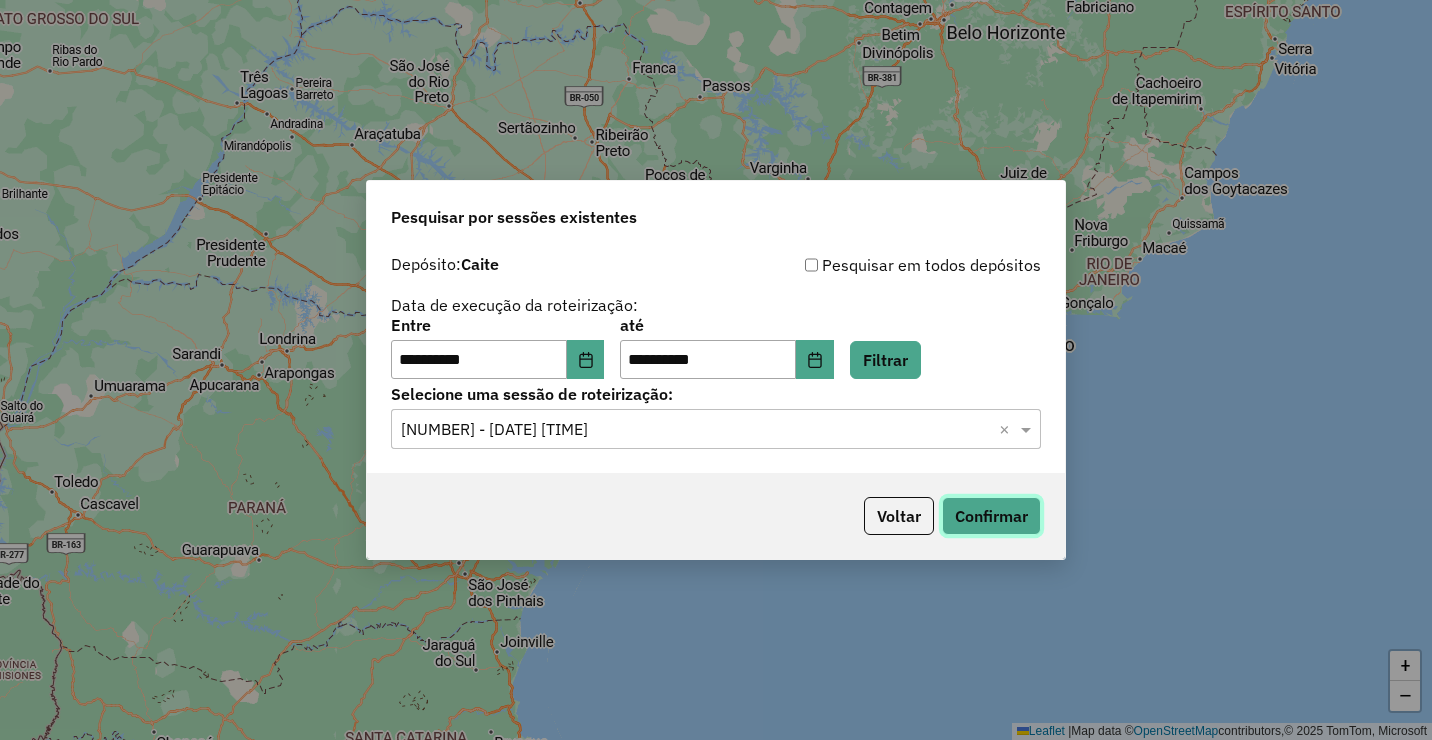 click on "Confirmar" 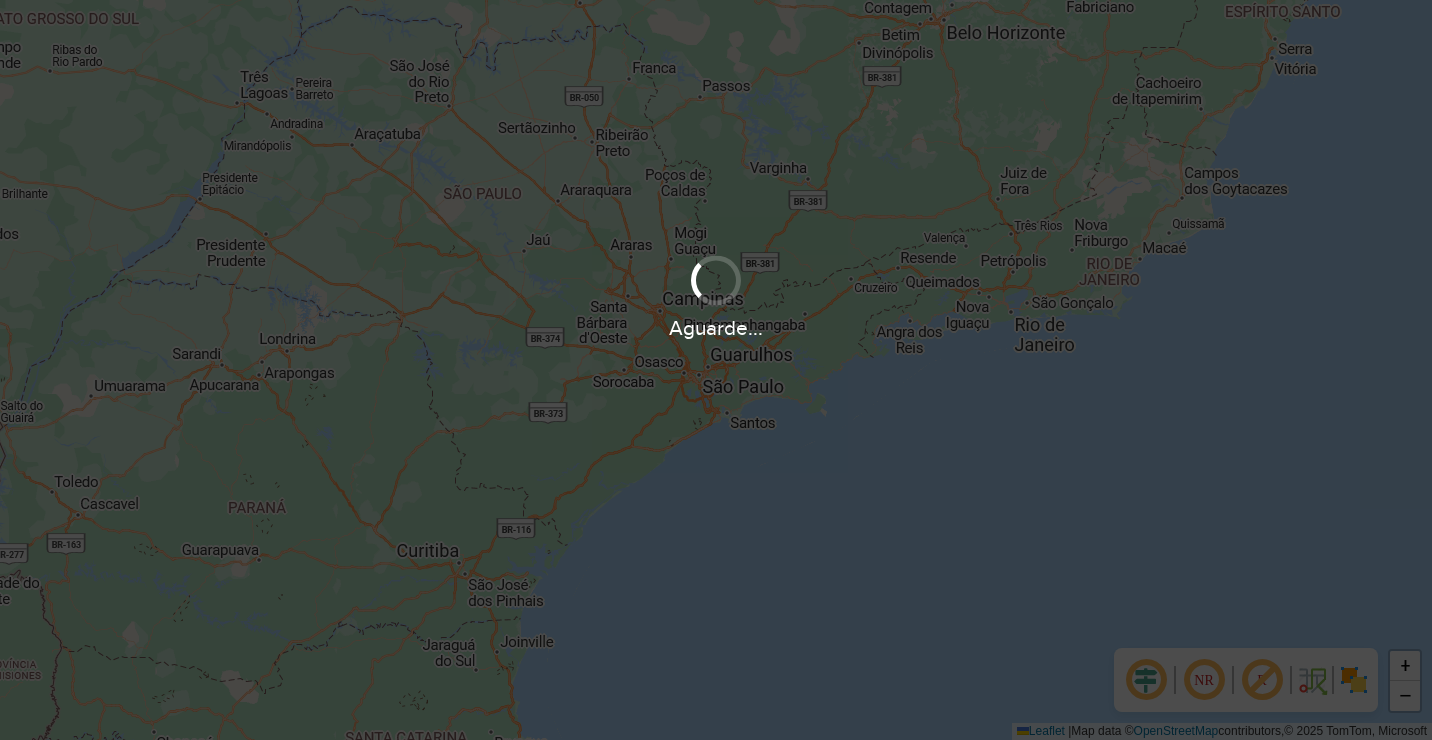 scroll, scrollTop: 0, scrollLeft: 0, axis: both 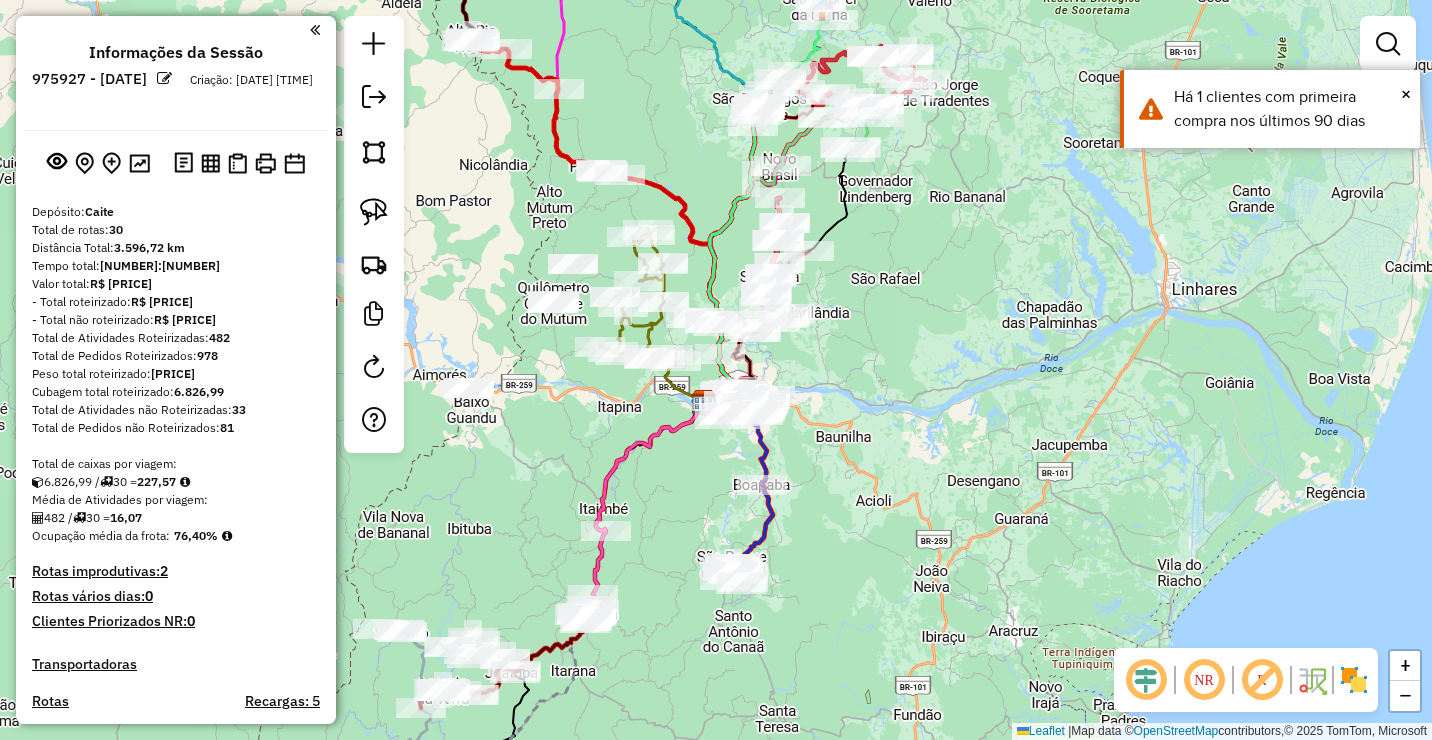 drag, startPoint x: 874, startPoint y: 269, endPoint x: 853, endPoint y: 368, distance: 101.20277 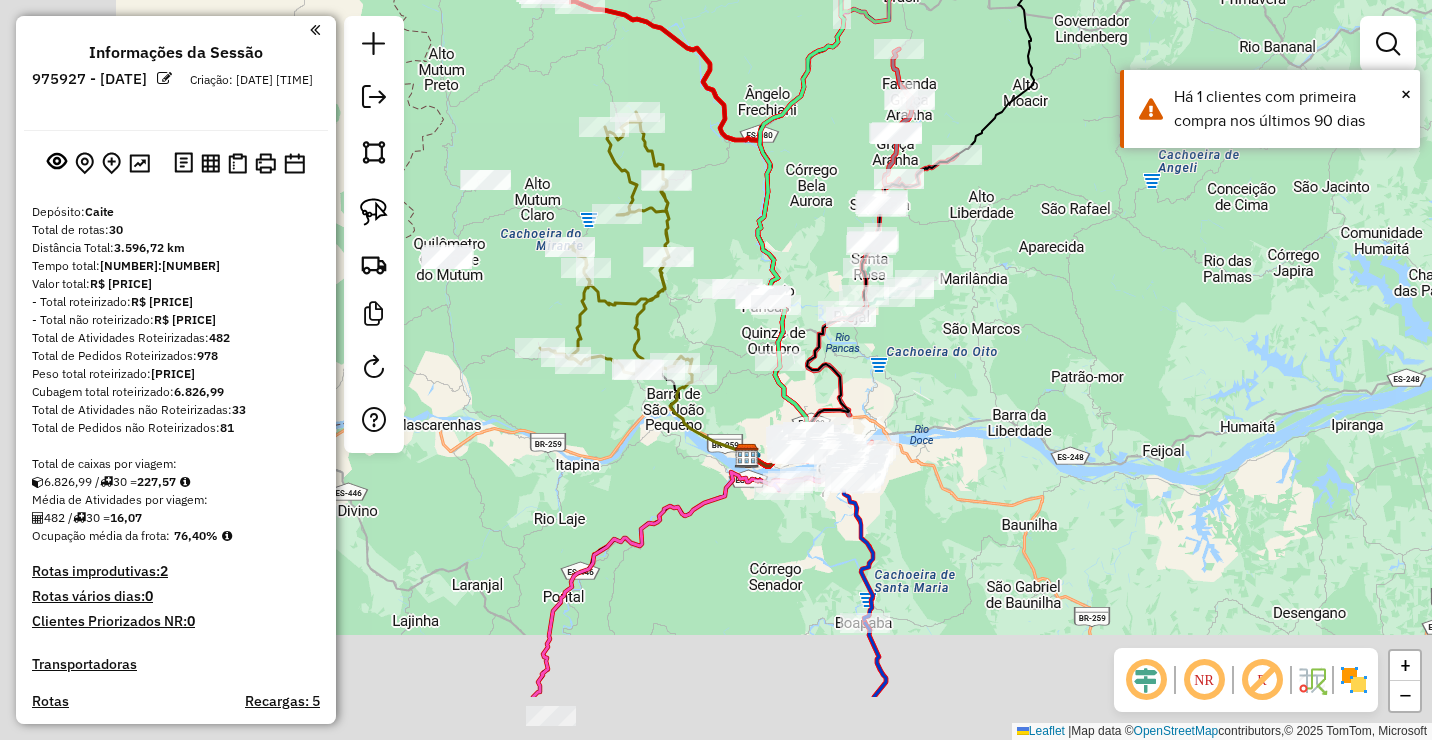 drag, startPoint x: 886, startPoint y: 362, endPoint x: 1105, endPoint y: 218, distance: 262.10114 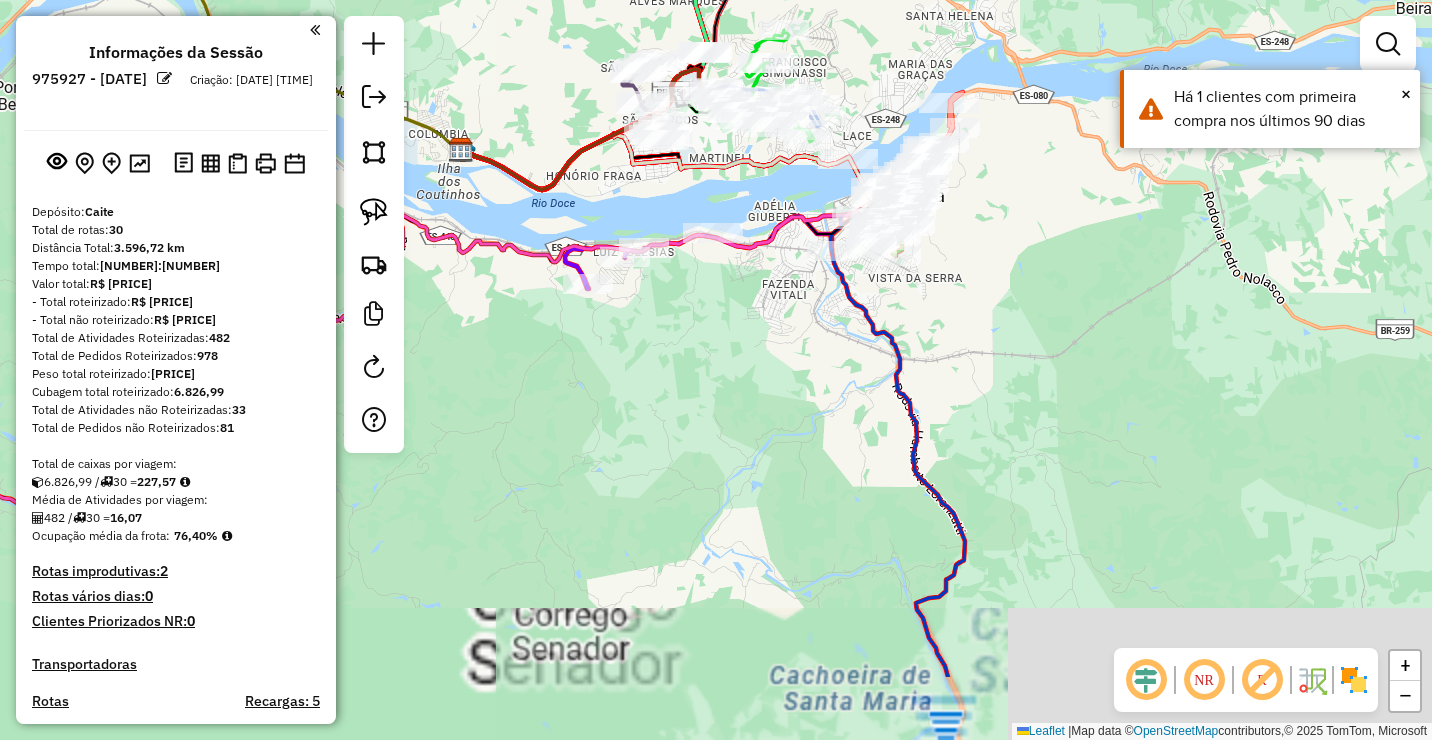 drag, startPoint x: 975, startPoint y: 488, endPoint x: 1016, endPoint y: 264, distance: 227.72131 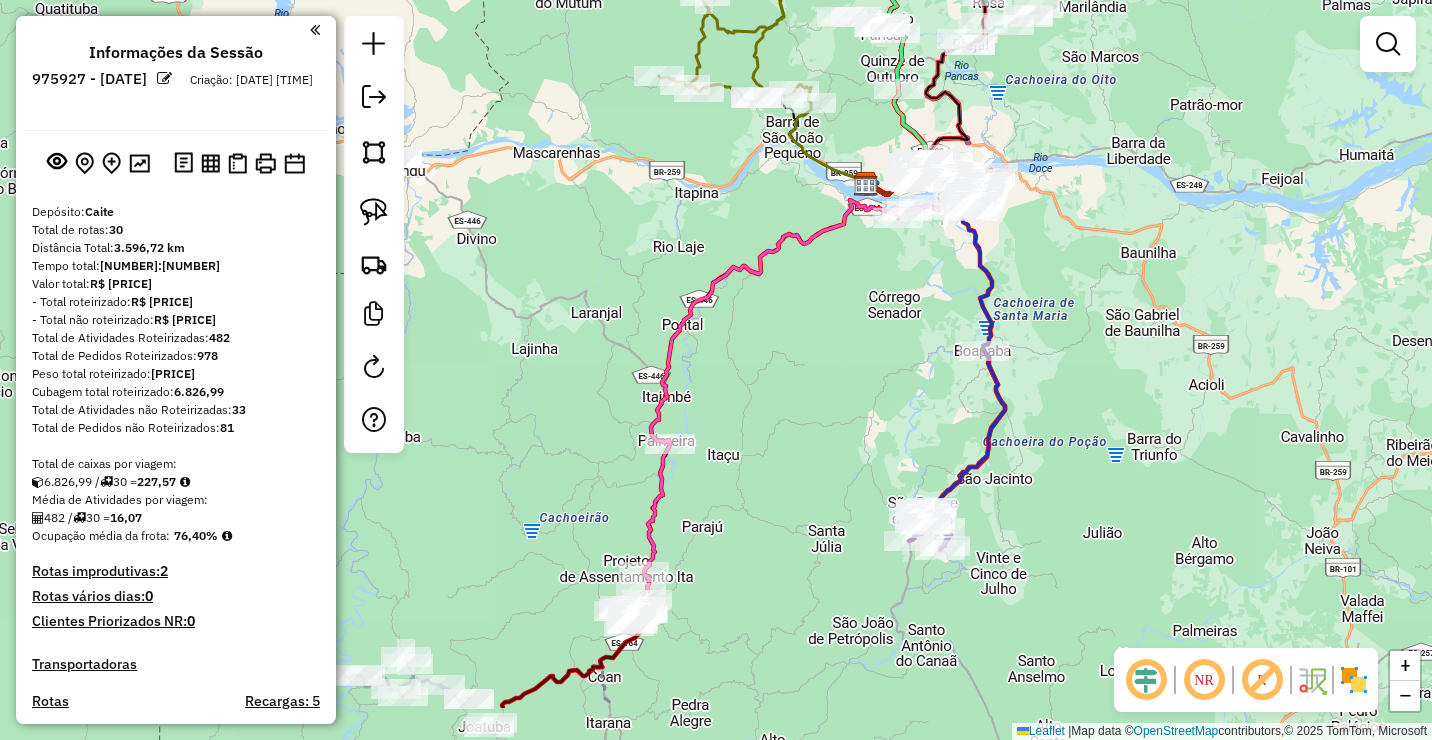 drag, startPoint x: 941, startPoint y: 433, endPoint x: 1004, endPoint y: 301, distance: 146.26346 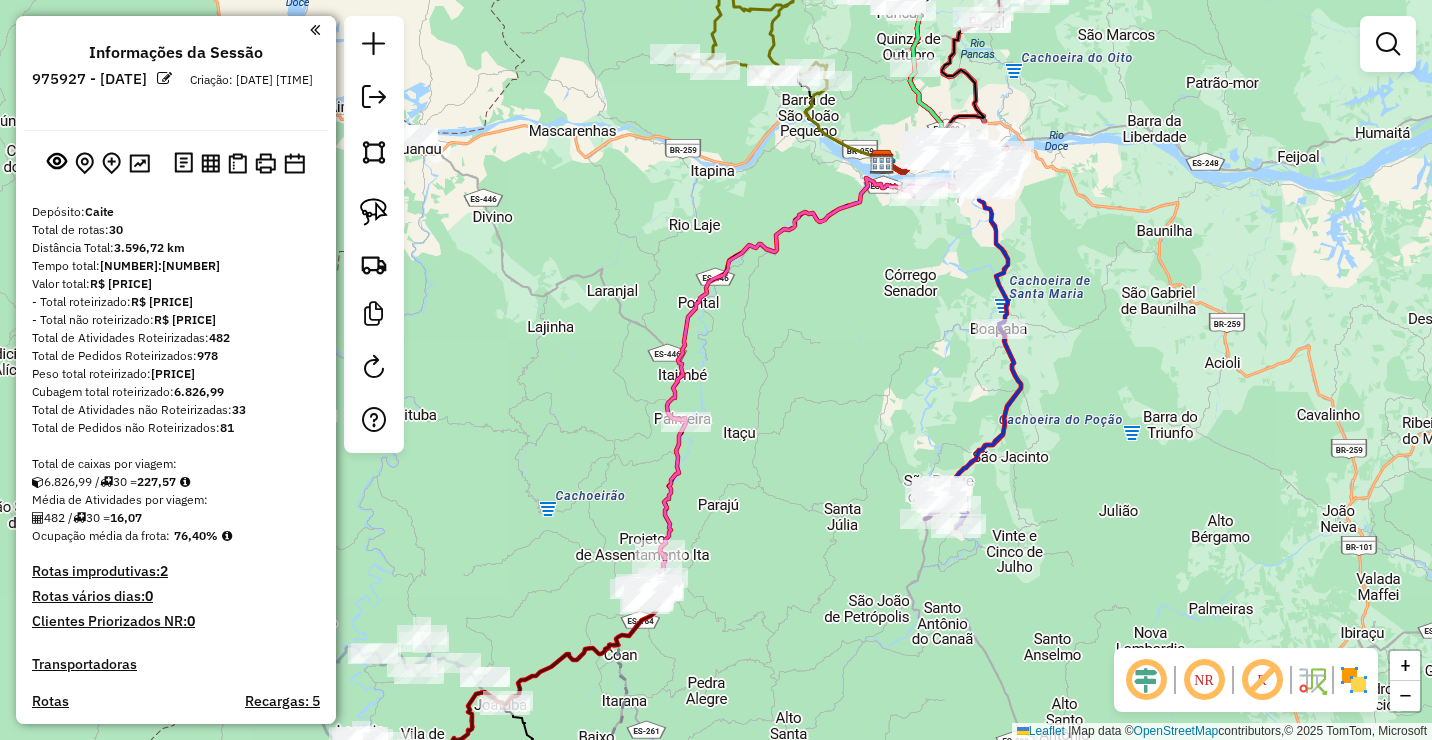 drag, startPoint x: 857, startPoint y: 296, endPoint x: 848, endPoint y: 454, distance: 158.25612 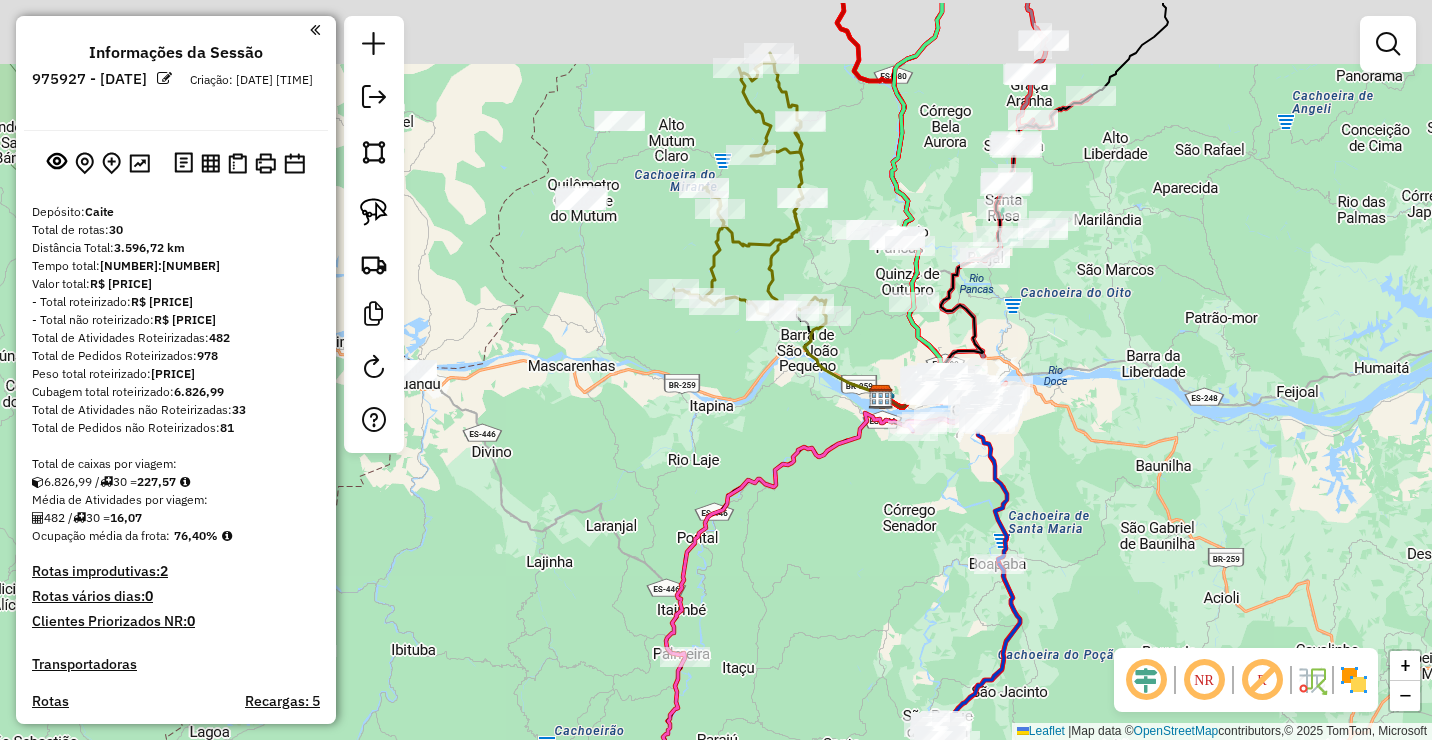 drag, startPoint x: 596, startPoint y: 326, endPoint x: 763, endPoint y: 231, distance: 192.13016 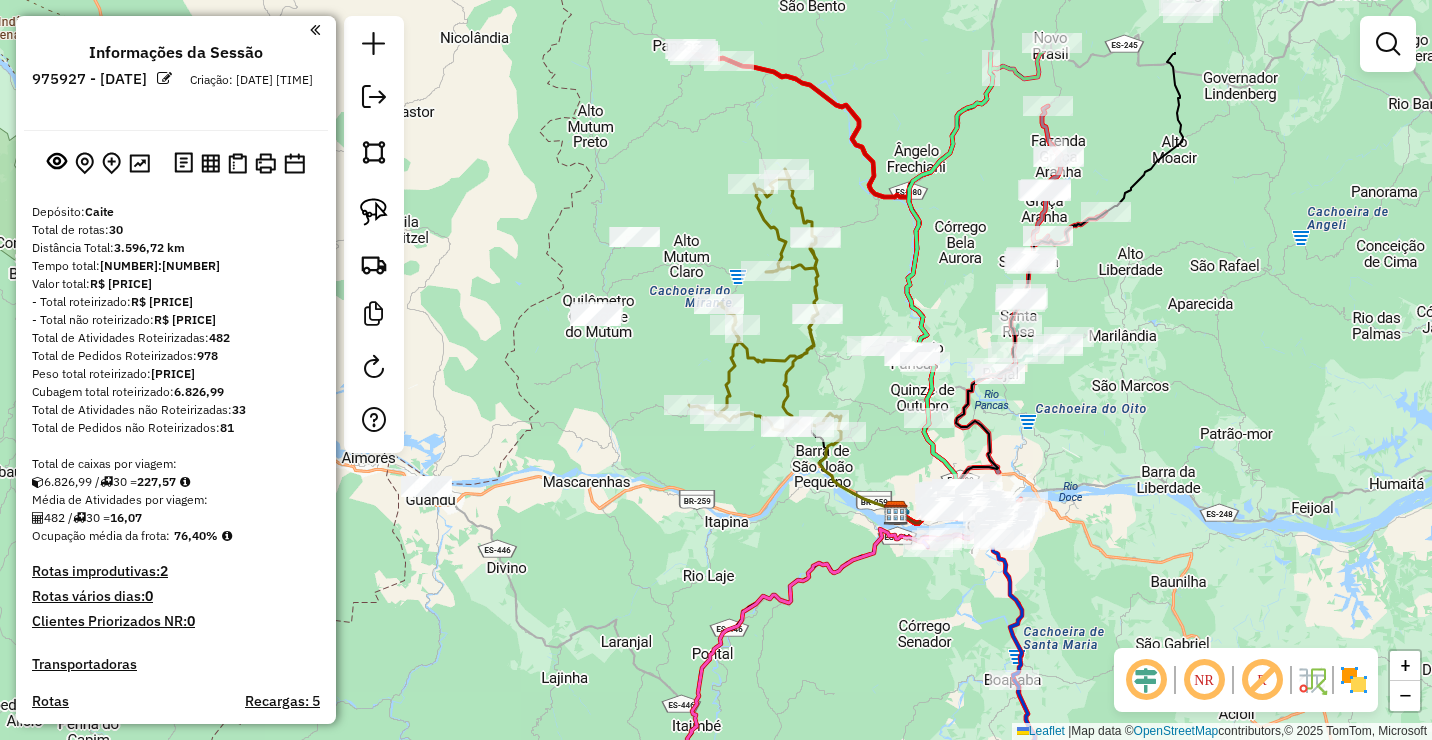 drag, startPoint x: 928, startPoint y: 135, endPoint x: 929, endPoint y: 263, distance: 128.0039 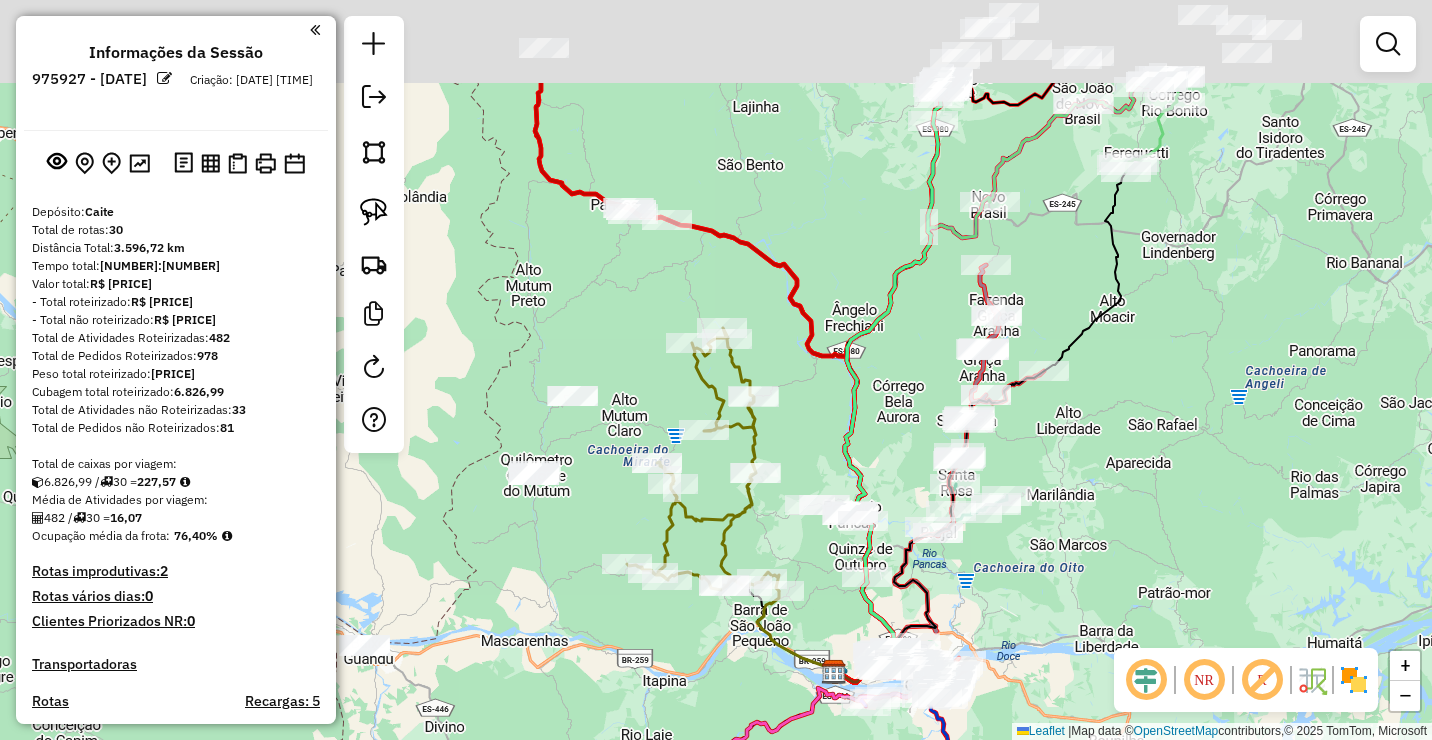 drag, startPoint x: 880, startPoint y: 142, endPoint x: 816, endPoint y: 303, distance: 173.25415 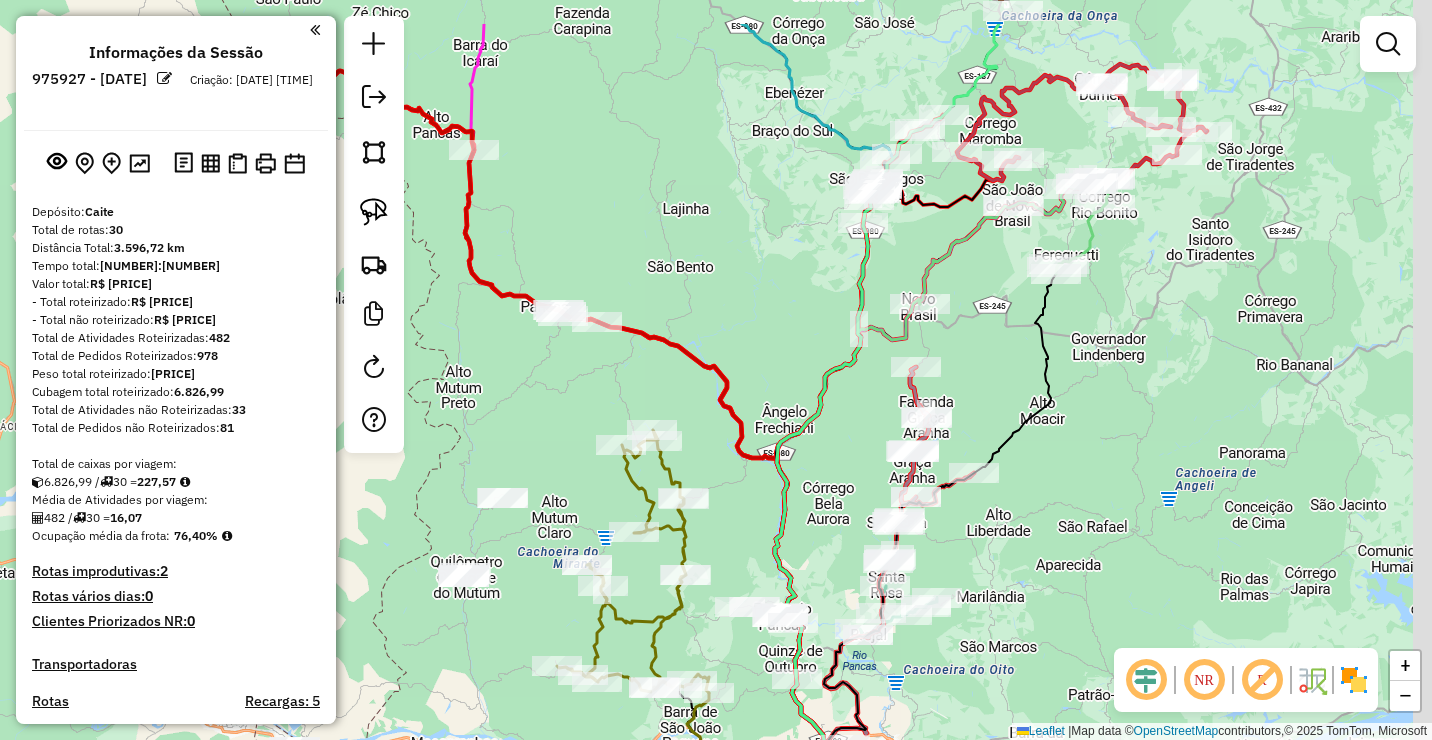 drag, startPoint x: 865, startPoint y: 182, endPoint x: 798, endPoint y: 280, distance: 118.71394 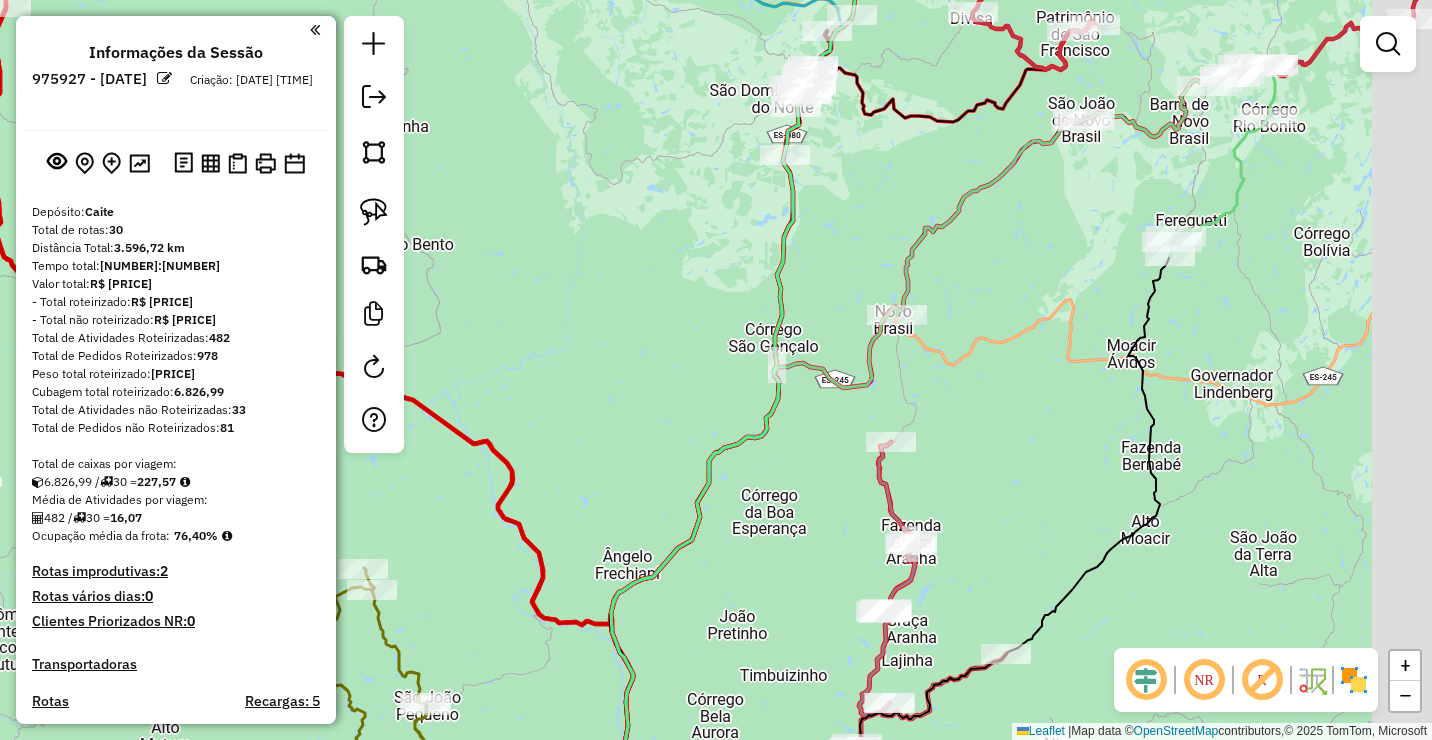 drag, startPoint x: 1054, startPoint y: 403, endPoint x: 820, endPoint y: 278, distance: 265.2942 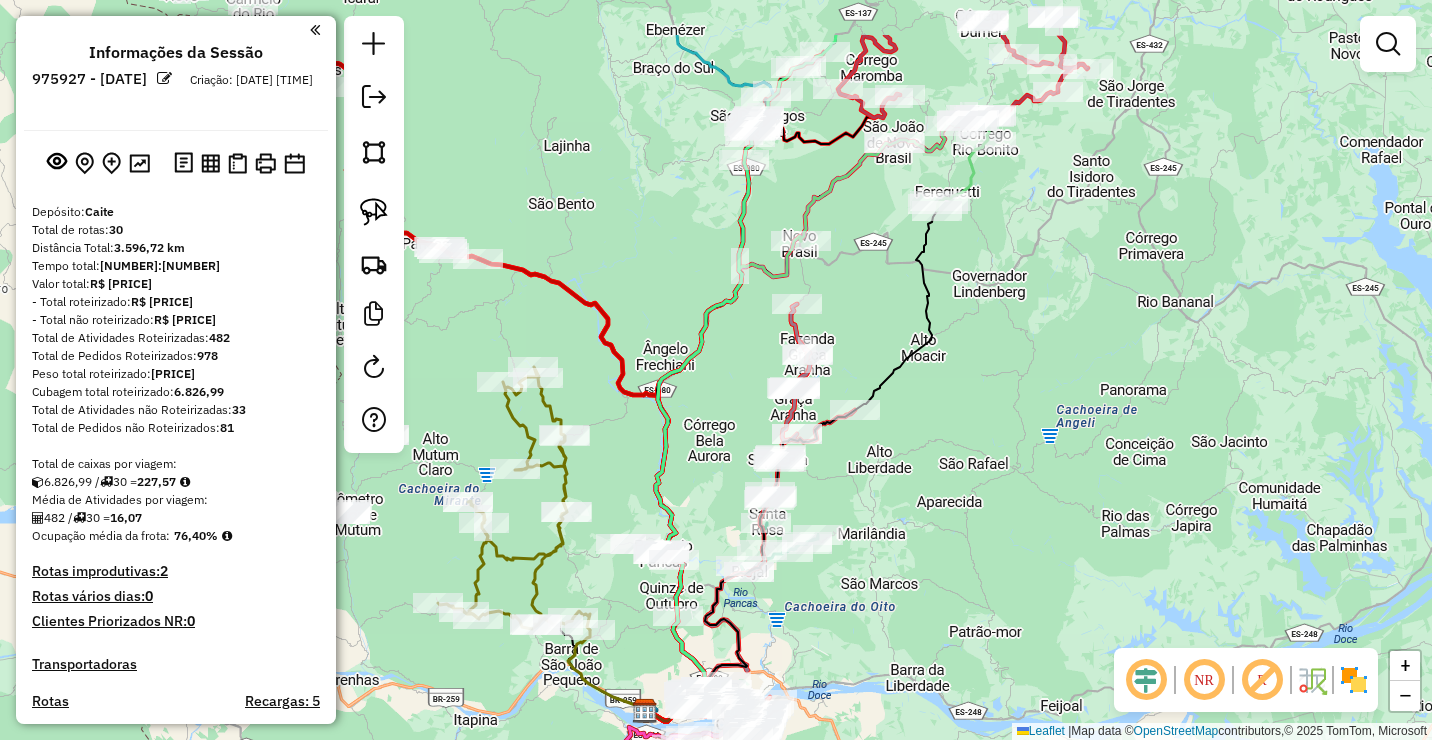 drag, startPoint x: 754, startPoint y: 217, endPoint x: 746, endPoint y: 565, distance: 348.09195 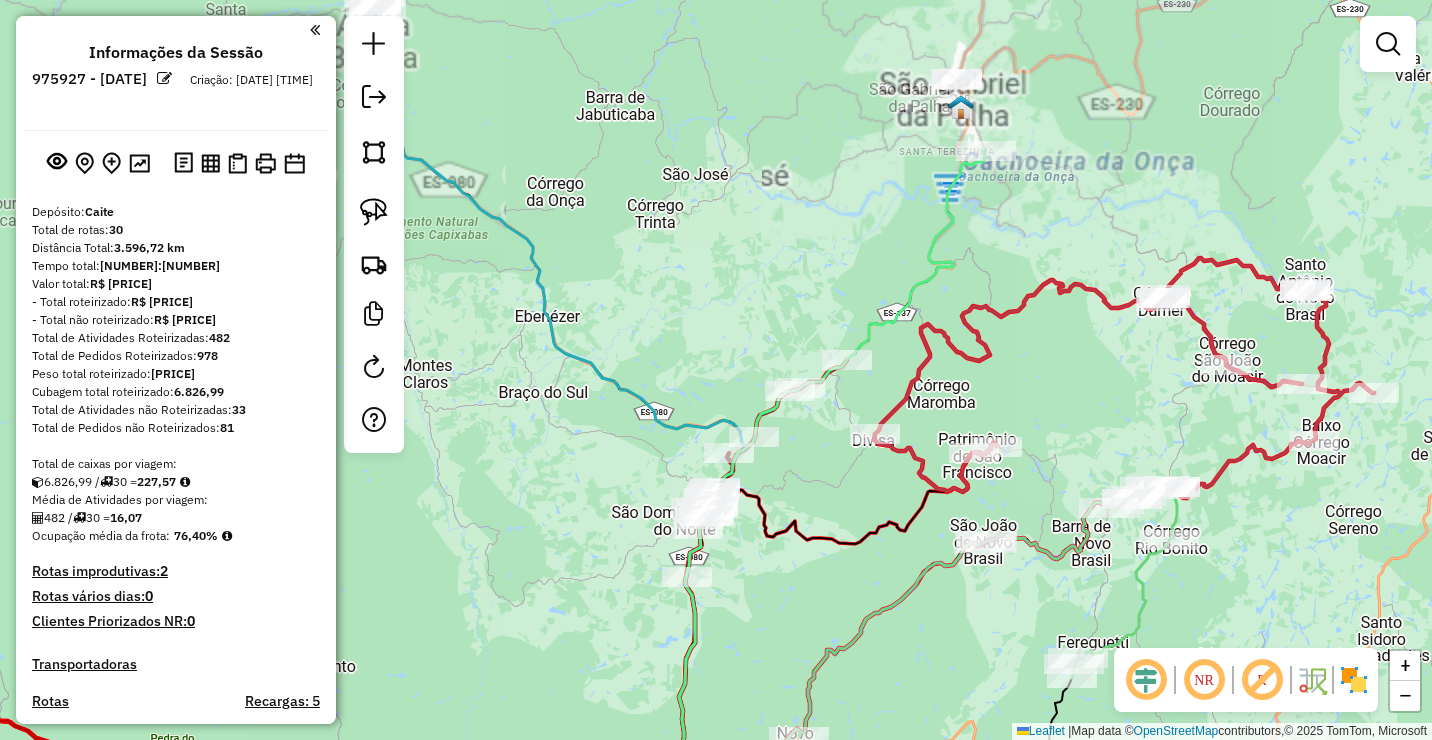 drag, startPoint x: 847, startPoint y: 514, endPoint x: 876, endPoint y: 471, distance: 51.86521 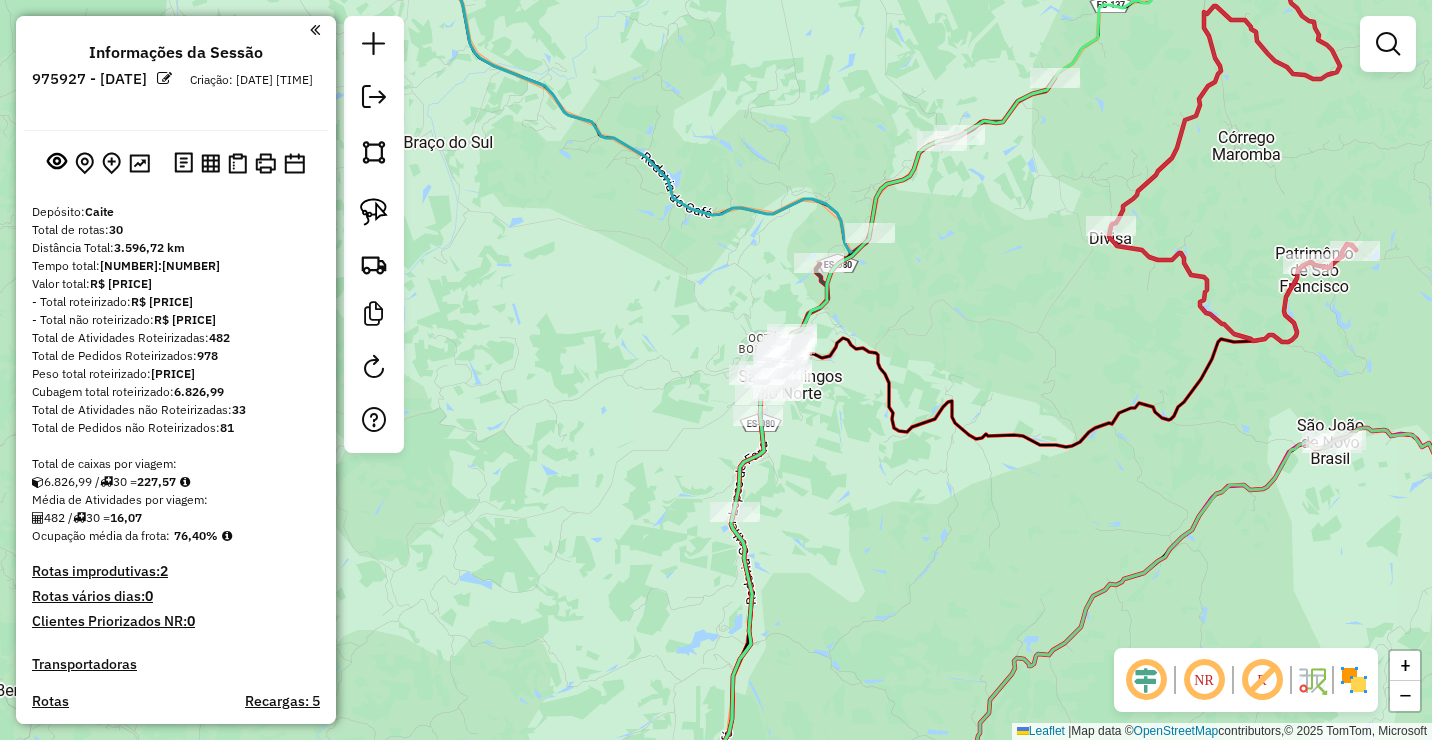 drag, startPoint x: 848, startPoint y: 353, endPoint x: 872, endPoint y: 302, distance: 56.364883 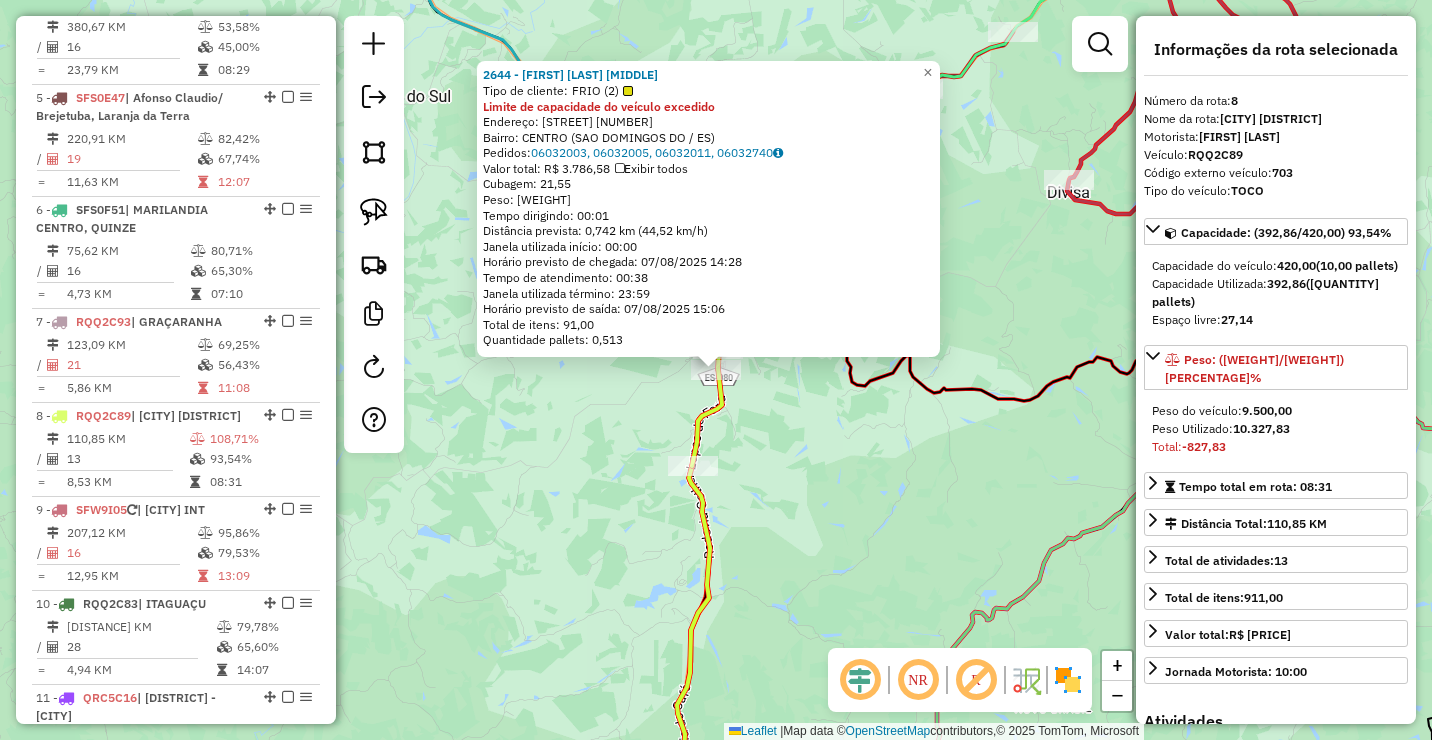 scroll, scrollTop: 1547, scrollLeft: 0, axis: vertical 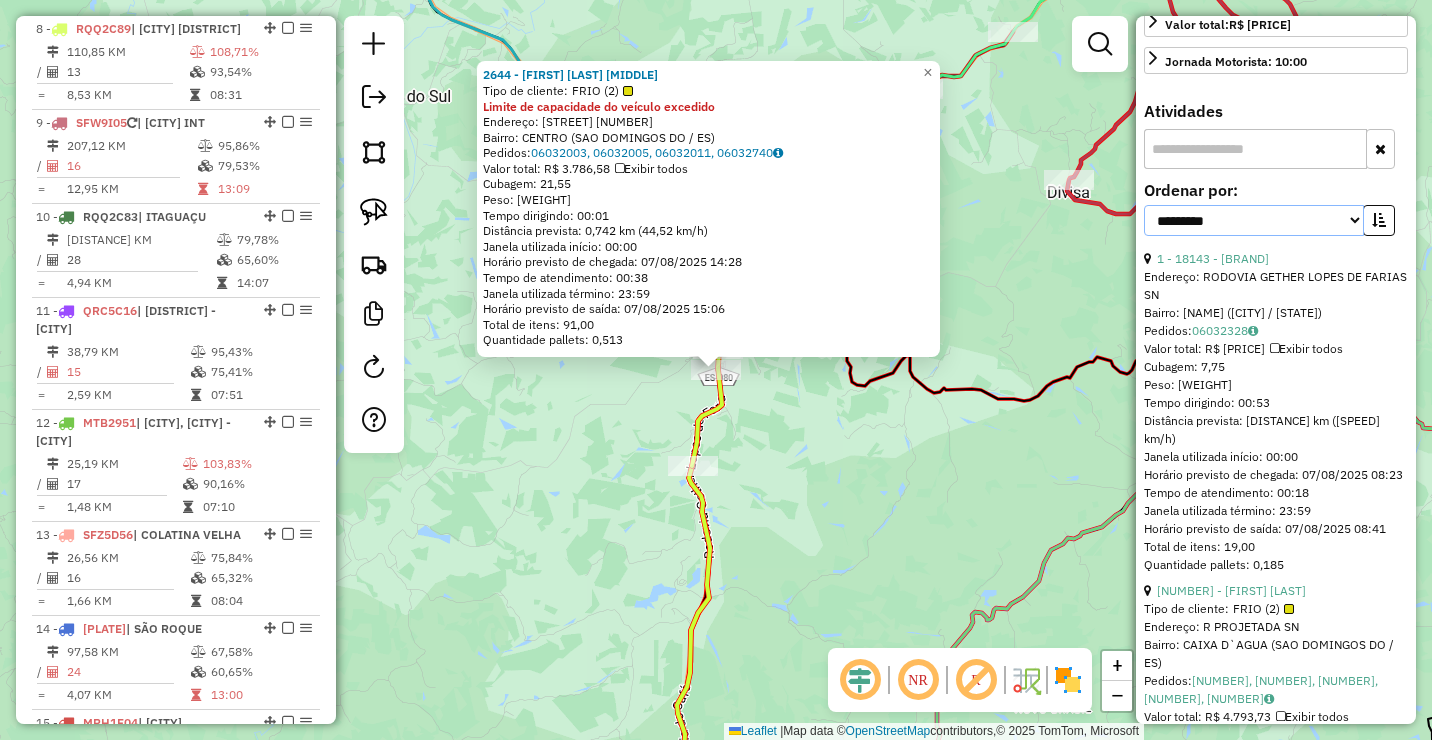 click on "**********" at bounding box center [1254, 220] 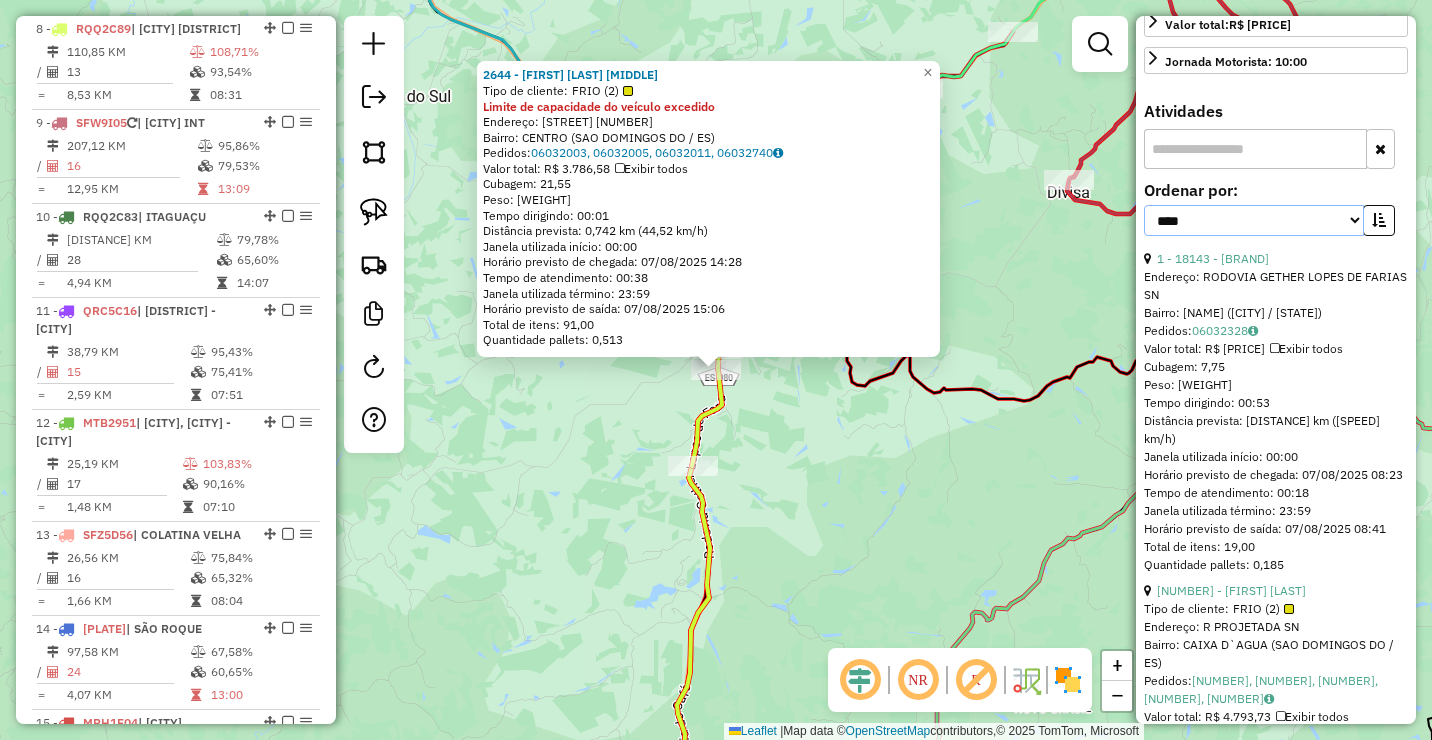 click on "**********" at bounding box center [1254, 220] 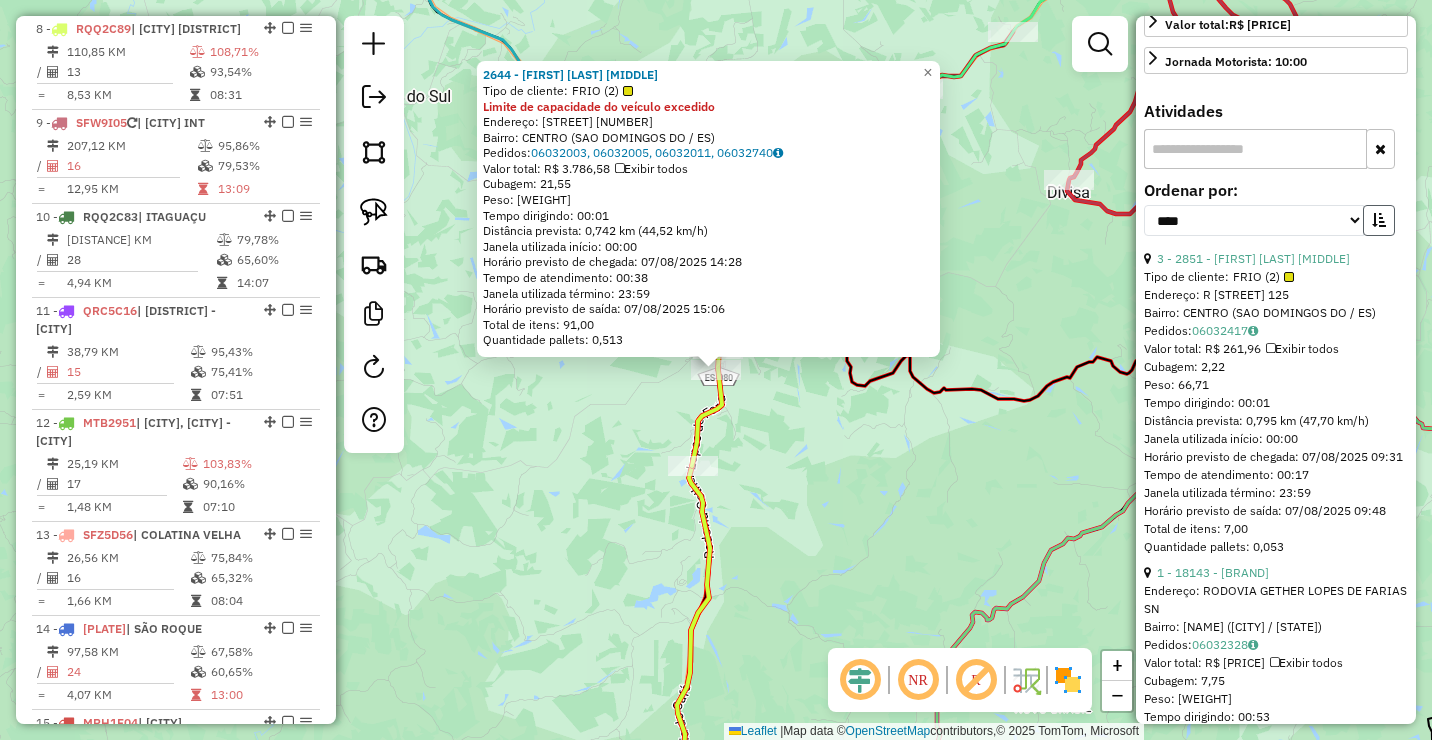 click at bounding box center (1379, 220) 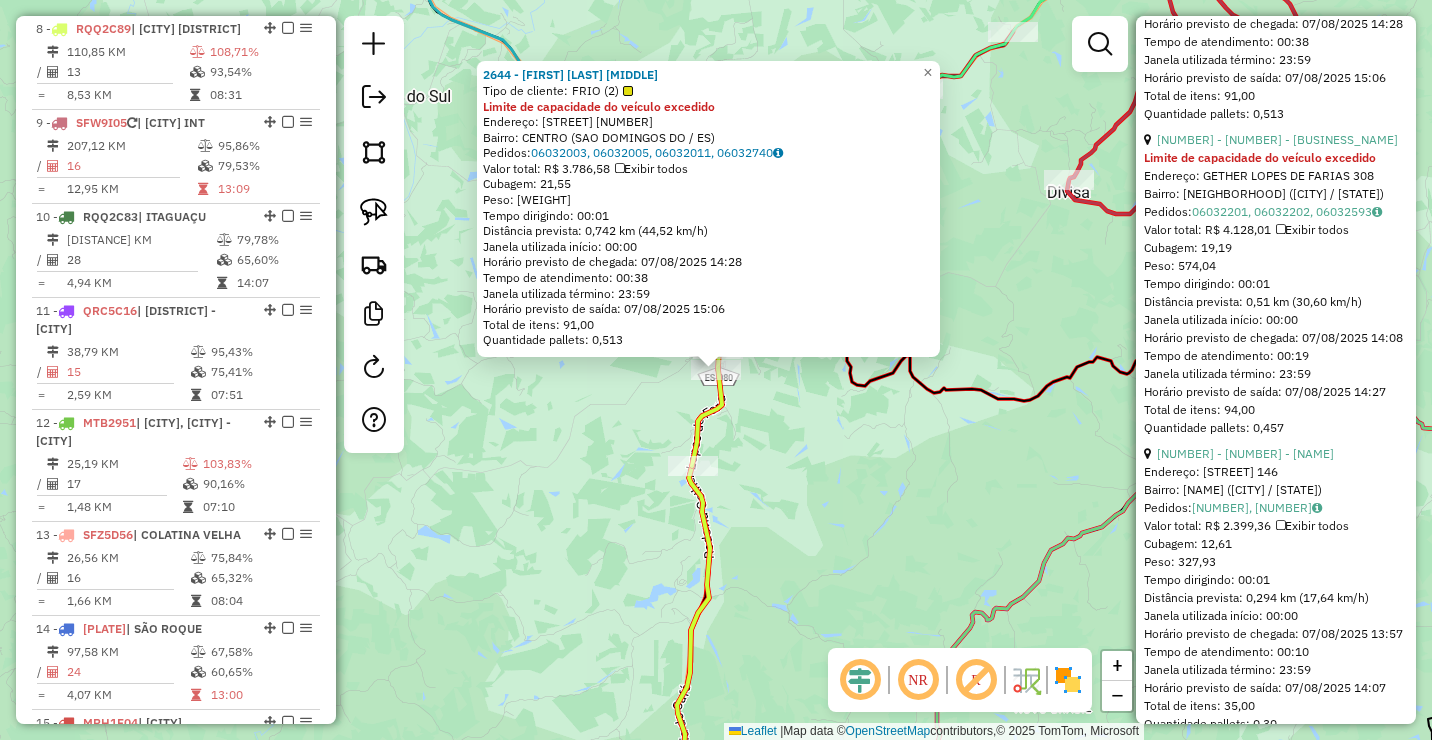 scroll, scrollTop: 2818, scrollLeft: 0, axis: vertical 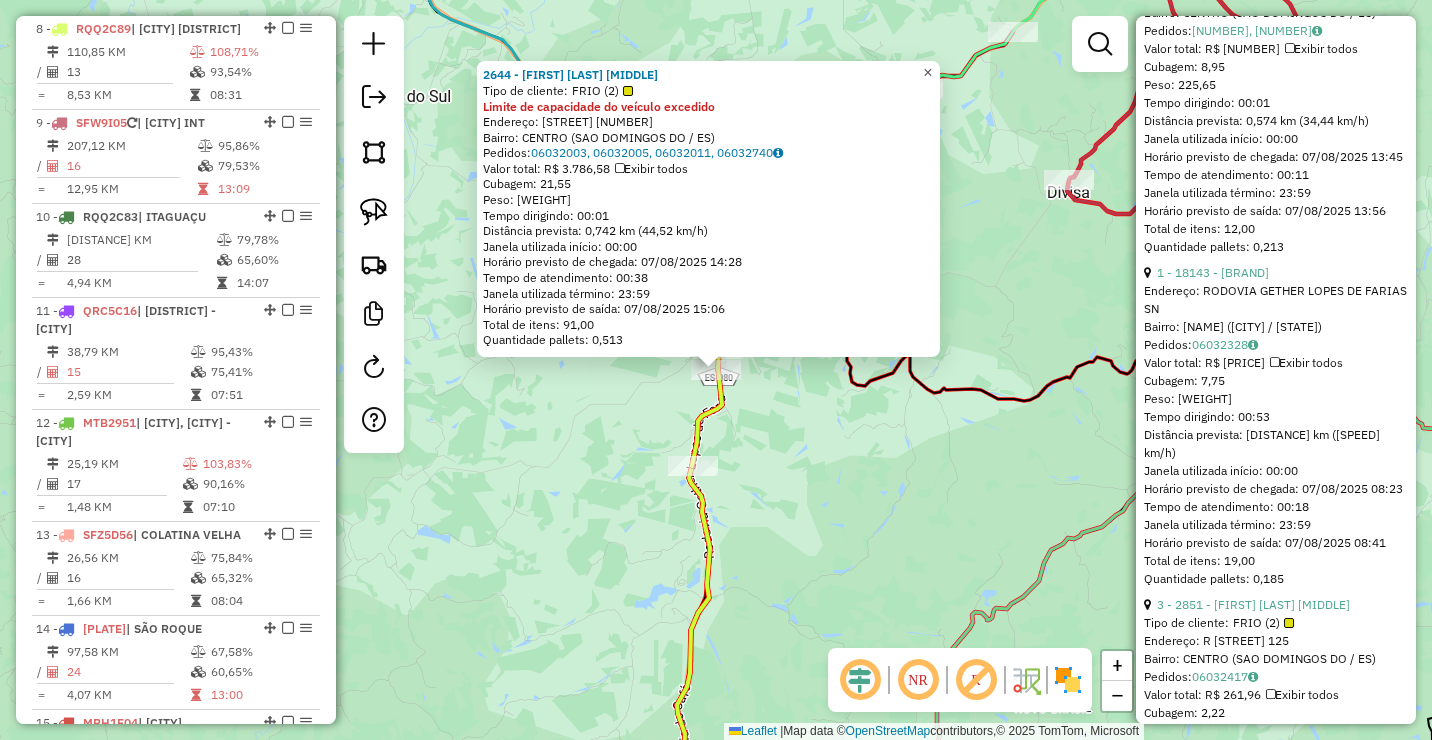 click on "×" 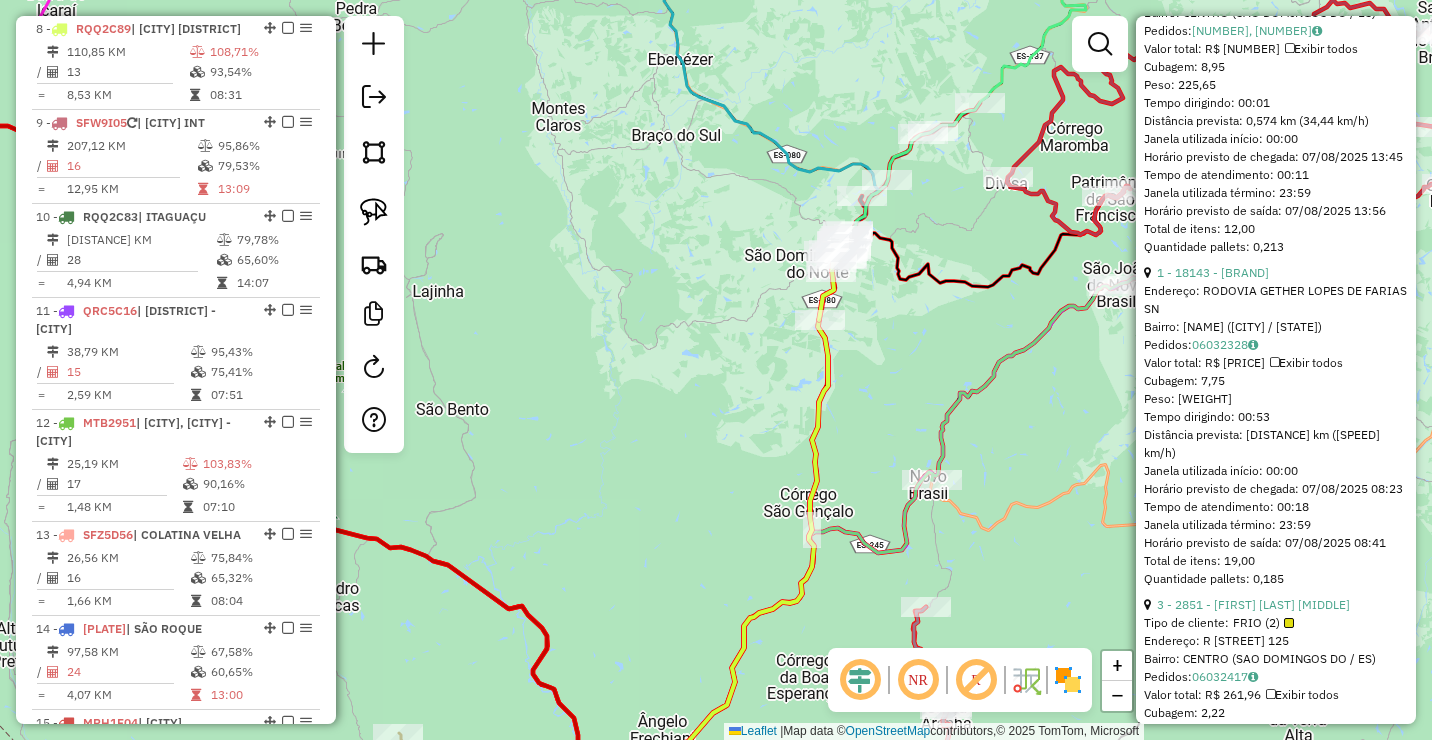 click on "Janela de atendimento Grade de atendimento Capacidade Transportadoras Veículos Cliente Pedidos  Rotas Selecione os dias de semana para filtrar as janelas de atendimento  Seg   Ter   Qua   Qui   Sex   Sáb   Dom  Informe o período da janela de atendimento: De: Até:  Filtrar exatamente a janela do cliente  Considerar janela de atendimento padrão  Selecione os dias de semana para filtrar as grades de atendimento  Seg   Ter   Qua   Qui   Sex   Sáb   Dom   Considerar clientes sem dia de atendimento cadastrado  Clientes fora do dia de atendimento selecionado Filtrar as atividades entre os valores definidos abaixo:  Peso mínimo:   Peso máximo:   Cubagem mínima:   Cubagem máxima:   De:   Até:  Filtrar as atividades entre o tempo de atendimento definido abaixo:  De:   Até:   Considerar capacidade total dos clientes não roteirizados Transportadora: Selecione um ou mais itens Tipo de veículo: Selecione um ou mais itens Veículo: Selecione um ou mais itens Motorista: Selecione um ou mais itens Nome: Rótulo:" 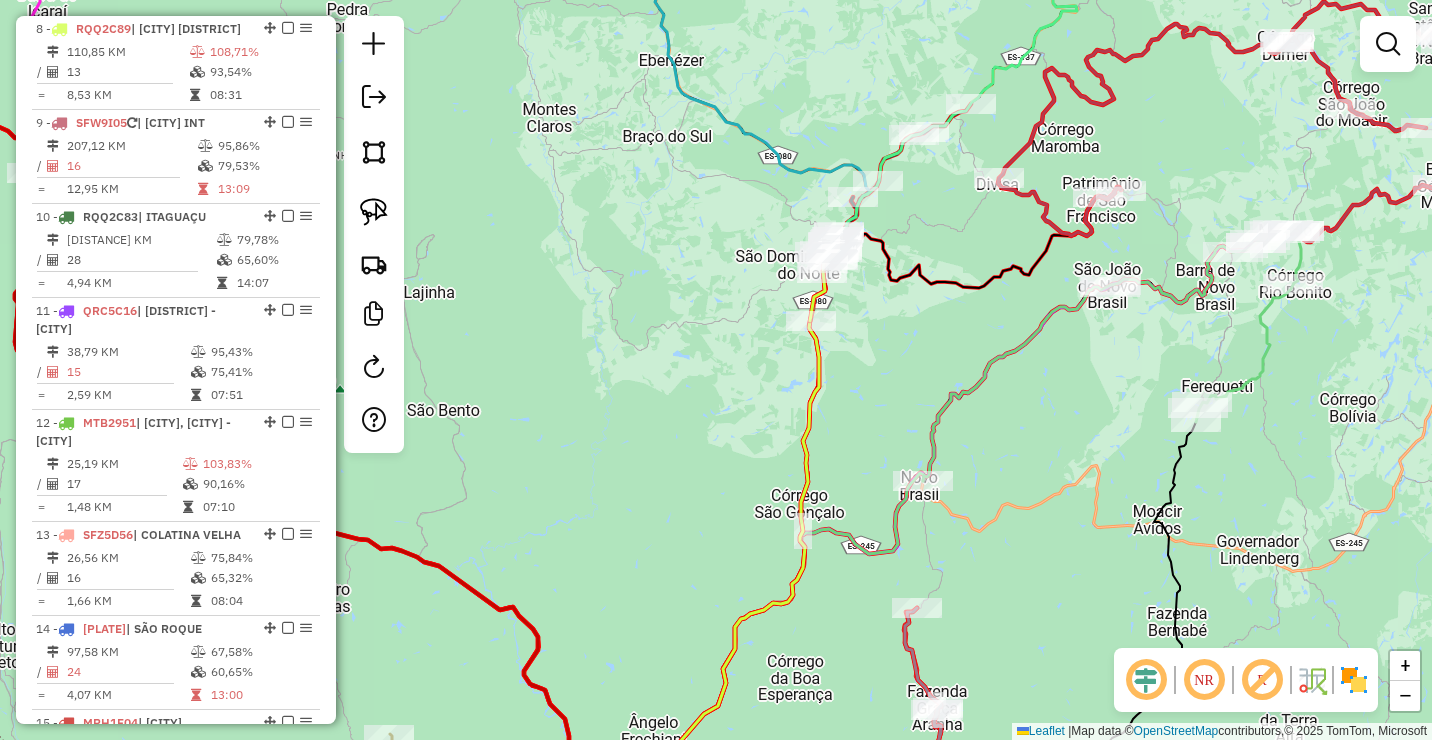 drag, startPoint x: 983, startPoint y: 342, endPoint x: 734, endPoint y: 260, distance: 262.15454 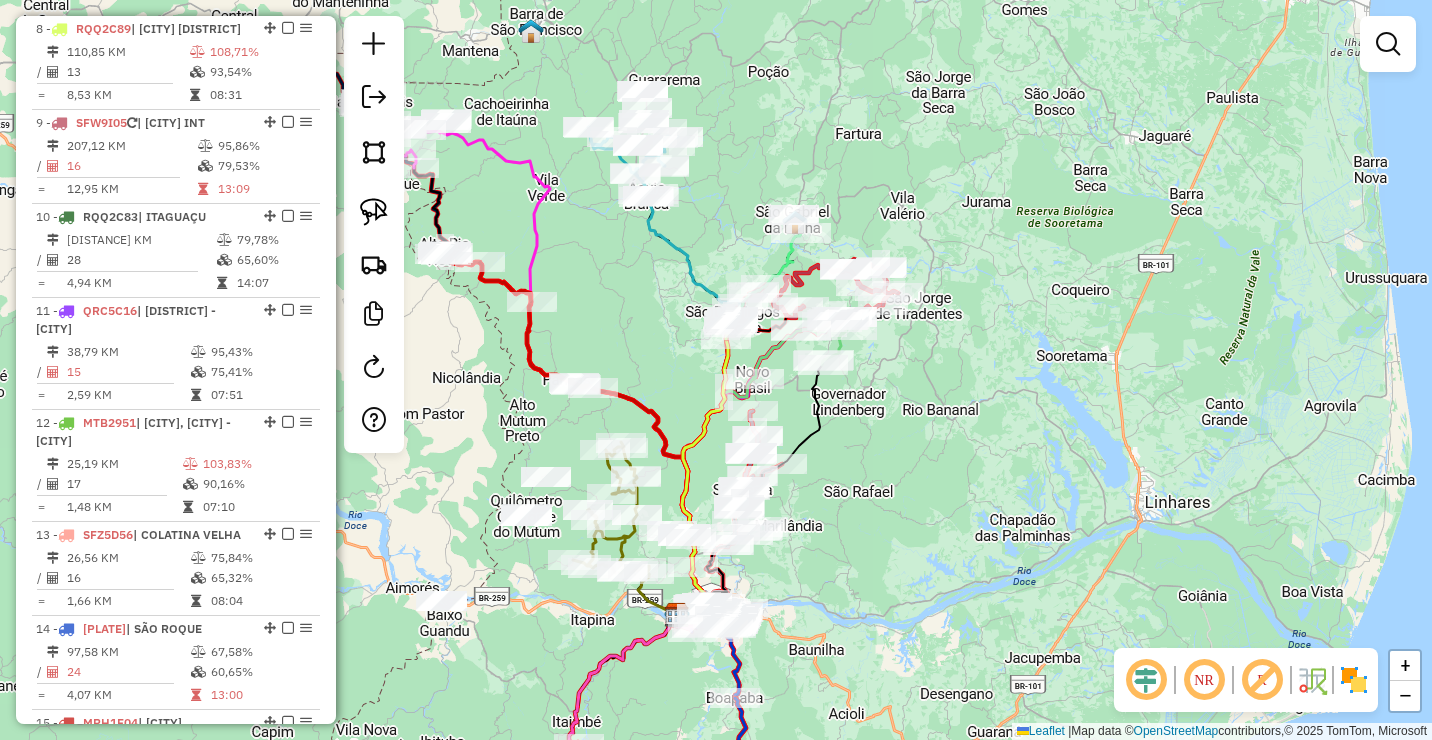 drag, startPoint x: 878, startPoint y: 330, endPoint x: 908, endPoint y: 440, distance: 114.01754 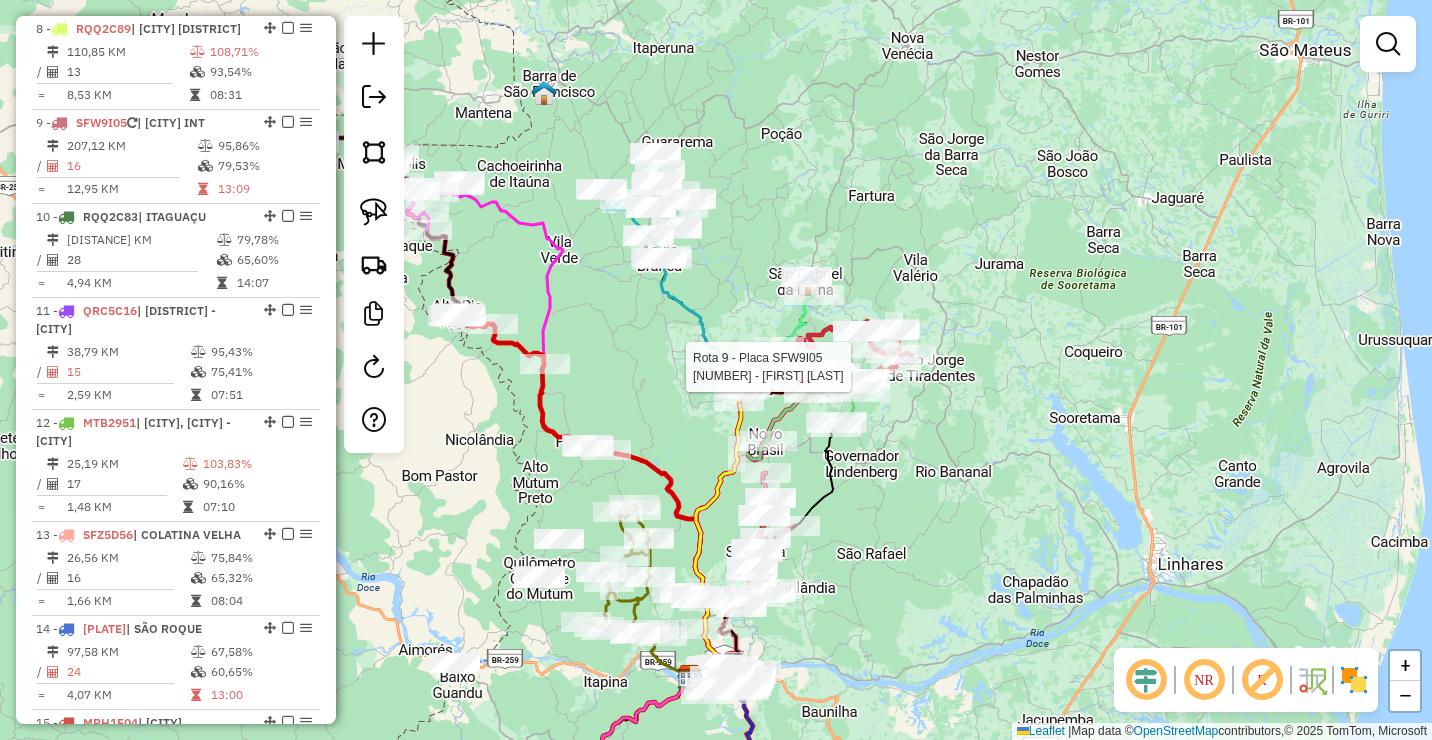 select on "*********" 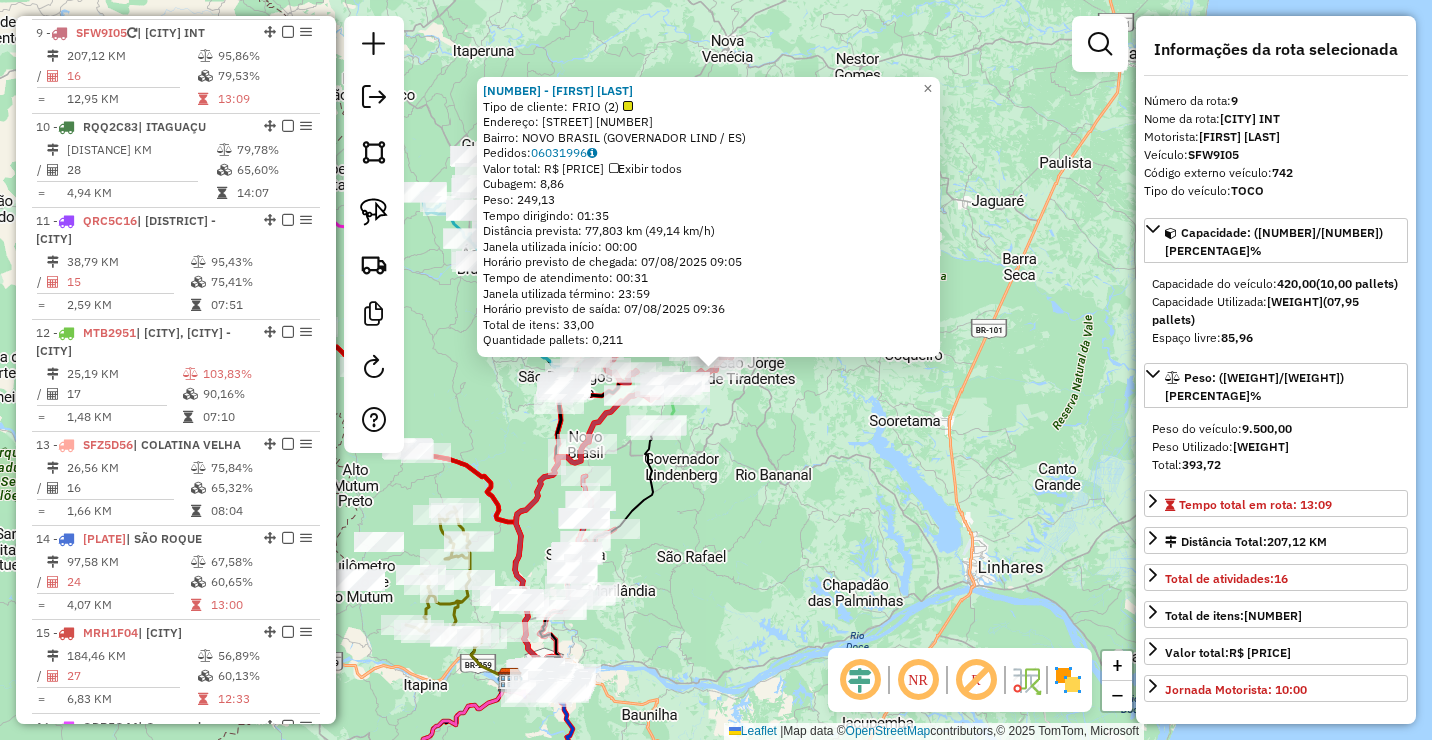 scroll, scrollTop: 1659, scrollLeft: 0, axis: vertical 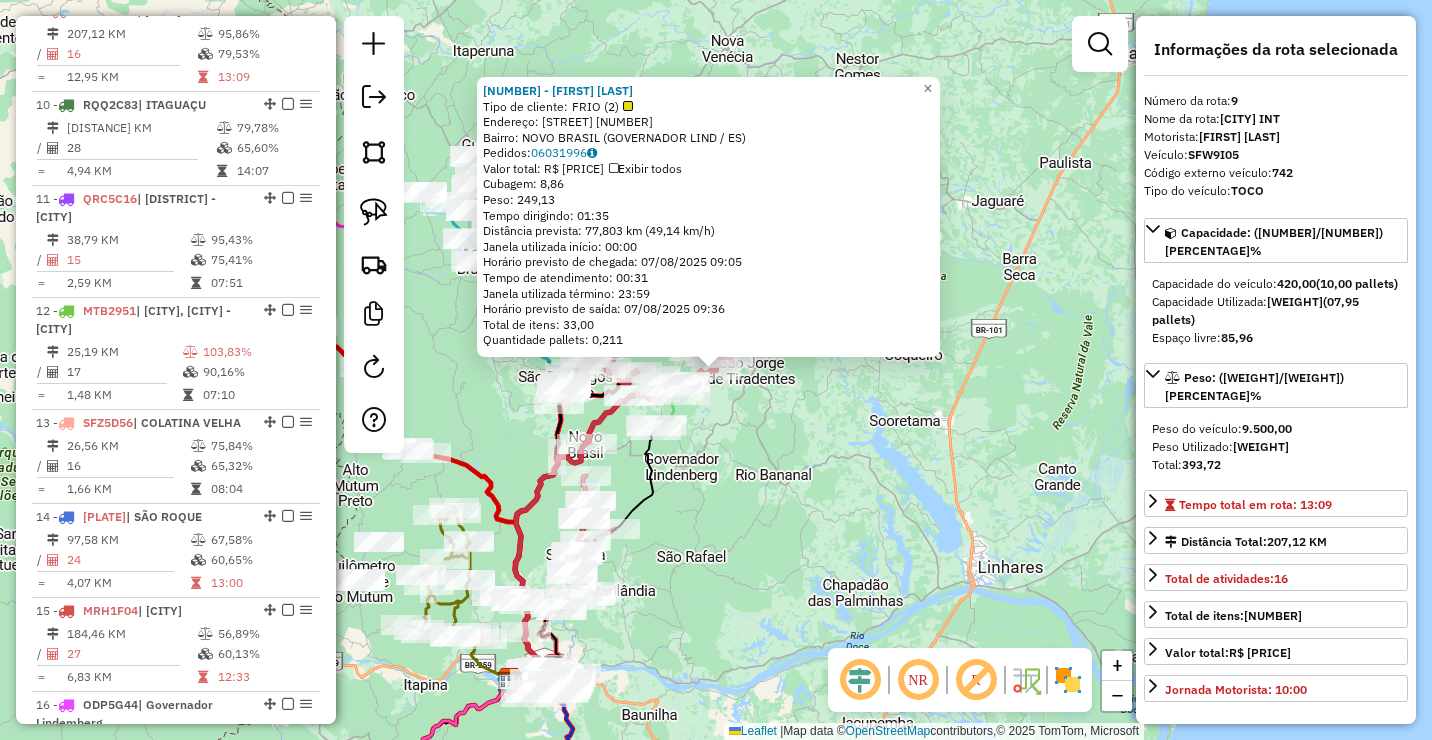 click on "14371 - ANTONIO ELIZEU BRUMA  Tipo de cliente:   FRIO (2)   Endereço: CRG CÓRREGO BAIXO MOACIR          SN   Bairro: NOVO BRASIL (GOVERNADOR LIND / ES)   Pedidos:  06031996   Valor total: R$ 1.495,15   Exibir todos   Cubagem: 8,86  Peso: 249,13  Tempo dirigindo: 01:35   Distância prevista: 77,803 km (49,14 km/h)   Janela utilizada início: 00:00   Horário previsto de chegada: 07/08/2025 09:05   Tempo de atendimento: 00:31   Janela utilizada término: 23:59   Horário previsto de saída: 07/08/2025 09:36   Total de itens: 33,00   Quantidade pallets: 0,211  × Janela de atendimento Grade de atendimento Capacidade Transportadoras Veículos Cliente Pedidos  Rotas Selecione os dias de semana para filtrar as janelas de atendimento  Seg   Ter   Qua   Qui   Sex   Sáb   Dom  Informe o período da janela de atendimento: De: Até:  Filtrar exatamente a janela do cliente  Considerar janela de atendimento padrão  Selecione os dias de semana para filtrar as grades de atendimento  Seg   Ter   Qua   Qui   Sex   Sáb  +" 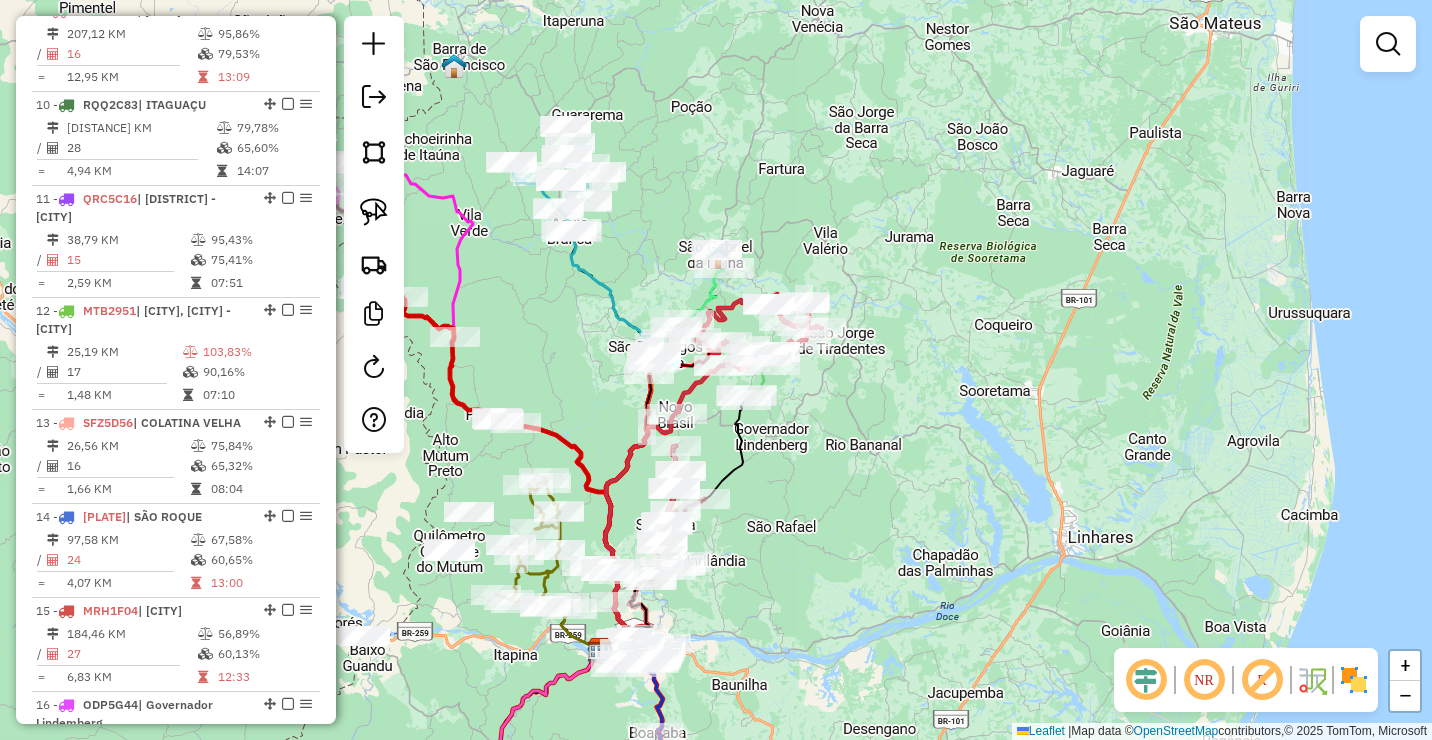 drag, startPoint x: 778, startPoint y: 453, endPoint x: 801, endPoint y: 414, distance: 45.276924 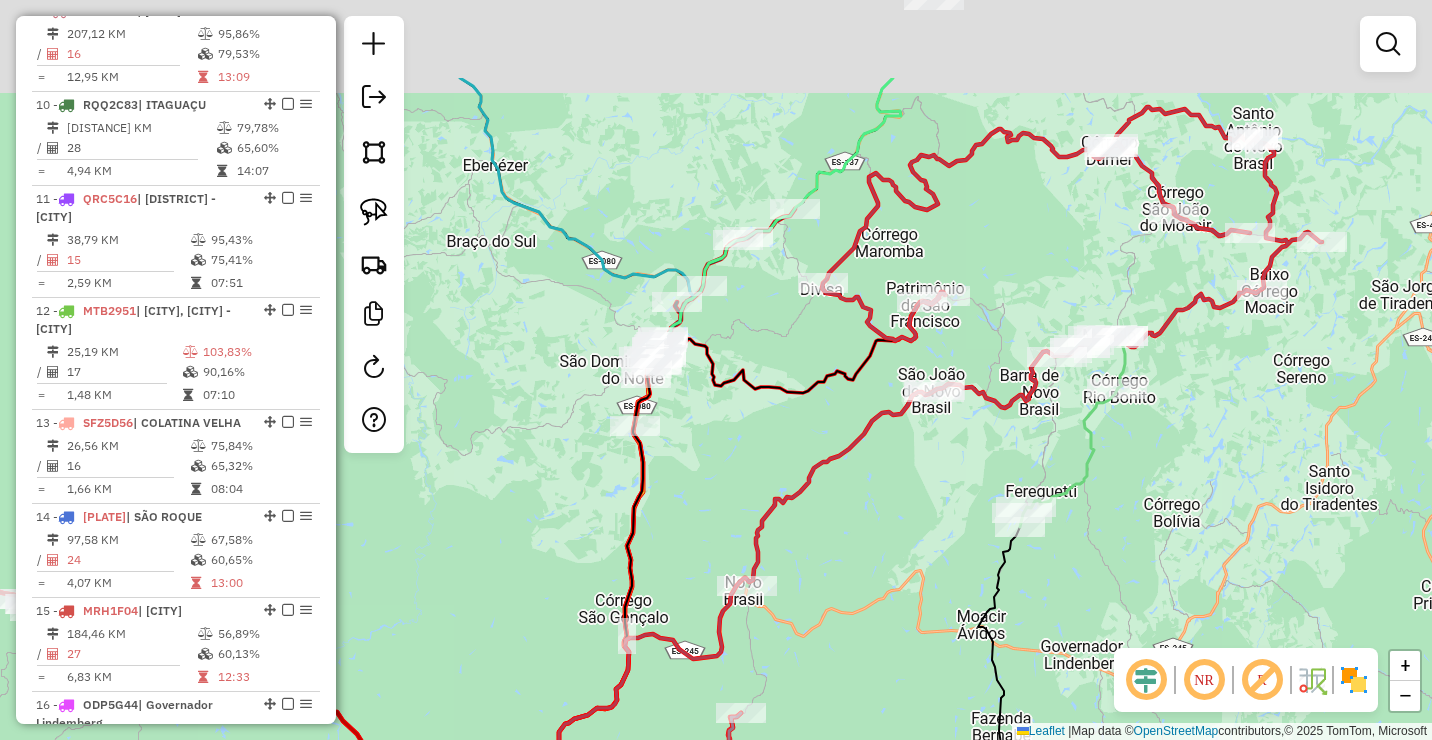 drag, startPoint x: 581, startPoint y: 373, endPoint x: 661, endPoint y: 499, distance: 149.25146 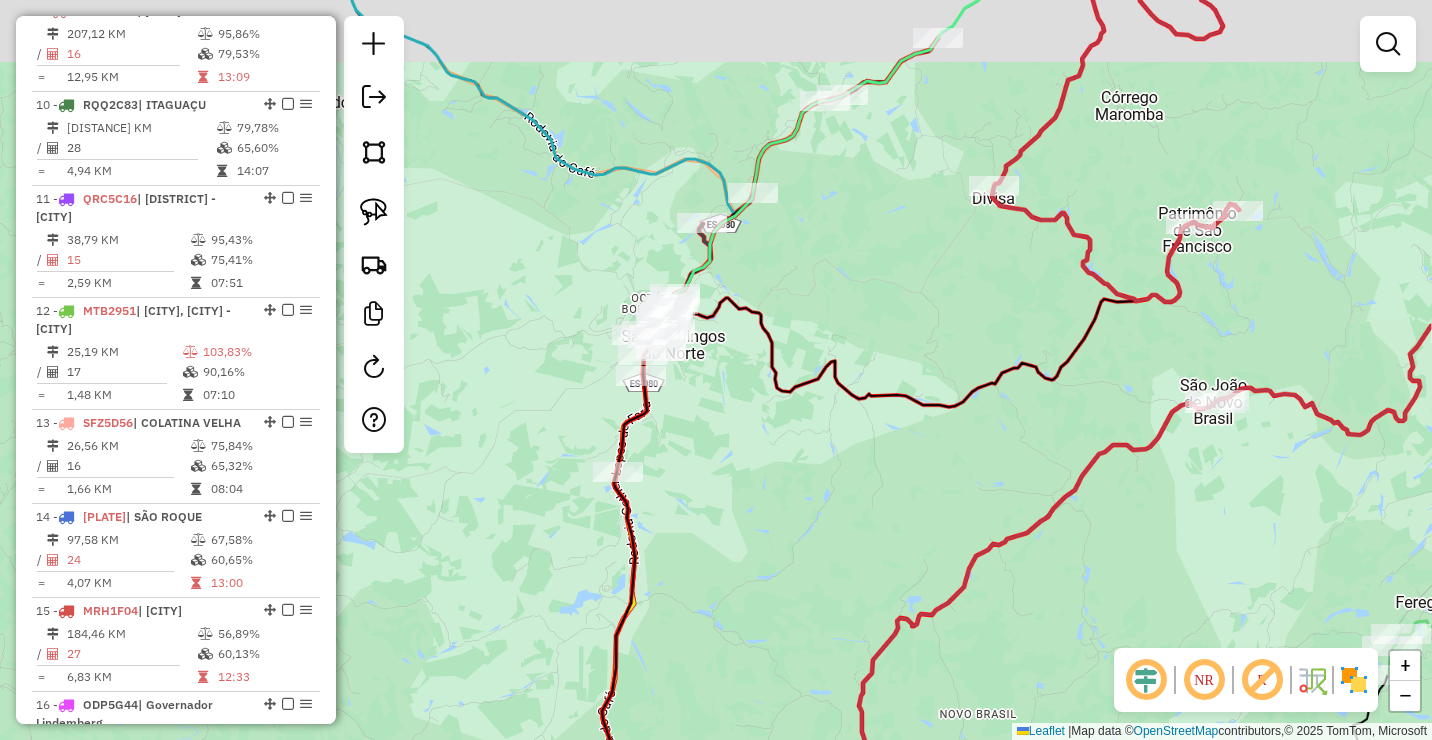 drag, startPoint x: 701, startPoint y: 445, endPoint x: 752, endPoint y: 522, distance: 92.358 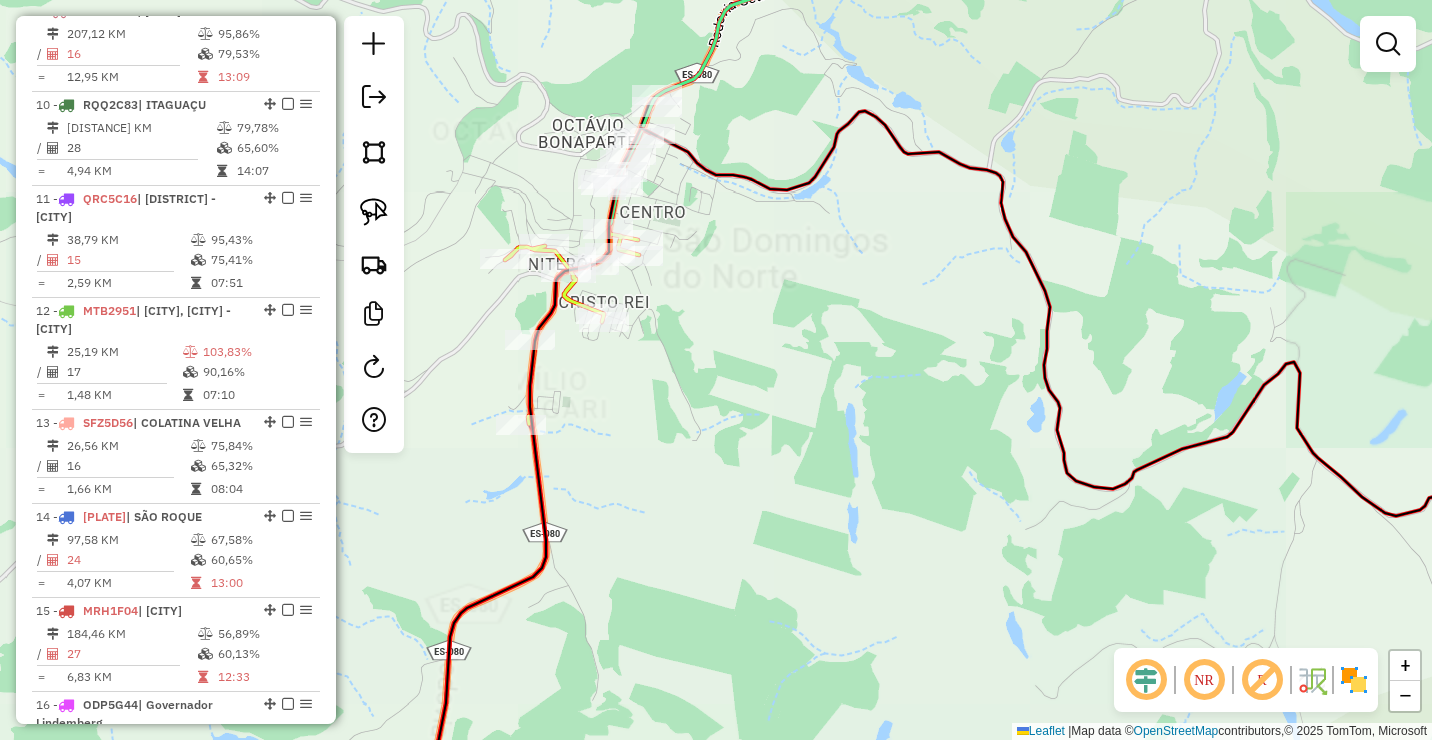 drag, startPoint x: 747, startPoint y: 400, endPoint x: 826, endPoint y: 600, distance: 215.0372 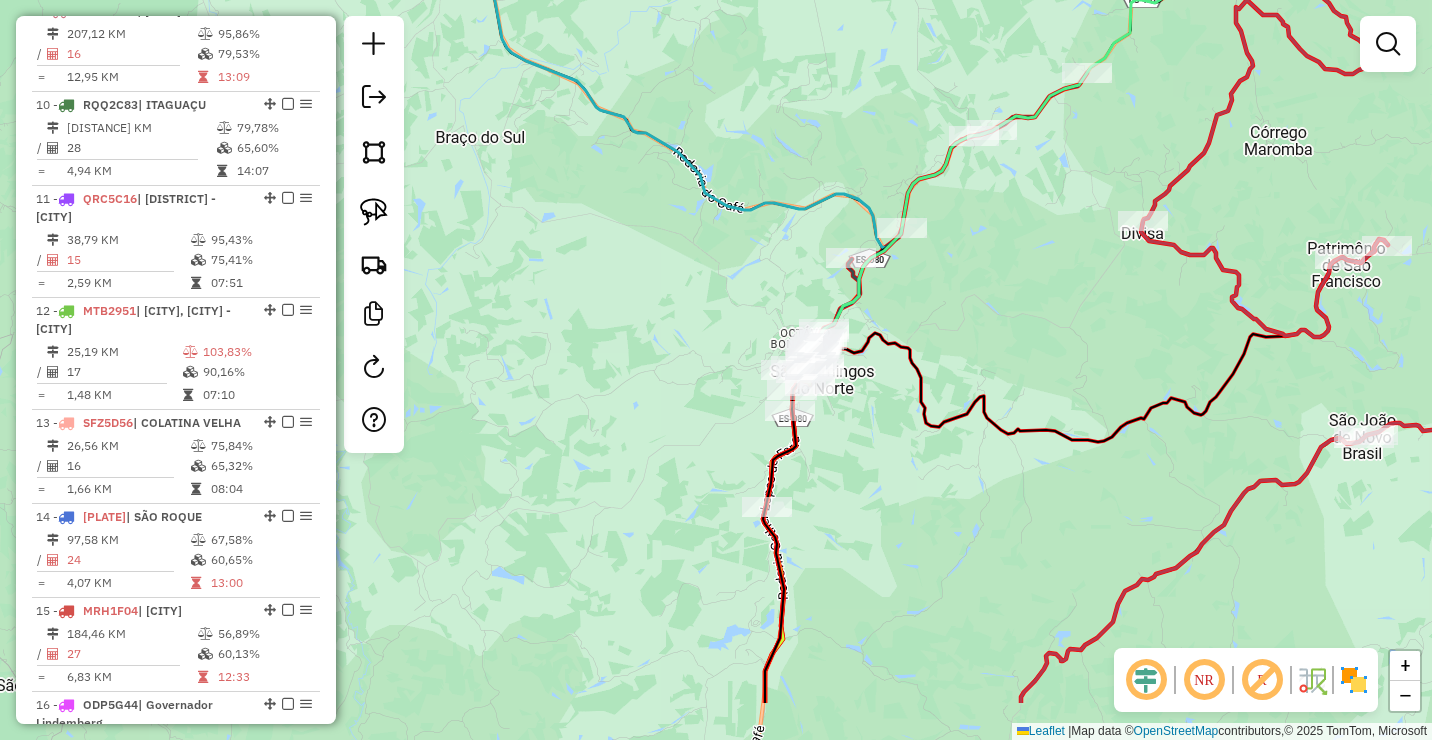 drag, startPoint x: 855, startPoint y: 529, endPoint x: 913, endPoint y: 359, distance: 179.62183 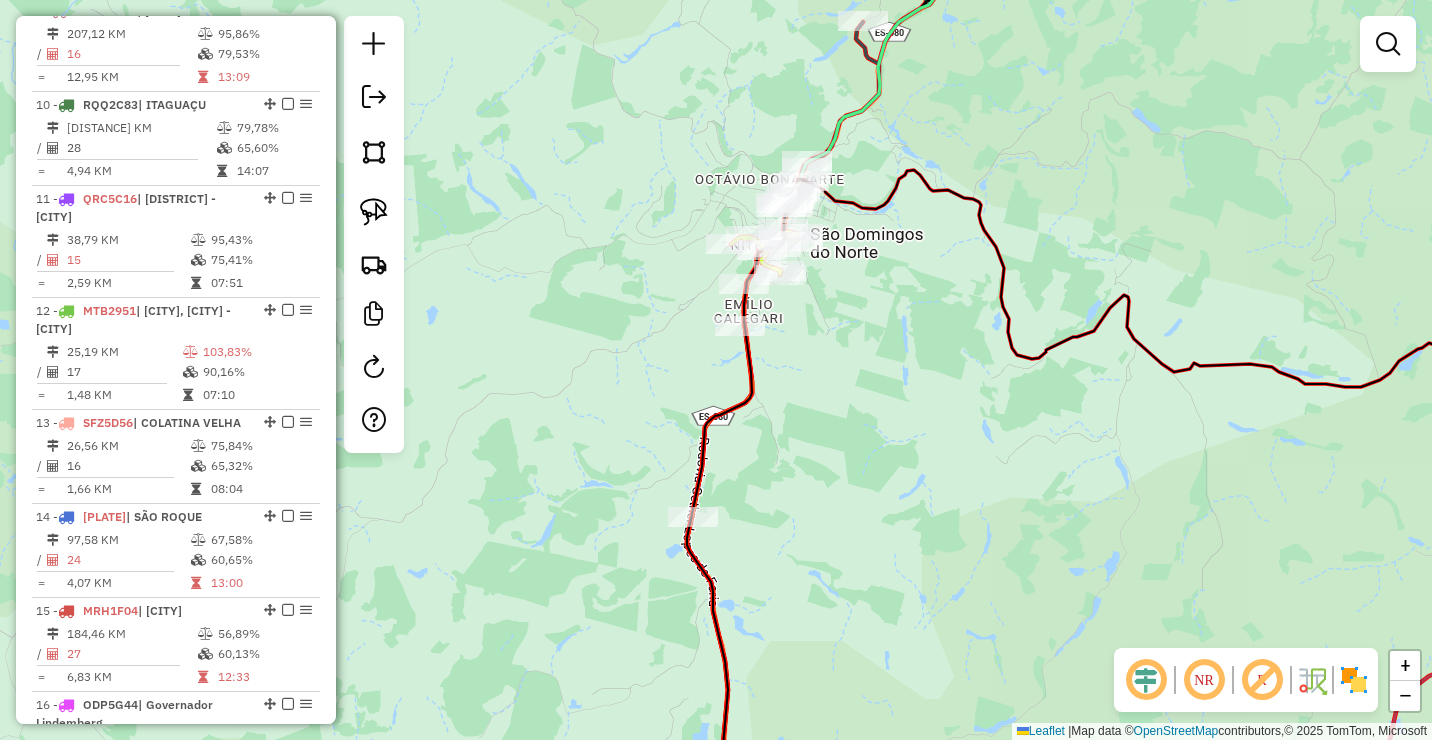 drag, startPoint x: 898, startPoint y: 315, endPoint x: 933, endPoint y: 481, distance: 169.64964 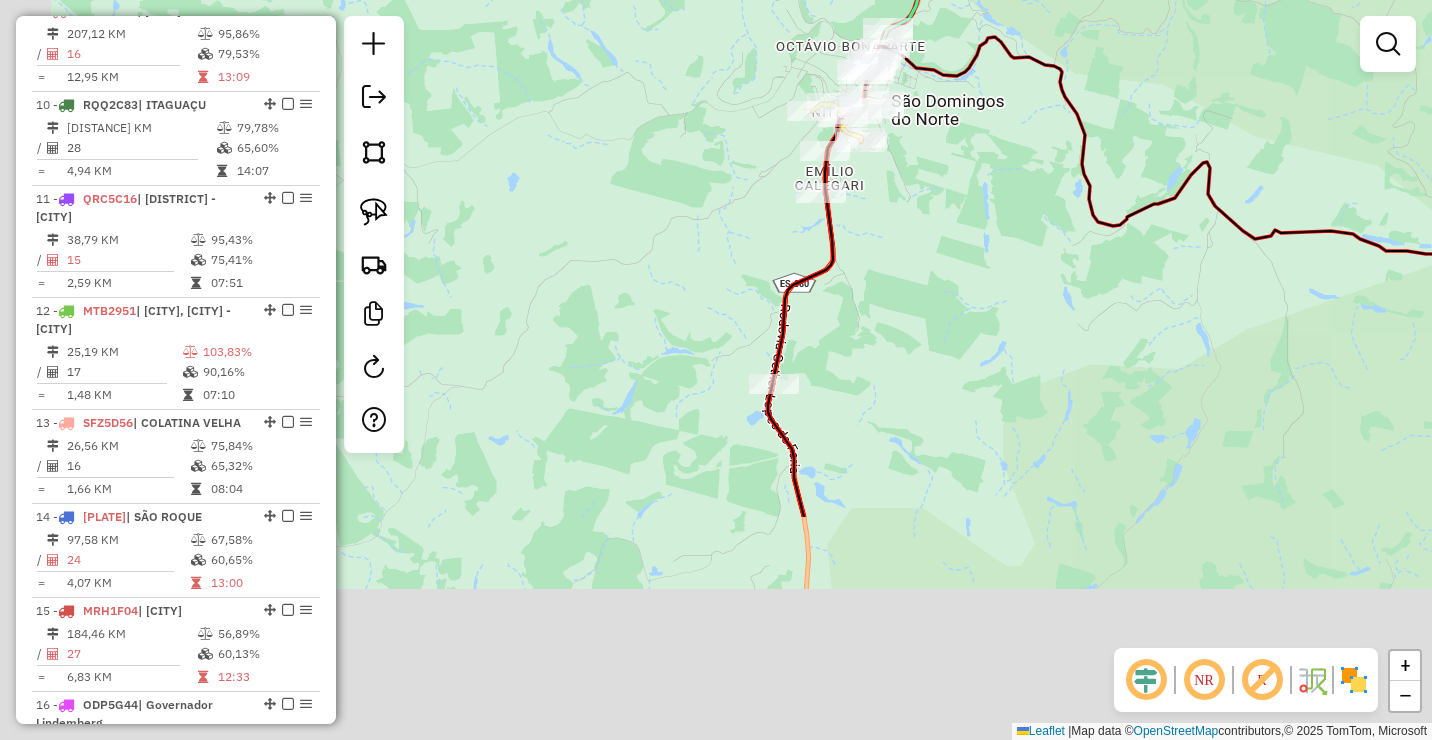 drag, startPoint x: 897, startPoint y: 468, endPoint x: 935, endPoint y: 252, distance: 219.31712 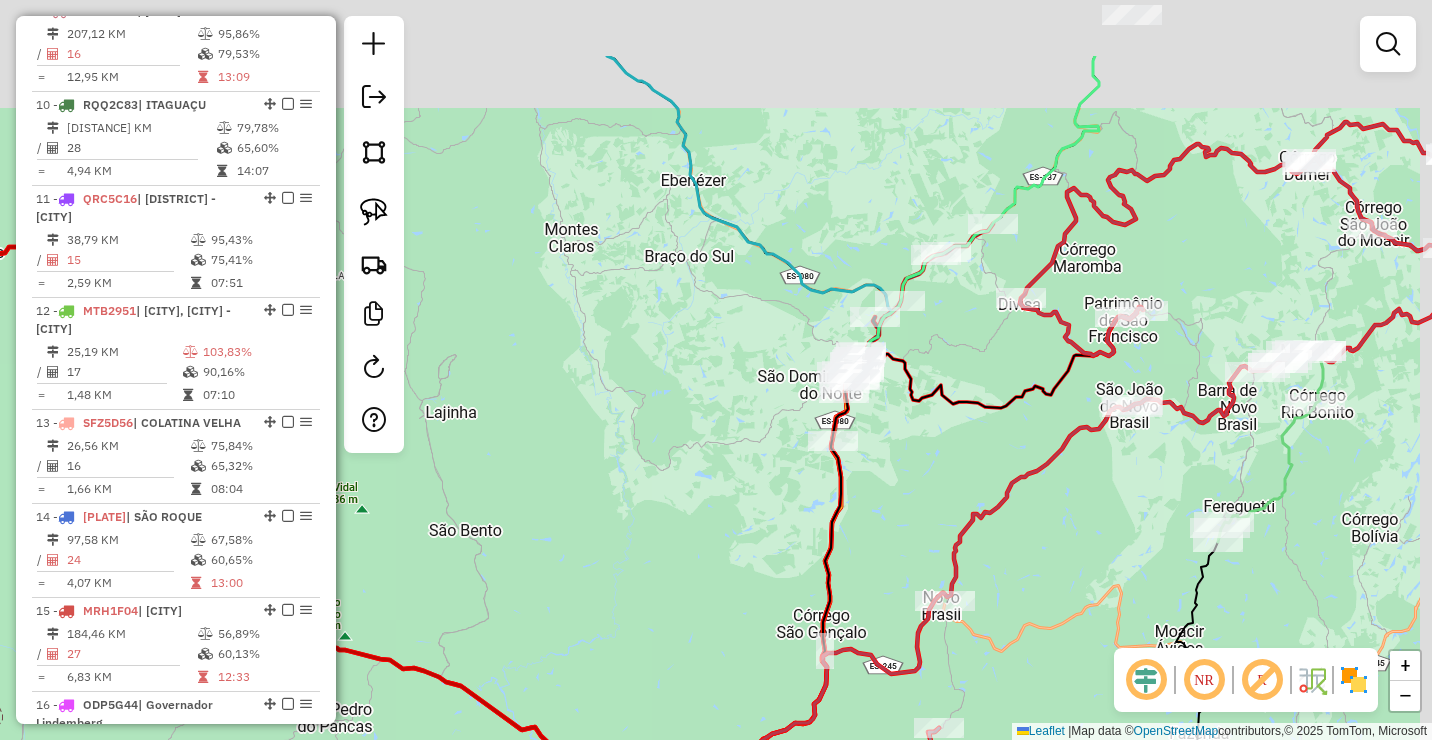 drag, startPoint x: 897, startPoint y: 353, endPoint x: 888, endPoint y: 431, distance: 78.51752 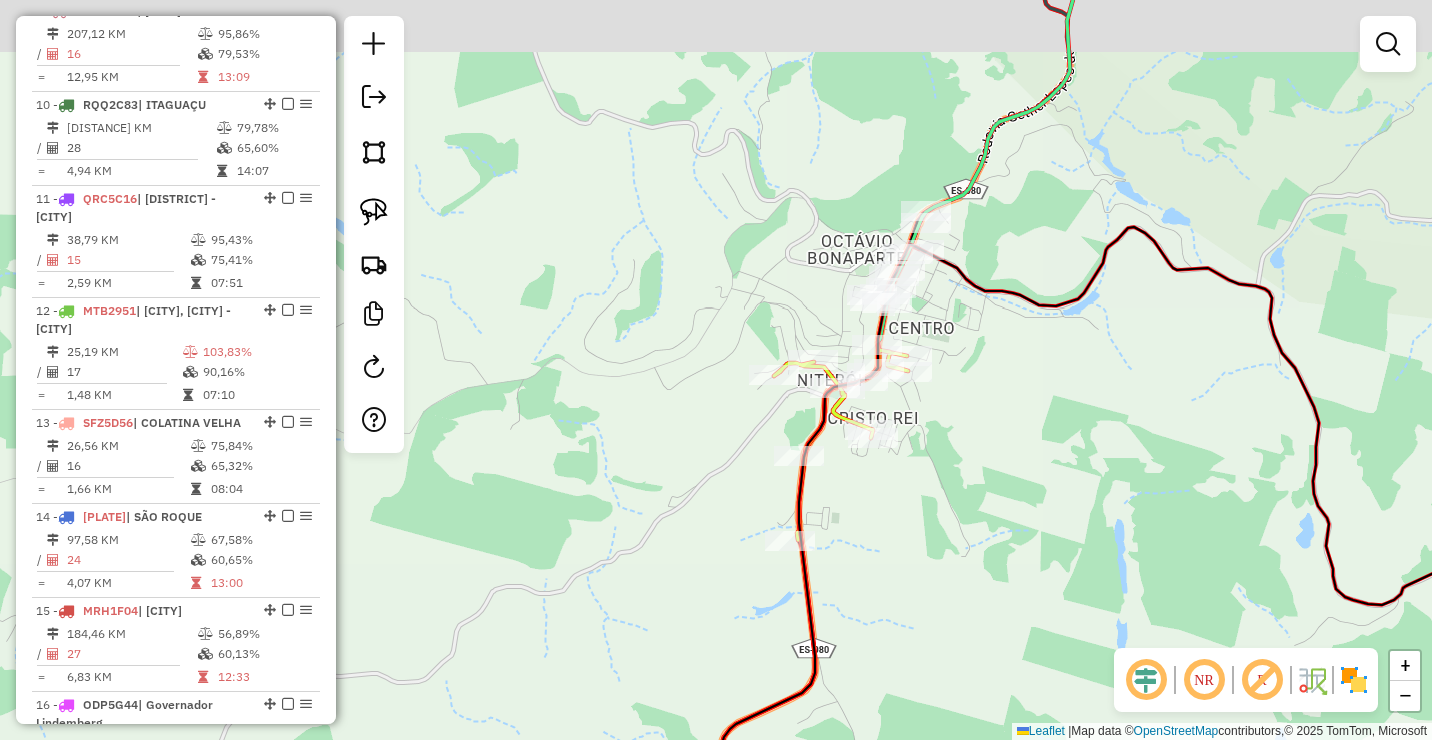 drag, startPoint x: 1019, startPoint y: 338, endPoint x: 973, endPoint y: 460, distance: 130.38405 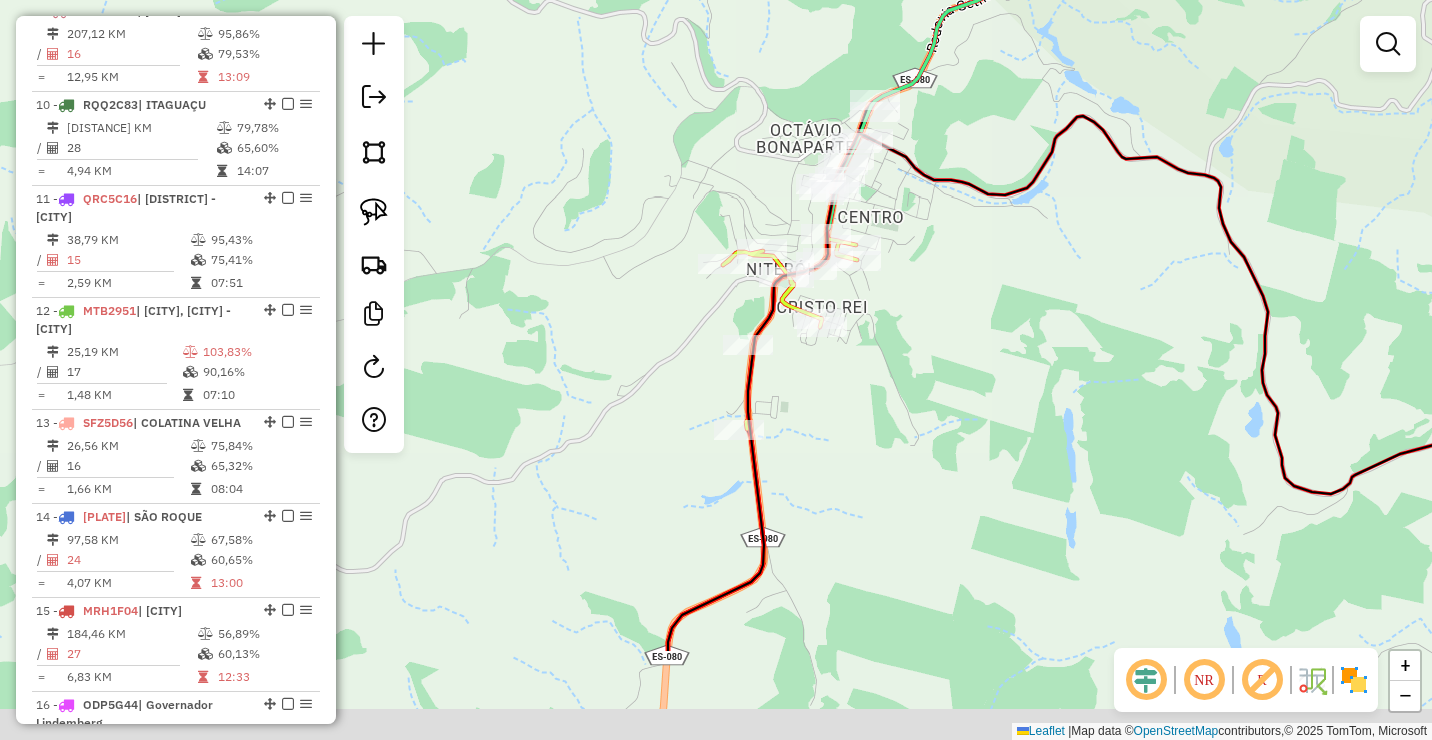 drag, startPoint x: 972, startPoint y: 513, endPoint x: 945, endPoint y: 348, distance: 167.1945 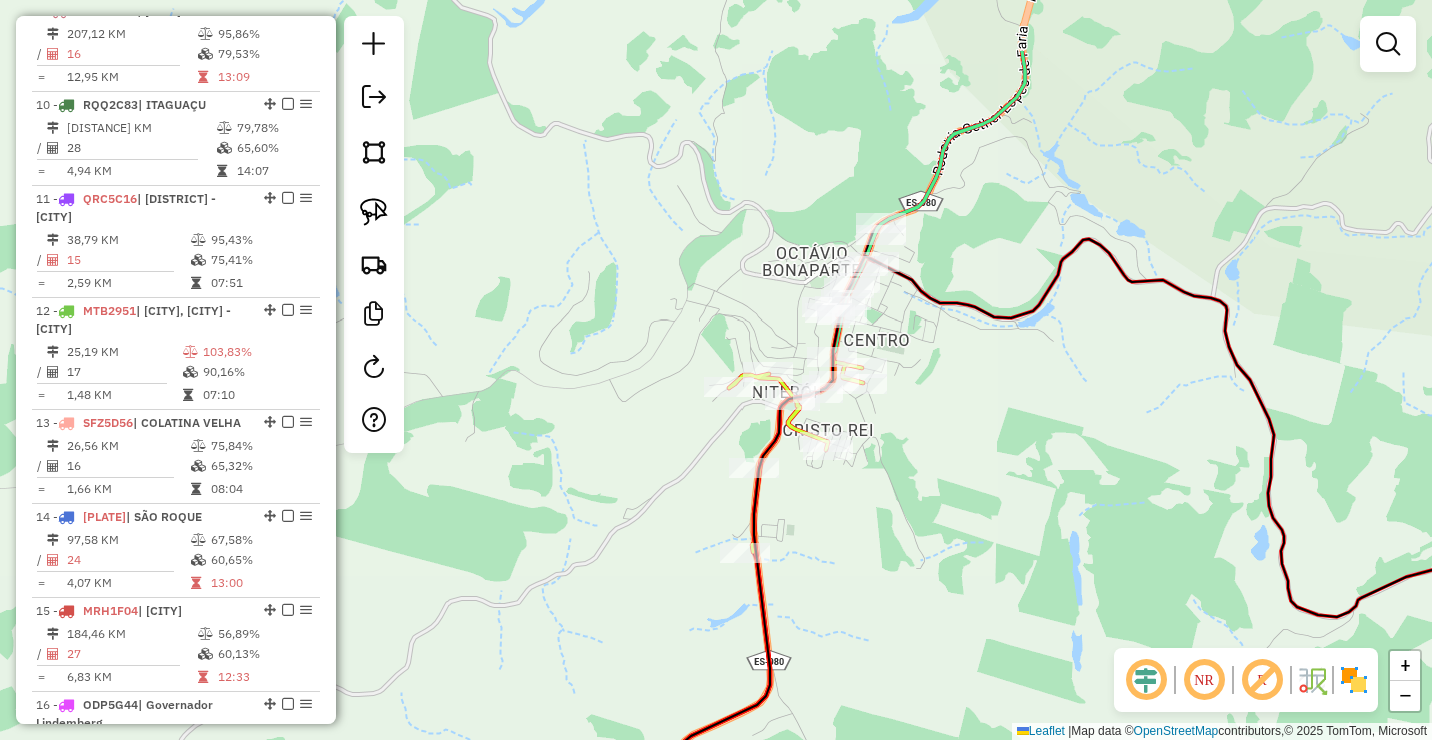 drag, startPoint x: 813, startPoint y: 486, endPoint x: 826, endPoint y: 469, distance: 21.400934 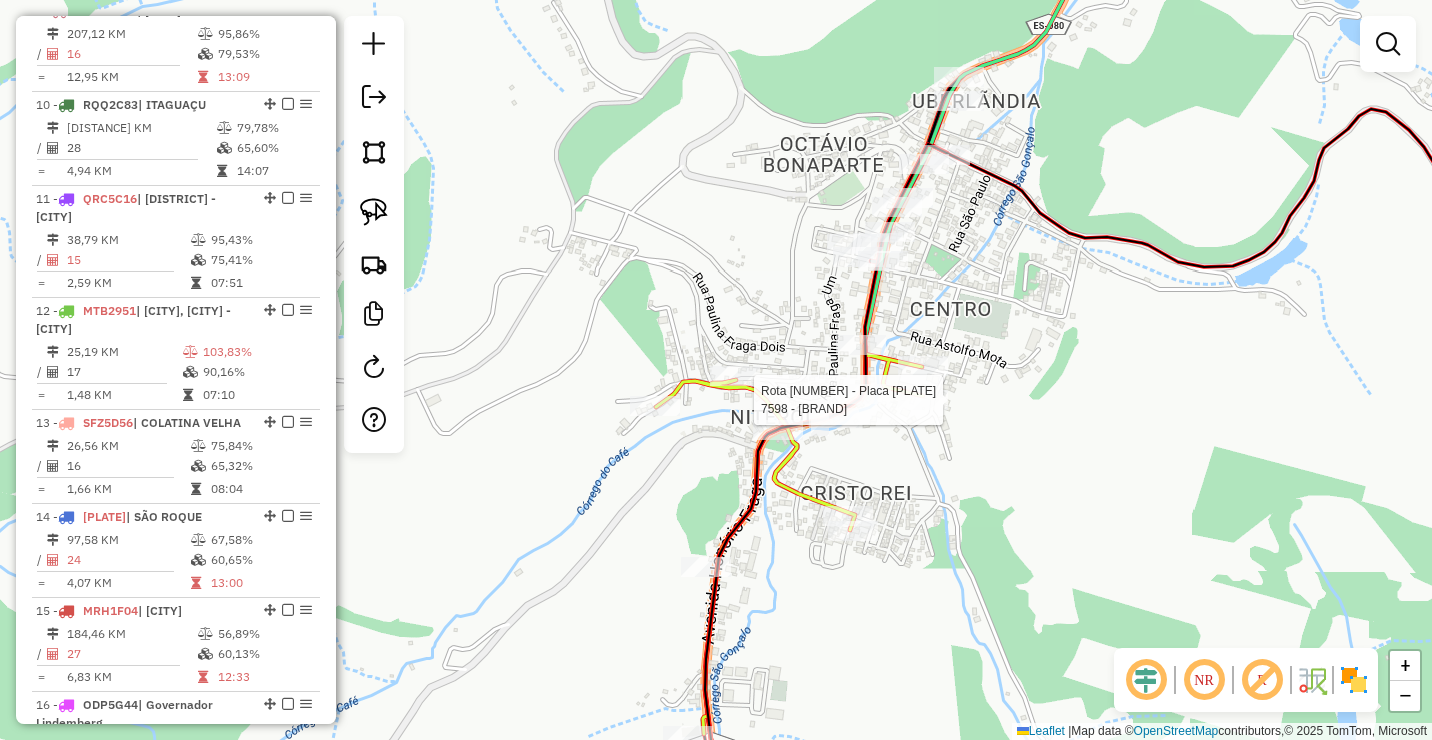 select on "*********" 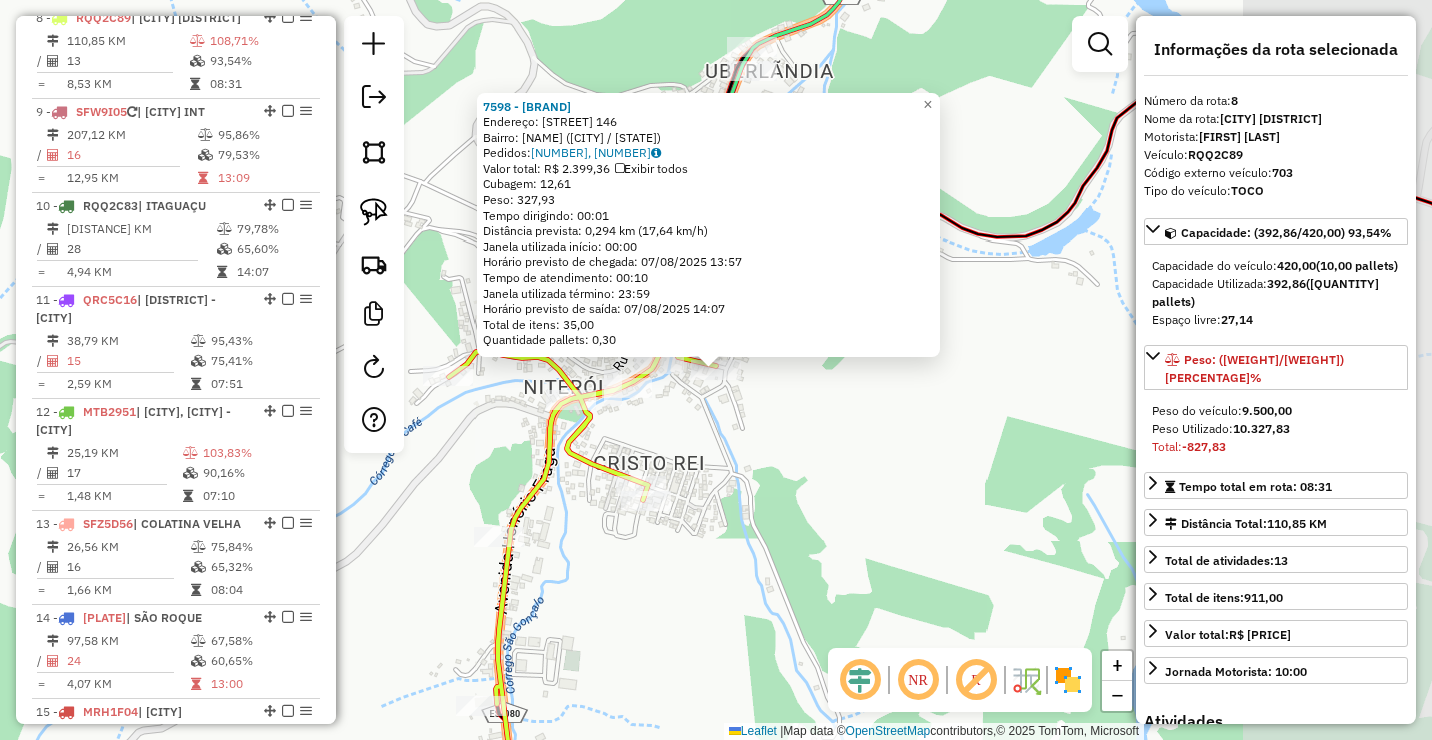 scroll, scrollTop: 1547, scrollLeft: 0, axis: vertical 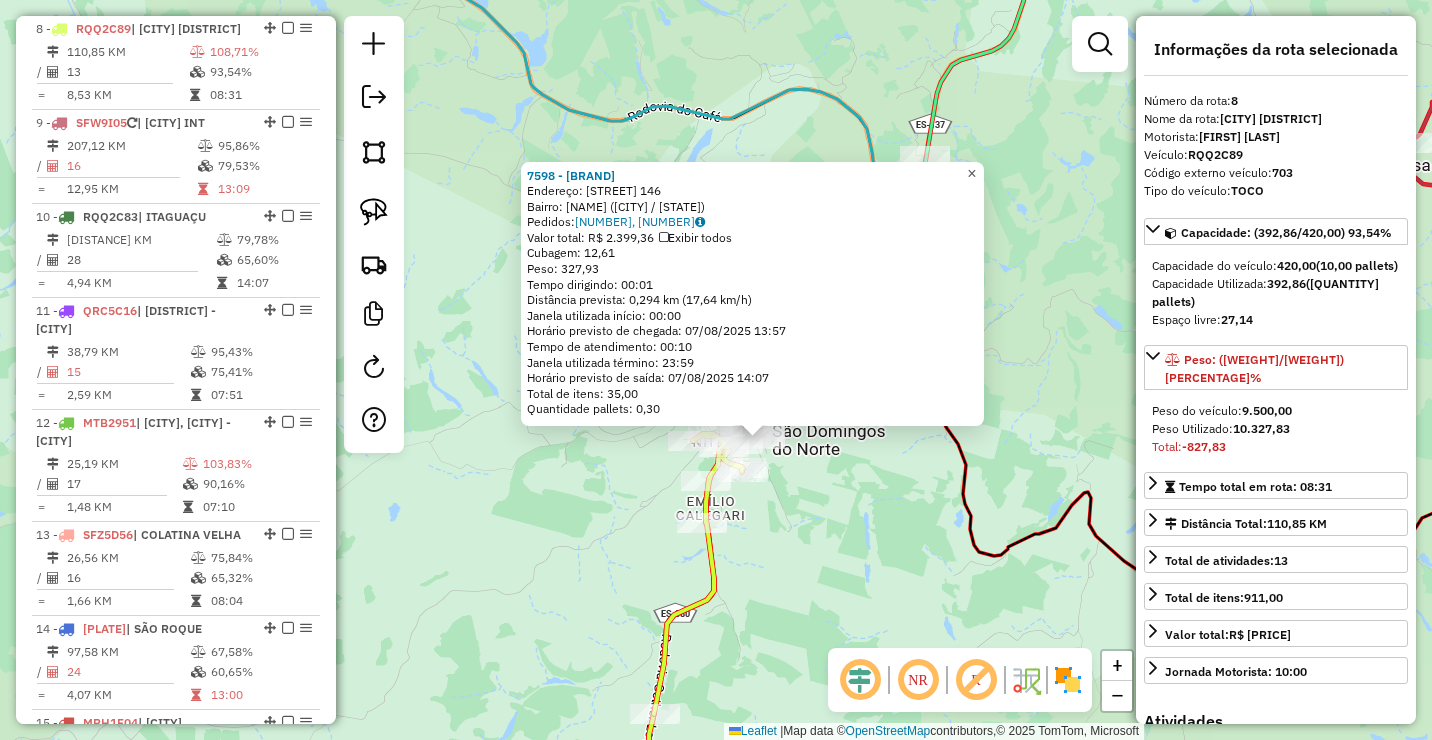 click on "×" 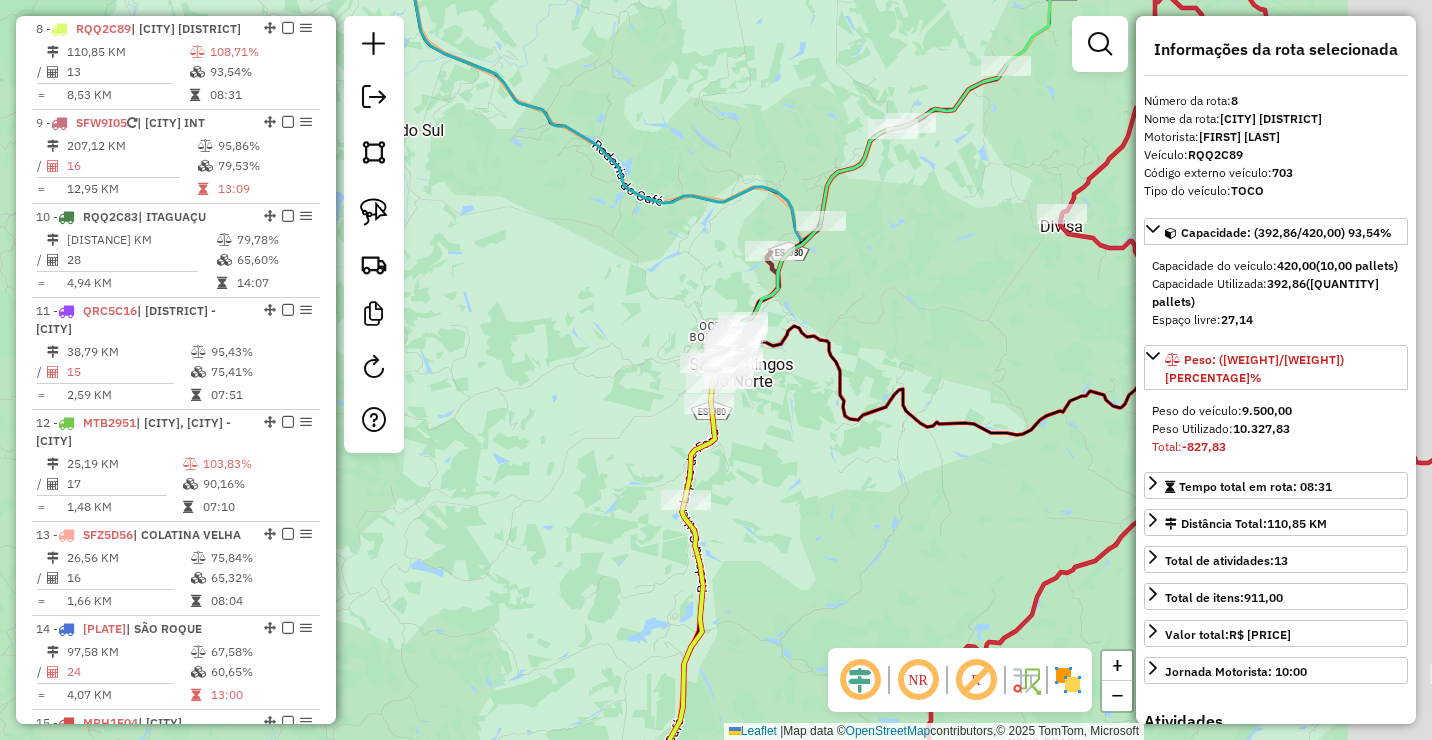 drag, startPoint x: 935, startPoint y: 439, endPoint x: 813, endPoint y: 452, distance: 122.69067 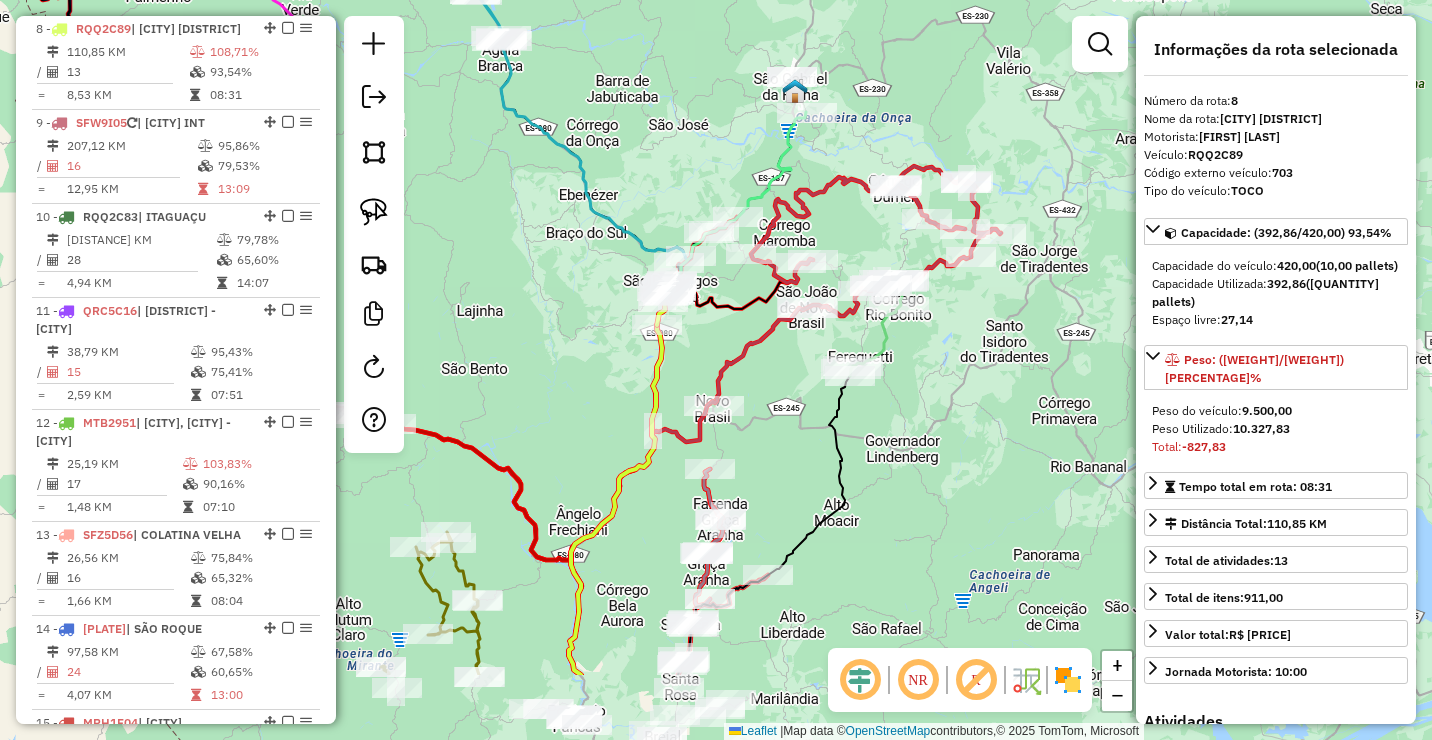 drag, startPoint x: 994, startPoint y: 507, endPoint x: 775, endPoint y: 362, distance: 262.65186 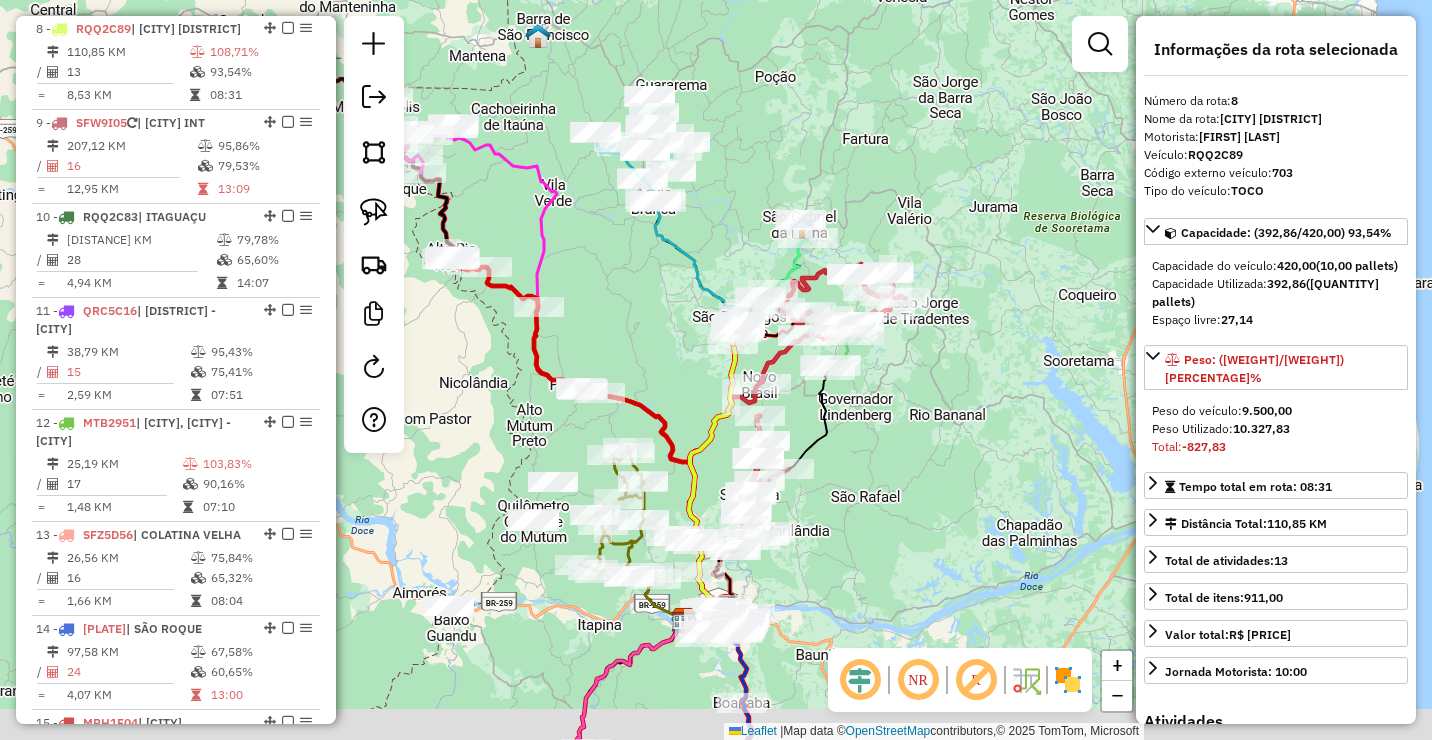 drag, startPoint x: 810, startPoint y: 545, endPoint x: 845, endPoint y: 322, distance: 225.72993 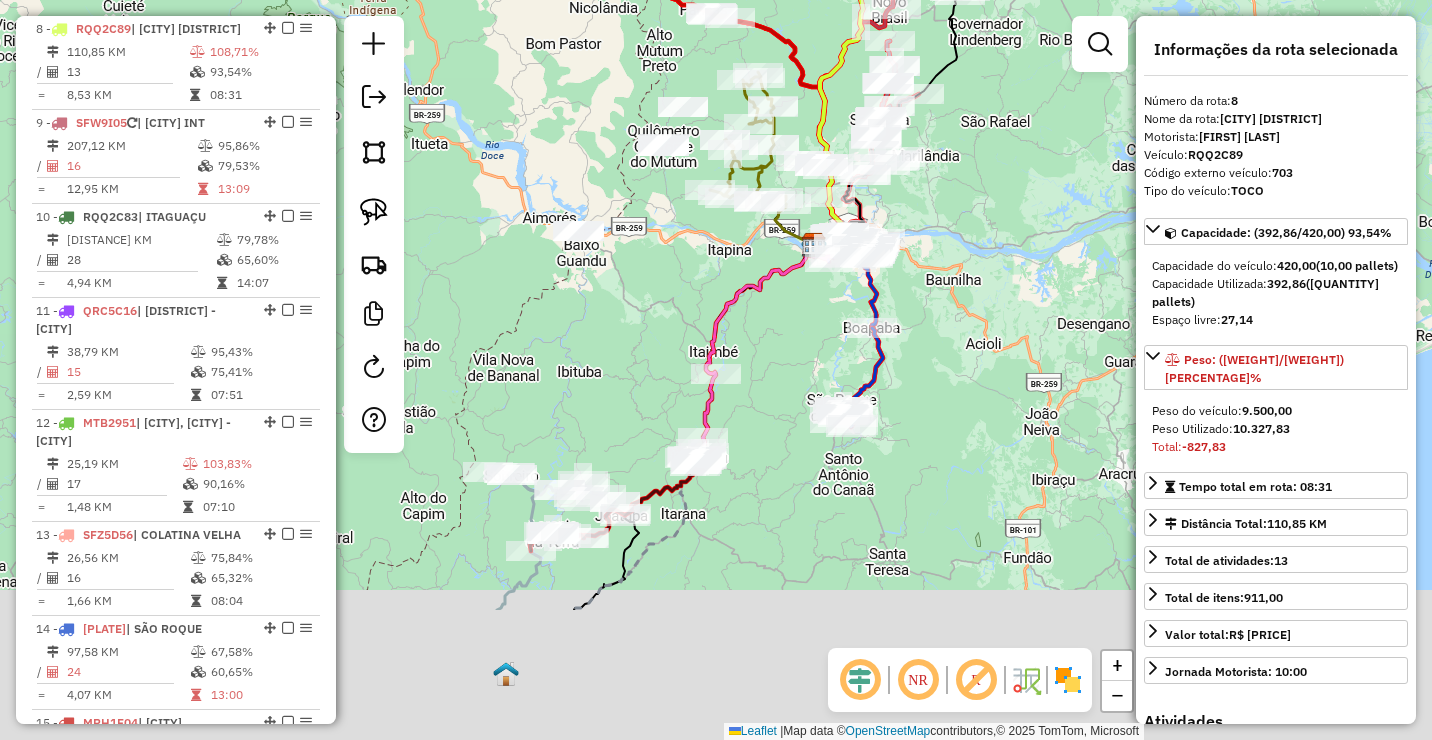 drag, startPoint x: 821, startPoint y: 574, endPoint x: 881, endPoint y: 373, distance: 209.76416 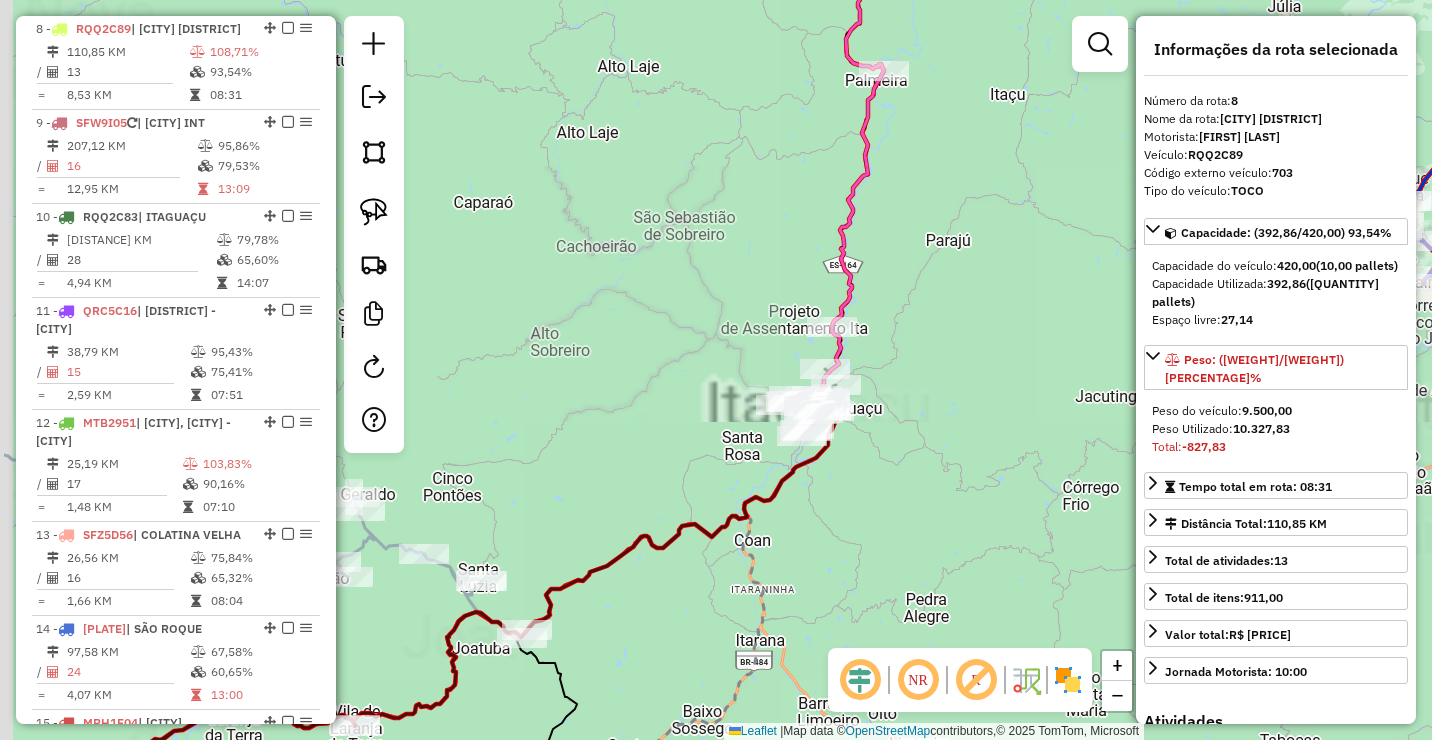 drag, startPoint x: 766, startPoint y: 328, endPoint x: 913, endPoint y: 279, distance: 154.9516 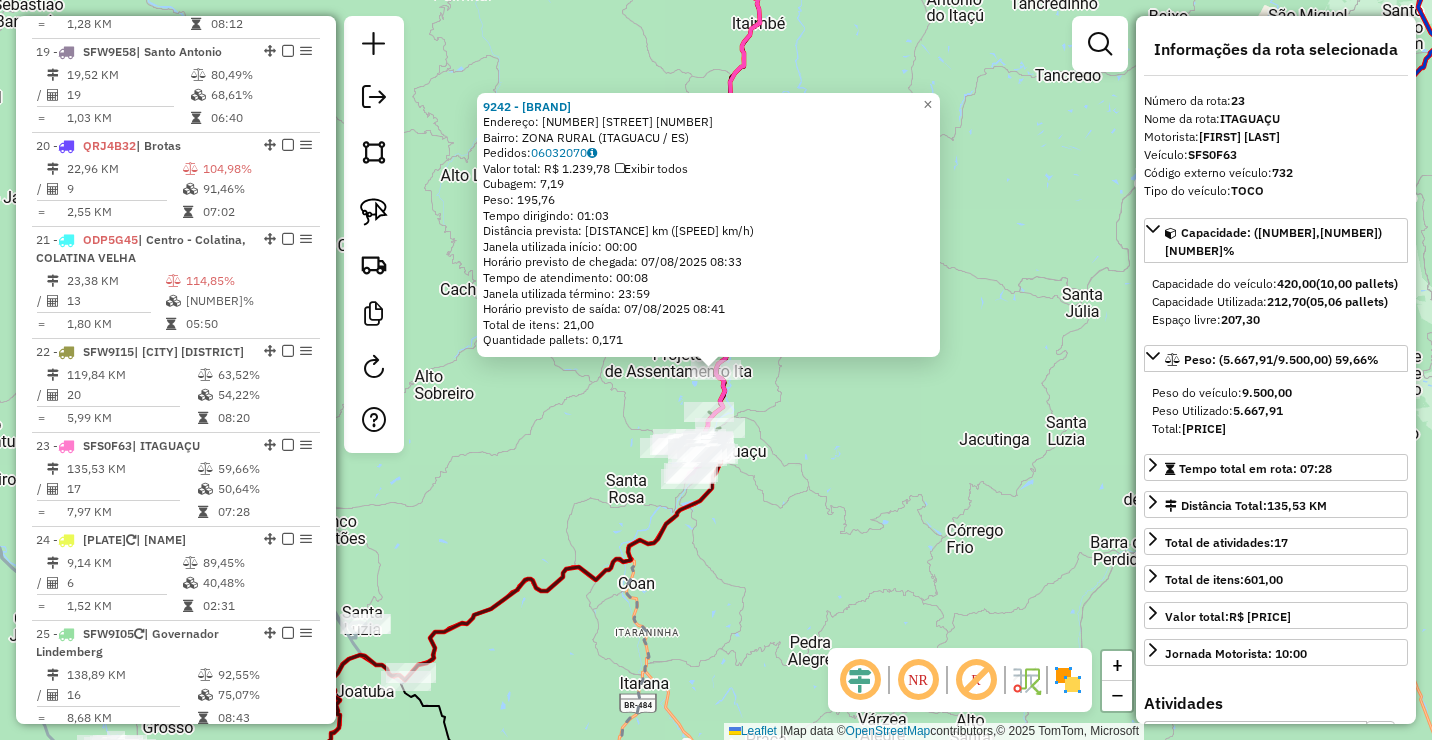scroll, scrollTop: 3119, scrollLeft: 0, axis: vertical 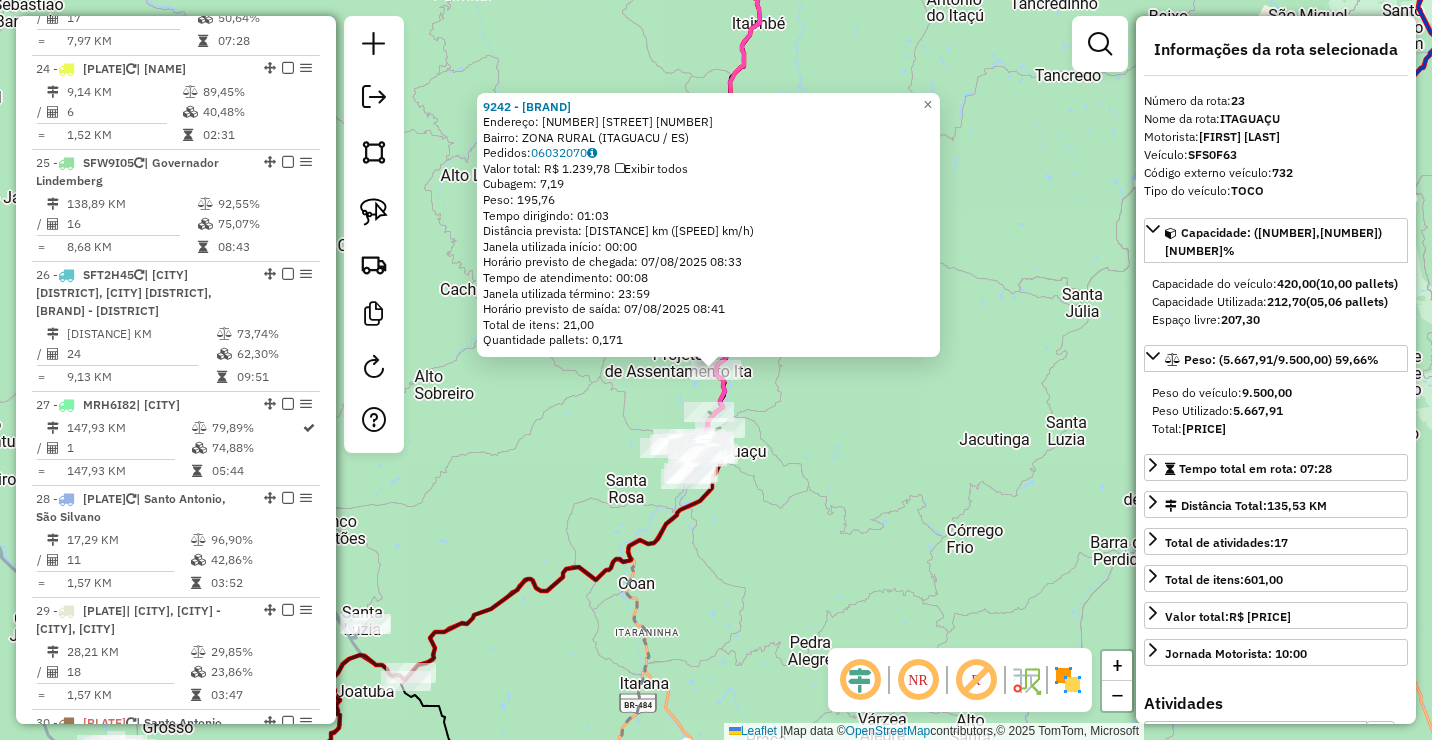 click on "9242 - BAR DO CAPUCHO  Endereço:  2 VL SITIO CAPUCHO SN   Bairro: ZONA RURAL (ITAGUACU / ES)   Pedidos:  06032070   Valor total: R$ 1.239,78   Exibir todos   Cubagem: 7,19  Peso: 195,76  Tempo dirigindo: 01:03   Distância prevista: 60,63 km (57,74 km/h)   Janela utilizada início: 00:00   Horário previsto de chegada: 07/08/2025 08:33   Tempo de atendimento: 00:08   Janela utilizada término: 23:59   Horário previsto de saída: 07/08/2025 08:41   Total de itens: 21,00   Quantidade pallets: 0,171  × Janela de atendimento Grade de atendimento Capacidade Transportadoras Veículos Cliente Pedidos  Rotas Selecione os dias de semana para filtrar as janelas de atendimento  Seg   Ter   Qua   Qui   Sex   Sáb   Dom  Informe o período da janela de atendimento: De: Até:  Filtrar exatamente a janela do cliente  Considerar janela de atendimento padrão  Selecione os dias de semana para filtrar as grades de atendimento  Seg   Ter   Qua   Qui   Sex   Sáb   Dom   Considerar clientes sem dia de atendimento cadastrado +" 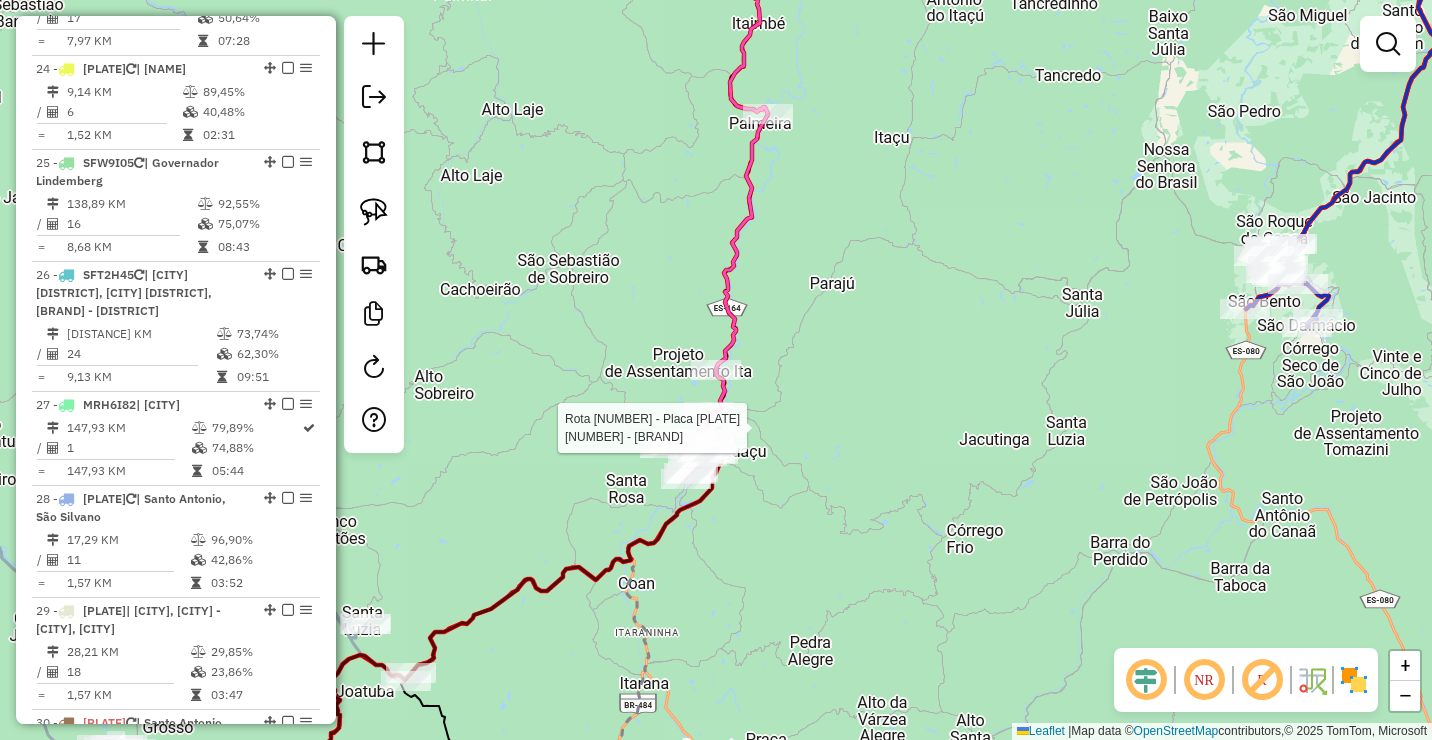 select on "*********" 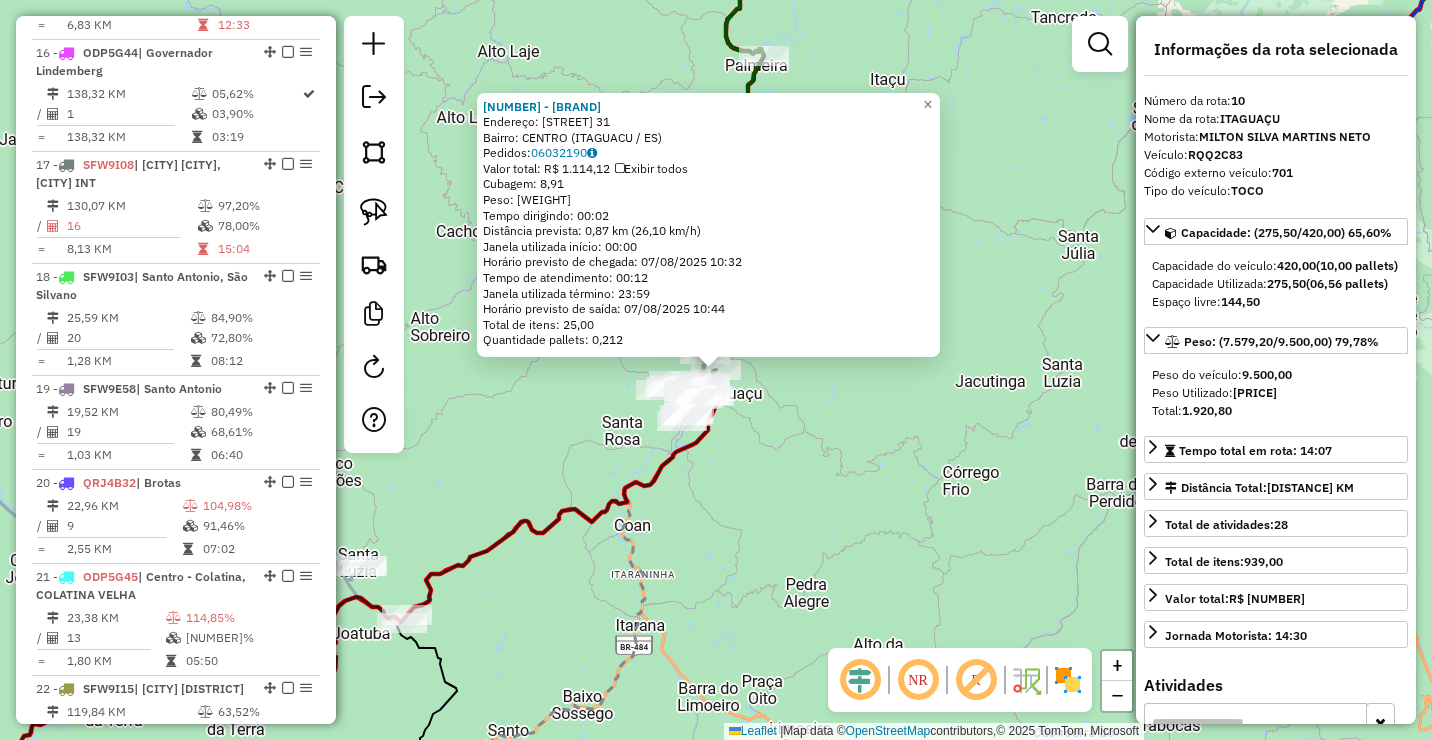scroll, scrollTop: 1771, scrollLeft: 0, axis: vertical 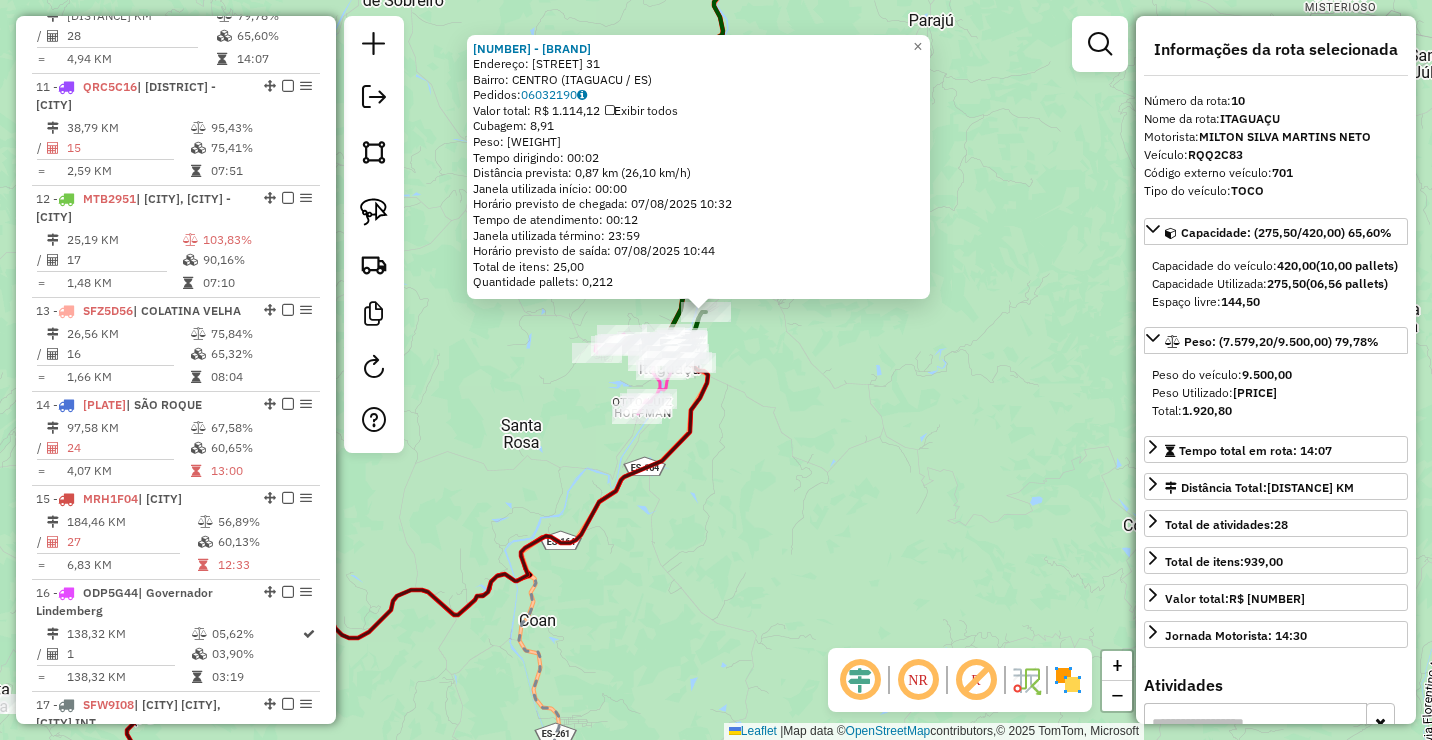 click on "18109 - BAR DO GOGO  Endereço:  LIRIO DO CAMPO 31   Bairro: CENTRO (ITAGUACU / ES)   Pedidos:  06032190   Valor total: R$ 1.114,12   Exibir todos   Cubagem: 8,91  Peso: 234,62  Tempo dirigindo: 00:02   Distância prevista: 0,87 km (26,10 km/h)   Janela utilizada início: 00:00   Horário previsto de chegada: 07/08/2025 10:32   Tempo de atendimento: 00:12   Janela utilizada término: 23:59   Horário previsto de saída: 07/08/2025 10:44   Total de itens: 25,00   Quantidade pallets: 0,212  × Janela de atendimento Grade de atendimento Capacidade Transportadoras Veículos Cliente Pedidos  Rotas Selecione os dias de semana para filtrar as janelas de atendimento  Seg   Ter   Qua   Qui   Sex   Sáb   Dom  Informe o período da janela de atendimento: De: Até:  Filtrar exatamente a janela do cliente  Considerar janela de atendimento padrão  Selecione os dias de semana para filtrar as grades de atendimento  Seg   Ter   Qua   Qui   Sex   Sáb   Dom   Considerar clientes sem dia de atendimento cadastrado  De:   De:" 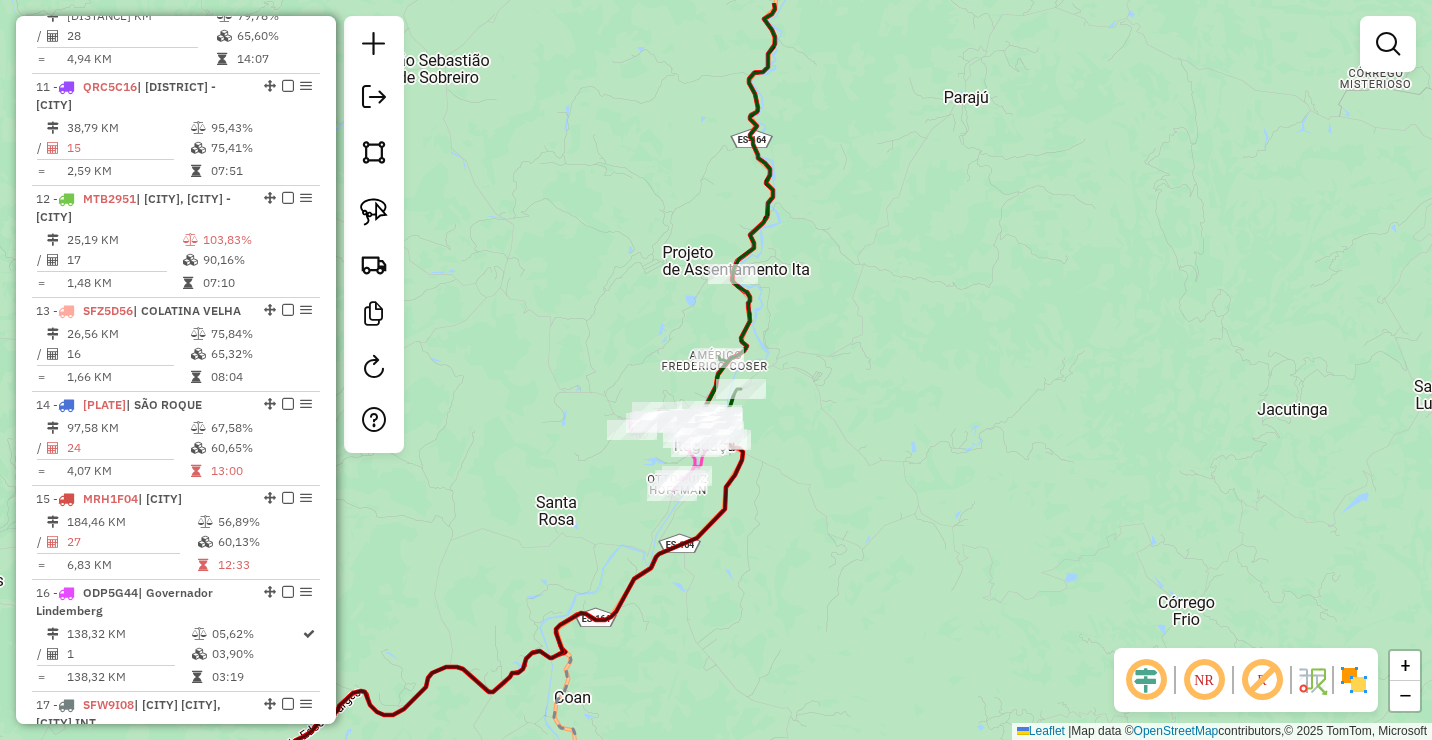 drag, startPoint x: 791, startPoint y: 367, endPoint x: 826, endPoint y: 444, distance: 84.58132 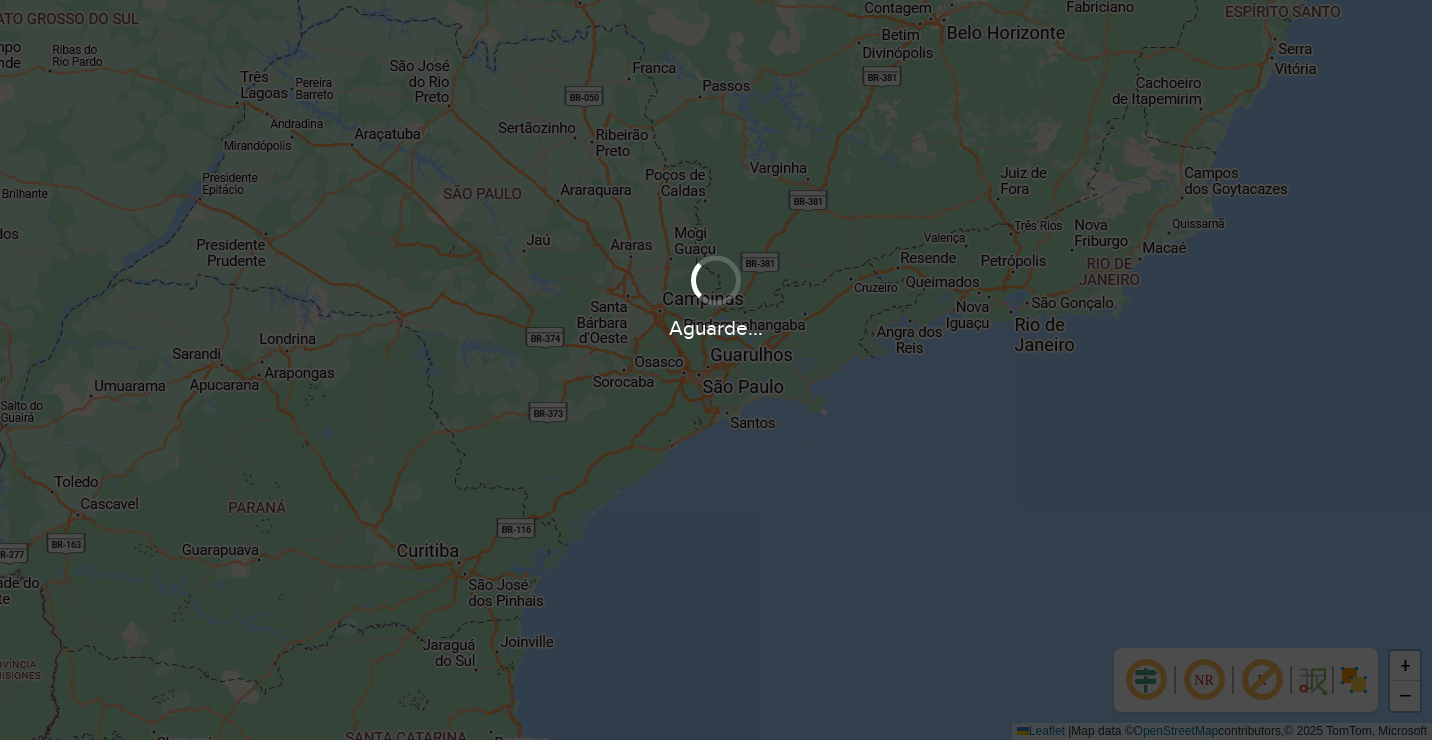 scroll, scrollTop: 0, scrollLeft: 0, axis: both 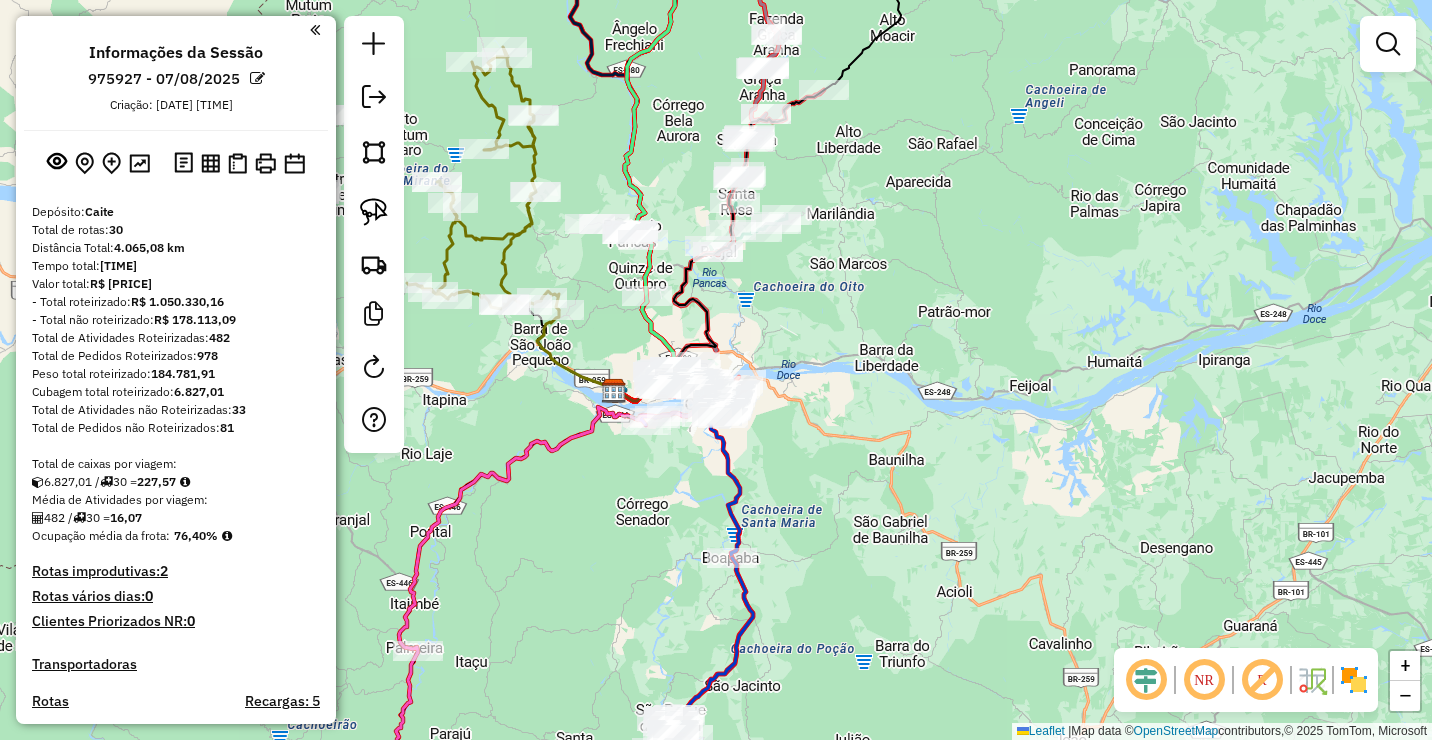 drag, startPoint x: 790, startPoint y: 384, endPoint x: 804, endPoint y: 418, distance: 36.769554 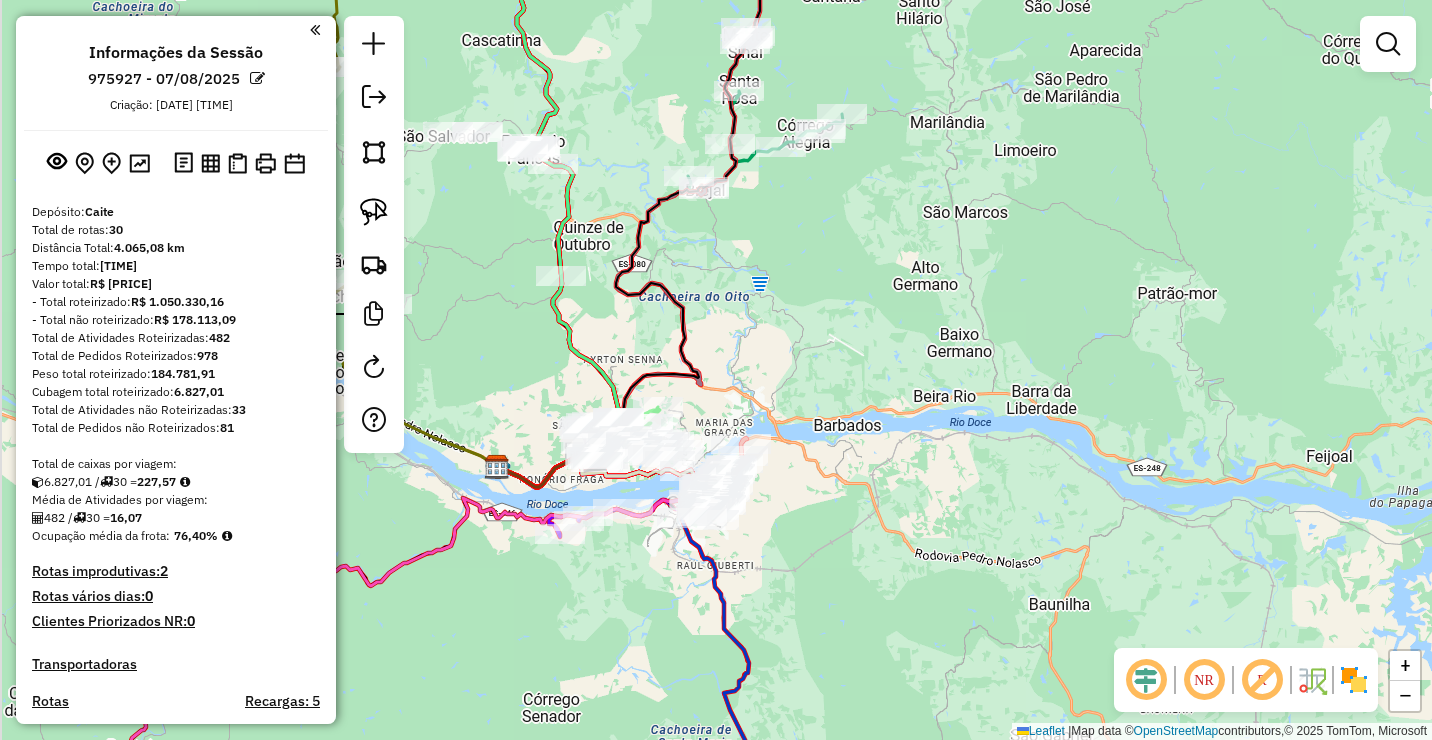 drag, startPoint x: 782, startPoint y: 404, endPoint x: 1060, endPoint y: 183, distance: 355.1408 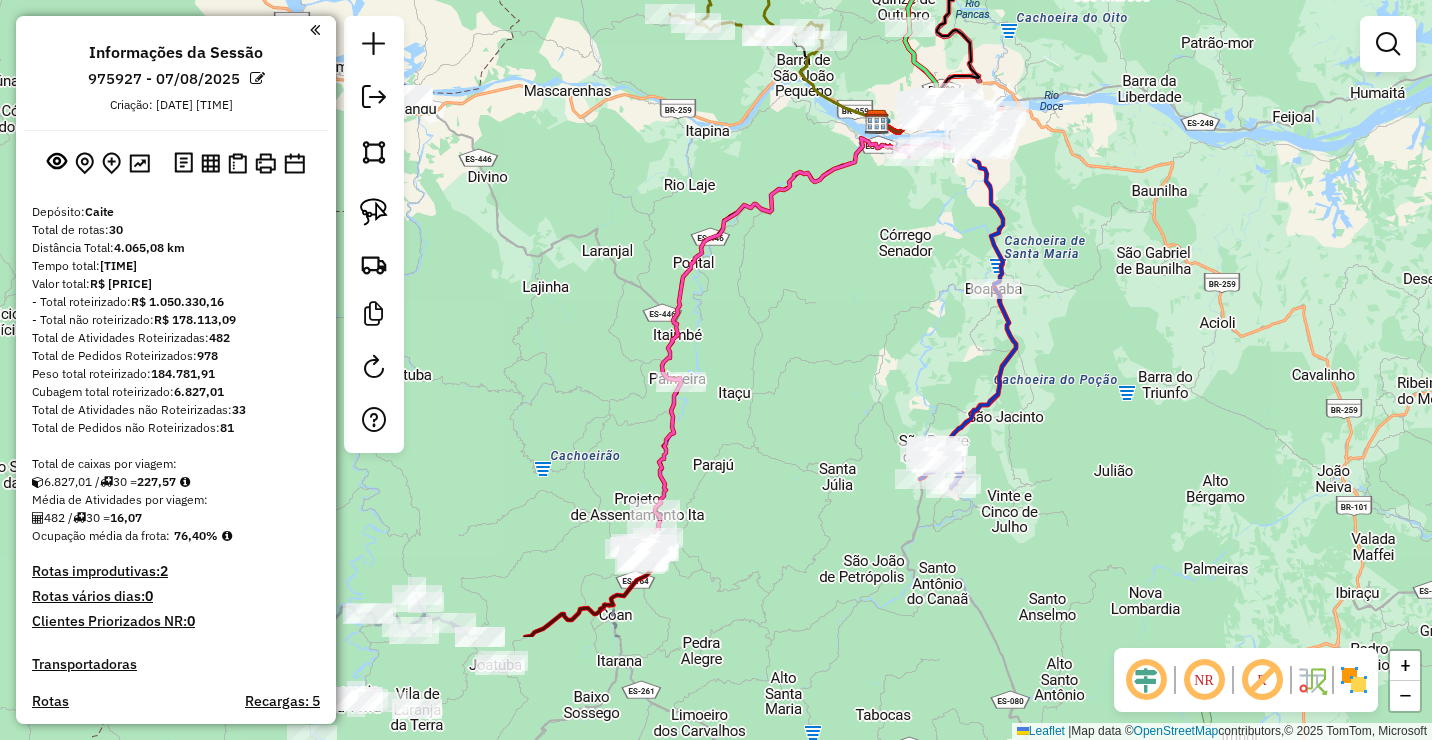 drag, startPoint x: 784, startPoint y: 451, endPoint x: 828, endPoint y: 307, distance: 150.57224 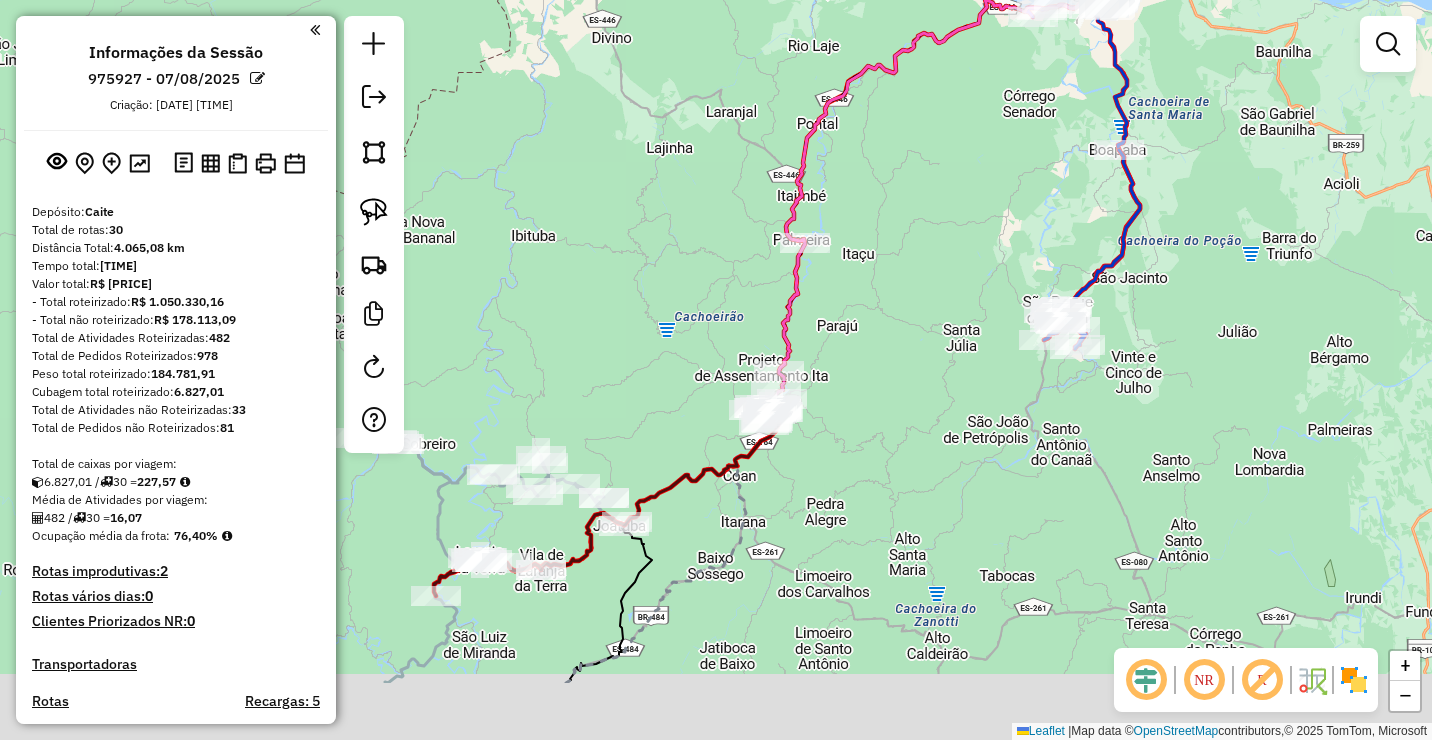 drag, startPoint x: 816, startPoint y: 333, endPoint x: 849, endPoint y: 276, distance: 65.863495 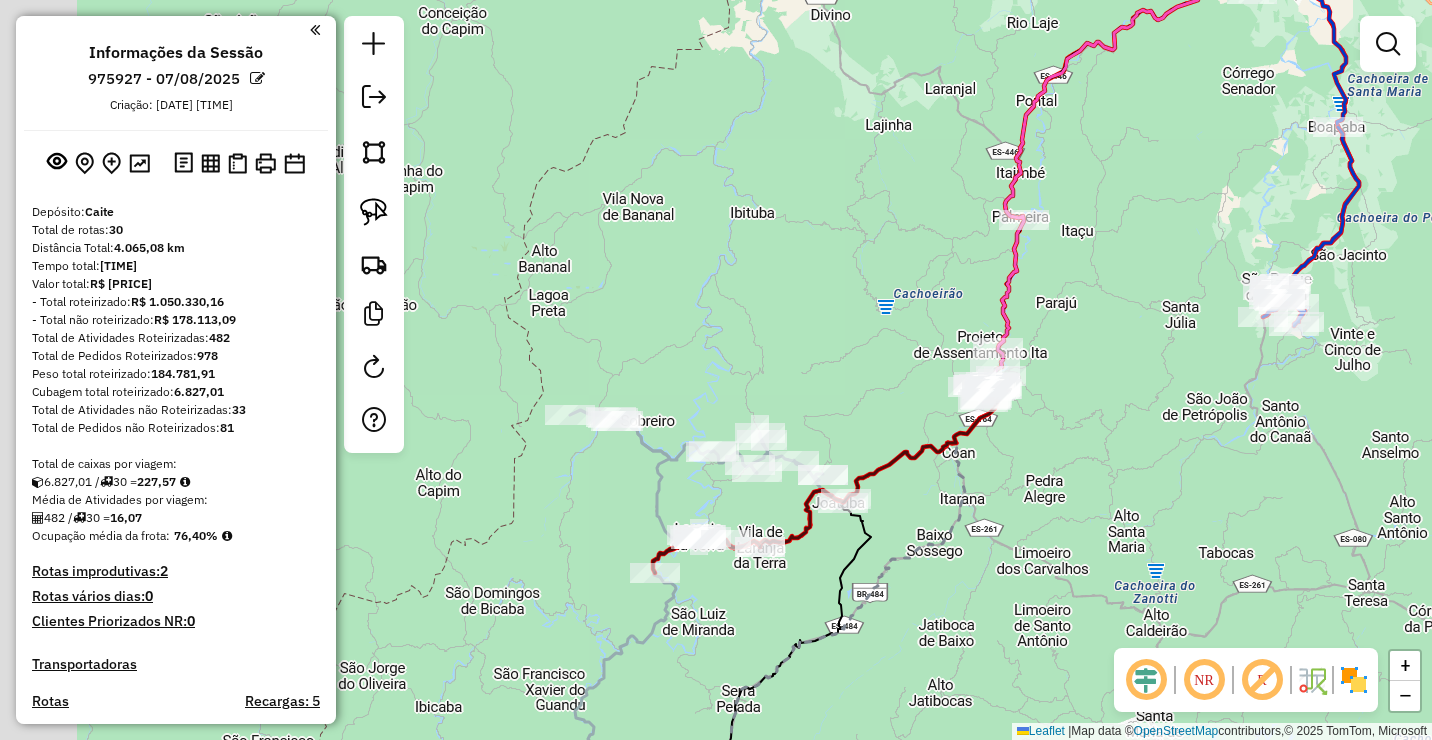 drag, startPoint x: 719, startPoint y: 522, endPoint x: 1055, endPoint y: 582, distance: 341.3151 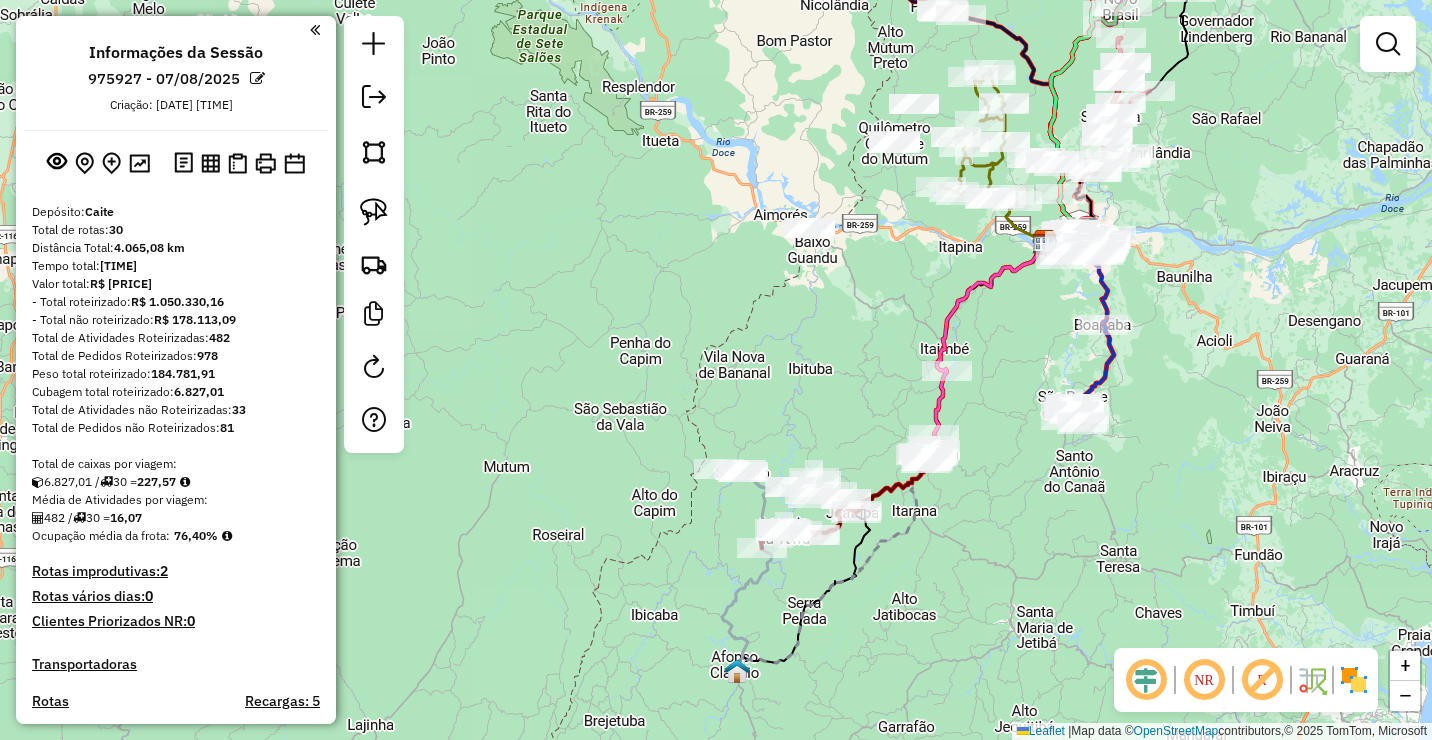 drag, startPoint x: 814, startPoint y: 301, endPoint x: 792, endPoint y: 350, distance: 53.712196 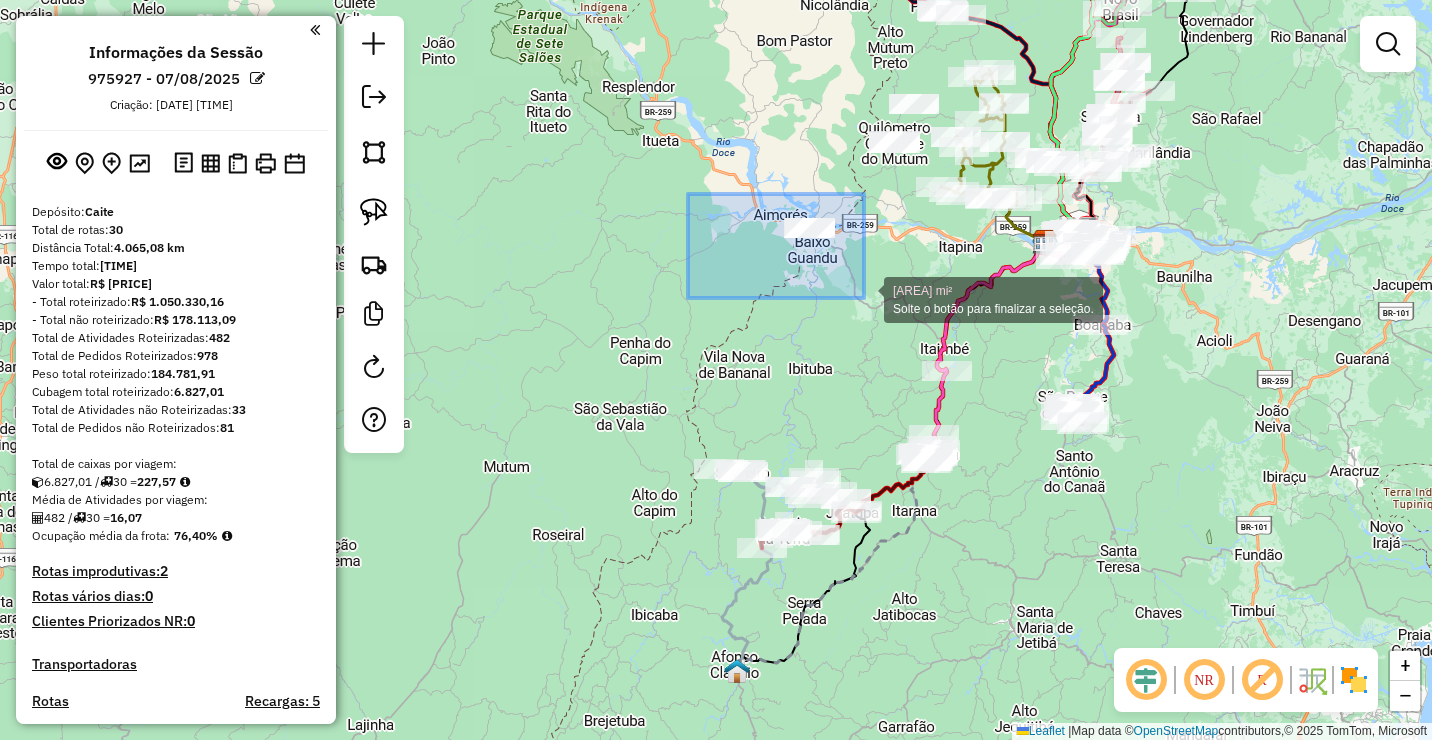 drag, startPoint x: 688, startPoint y: 194, endPoint x: 851, endPoint y: 290, distance: 189.16924 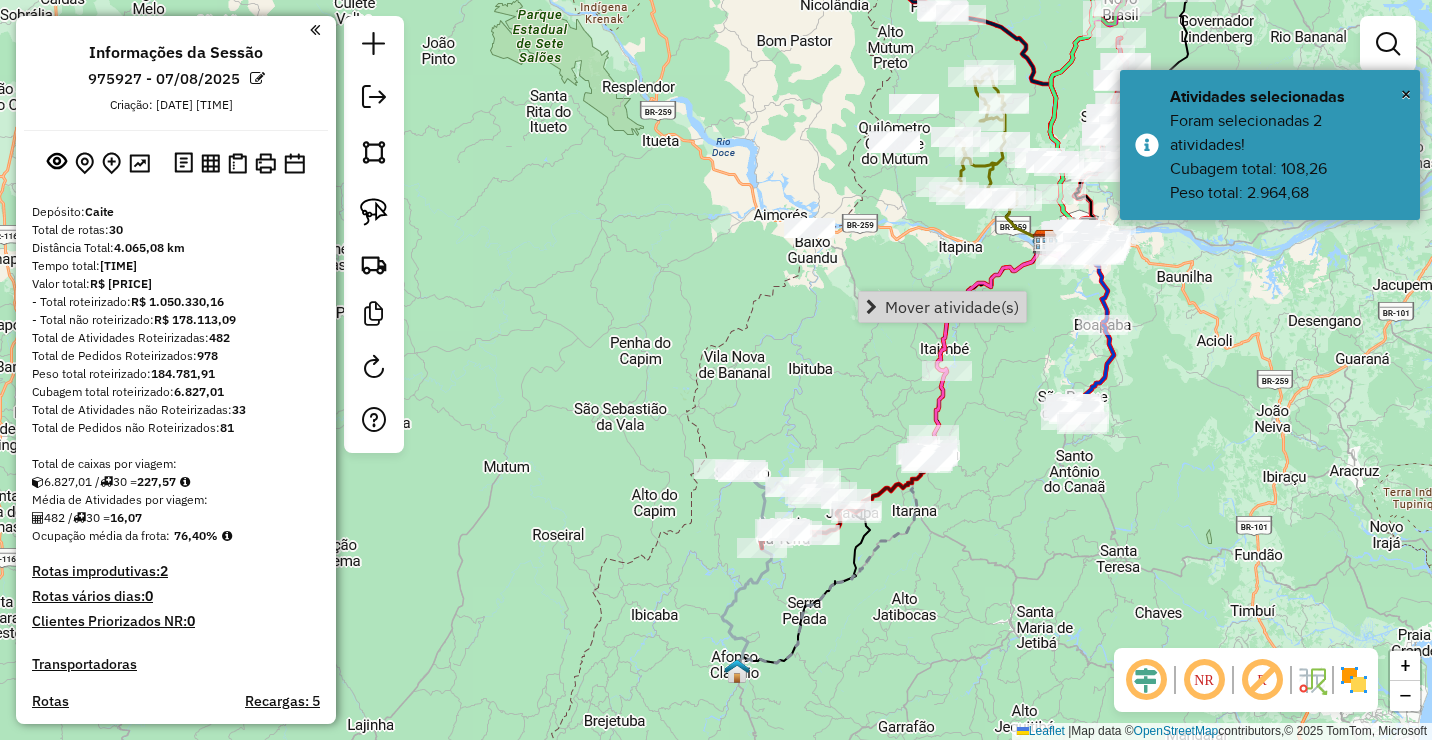 click on "Janela de atendimento Grade de atendimento Capacidade Transportadoras Veículos Cliente Pedidos  Rotas Selecione os dias de semana para filtrar as janelas de atendimento  Seg   Ter   Qua   Qui   Sex   Sáb   Dom  Informe o período da janela de atendimento: De: Até:  Filtrar exatamente a janela do cliente  Considerar janela de atendimento padrão  Selecione os dias de semana para filtrar as grades de atendimento  Seg   Ter   Qua   Qui   Sex   Sáb   Dom   Considerar clientes sem dia de atendimento cadastrado  Clientes fora do dia de atendimento selecionado Filtrar as atividades entre os valores definidos abaixo:  Peso mínimo:   Peso máximo:   Cubagem mínima:   Cubagem máxima:   De:   Até:  Filtrar as atividades entre o tempo de atendimento definido abaixo:  De:   Até:   Considerar capacidade total dos clientes não roteirizados Transportadora: Selecione um ou mais itens Tipo de veículo: Selecione um ou mais itens Veículo: Selecione um ou mais itens Motorista: Selecione um ou mais itens Nome: Rótulo:" 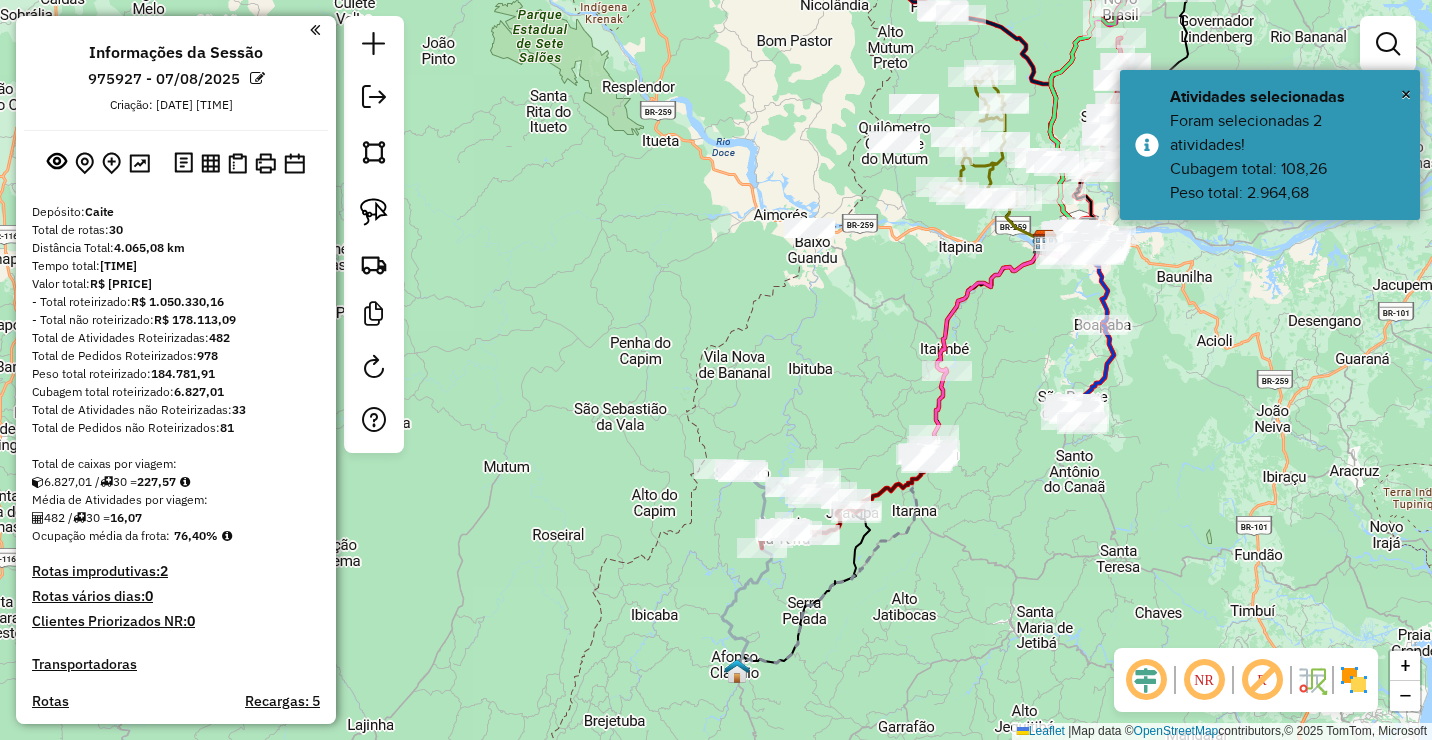 click on "Janela de atendimento Grade de atendimento Capacidade Transportadoras Veículos Cliente Pedidos  Rotas Selecione os dias de semana para filtrar as janelas de atendimento  Seg   Ter   Qua   Qui   Sex   Sáb   Dom  Informe o período da janela de atendimento: De: Até:  Filtrar exatamente a janela do cliente  Considerar janela de atendimento padrão  Selecione os dias de semana para filtrar as grades de atendimento  Seg   Ter   Qua   Qui   Sex   Sáb   Dom   Considerar clientes sem dia de atendimento cadastrado  Clientes fora do dia de atendimento selecionado Filtrar as atividades entre os valores definidos abaixo:  Peso mínimo:   Peso máximo:   Cubagem mínima:   Cubagem máxima:   De:   Até:  Filtrar as atividades entre o tempo de atendimento definido abaixo:  De:   Até:   Considerar capacidade total dos clientes não roteirizados Transportadora: Selecione um ou mais itens Tipo de veículo: Selecione um ou mais itens Veículo: Selecione um ou mais itens Motorista: Selecione um ou mais itens Nome: Rótulo:" 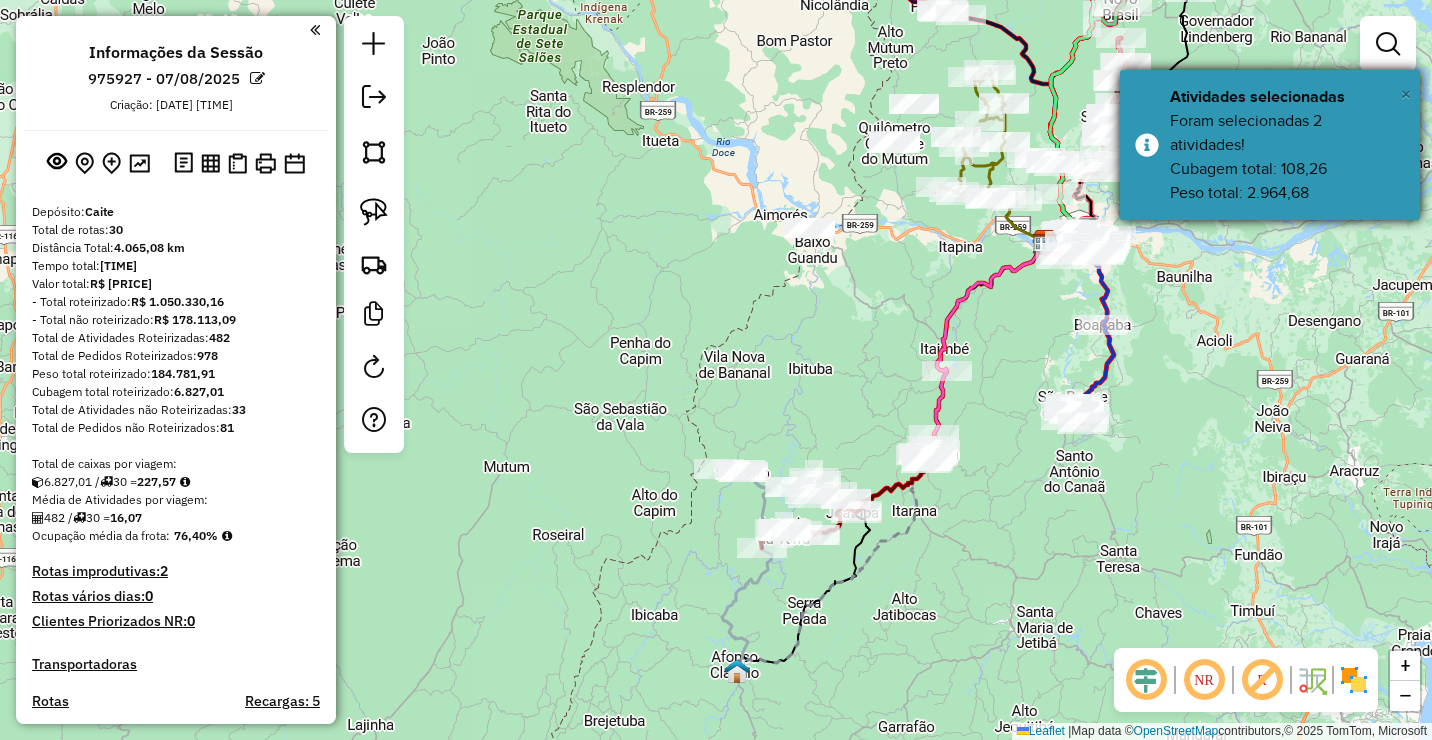 click on "×" at bounding box center [1406, 94] 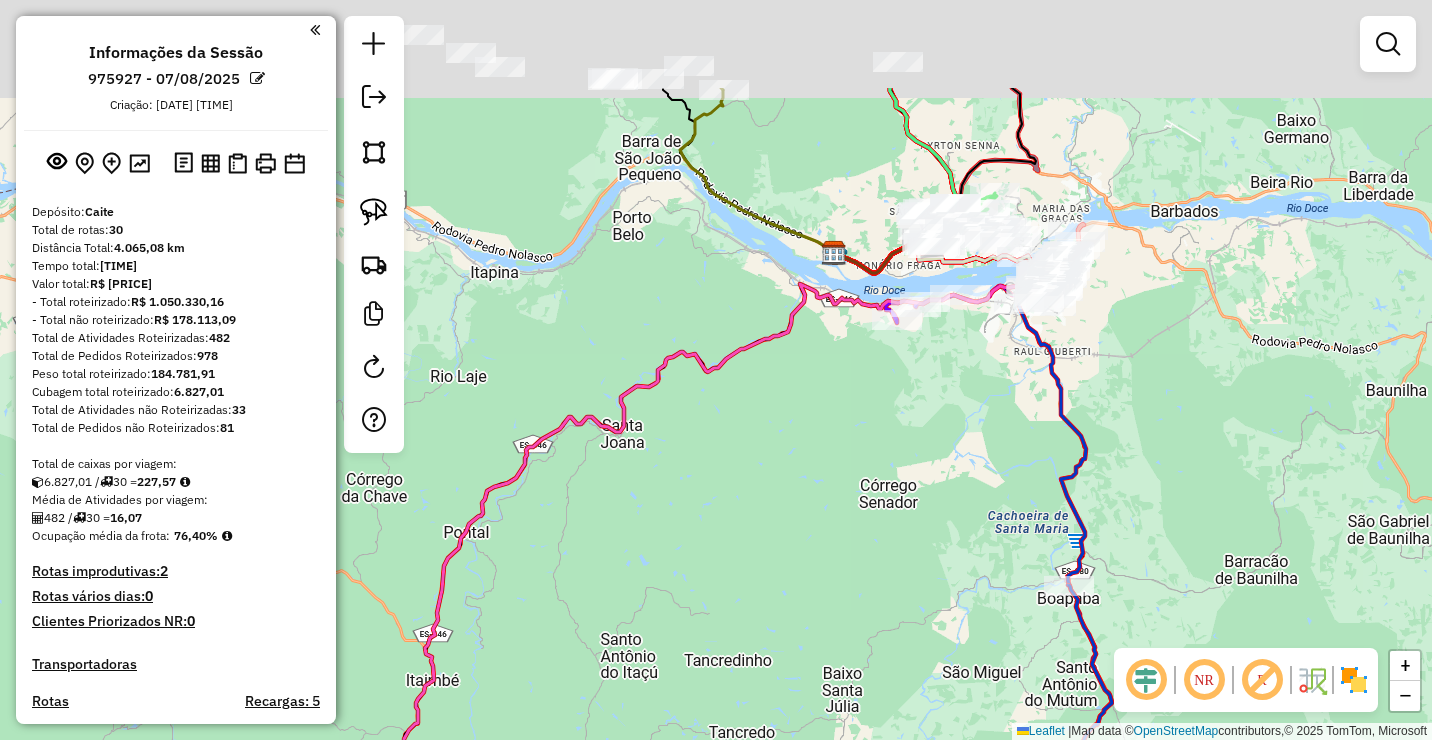 drag, startPoint x: 1137, startPoint y: 224, endPoint x: 1047, endPoint y: 411, distance: 207.53072 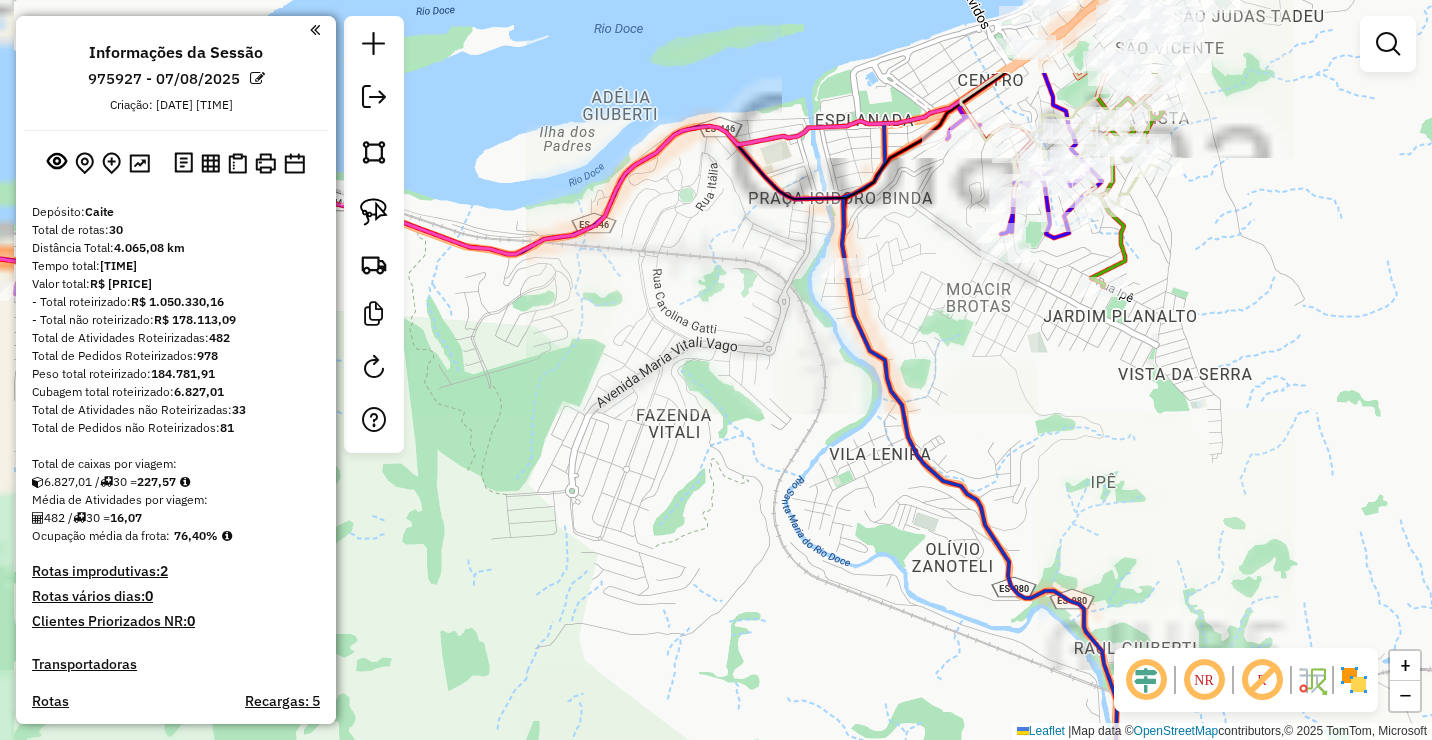 drag, startPoint x: 1050, startPoint y: 479, endPoint x: 1041, endPoint y: 444, distance: 36.138622 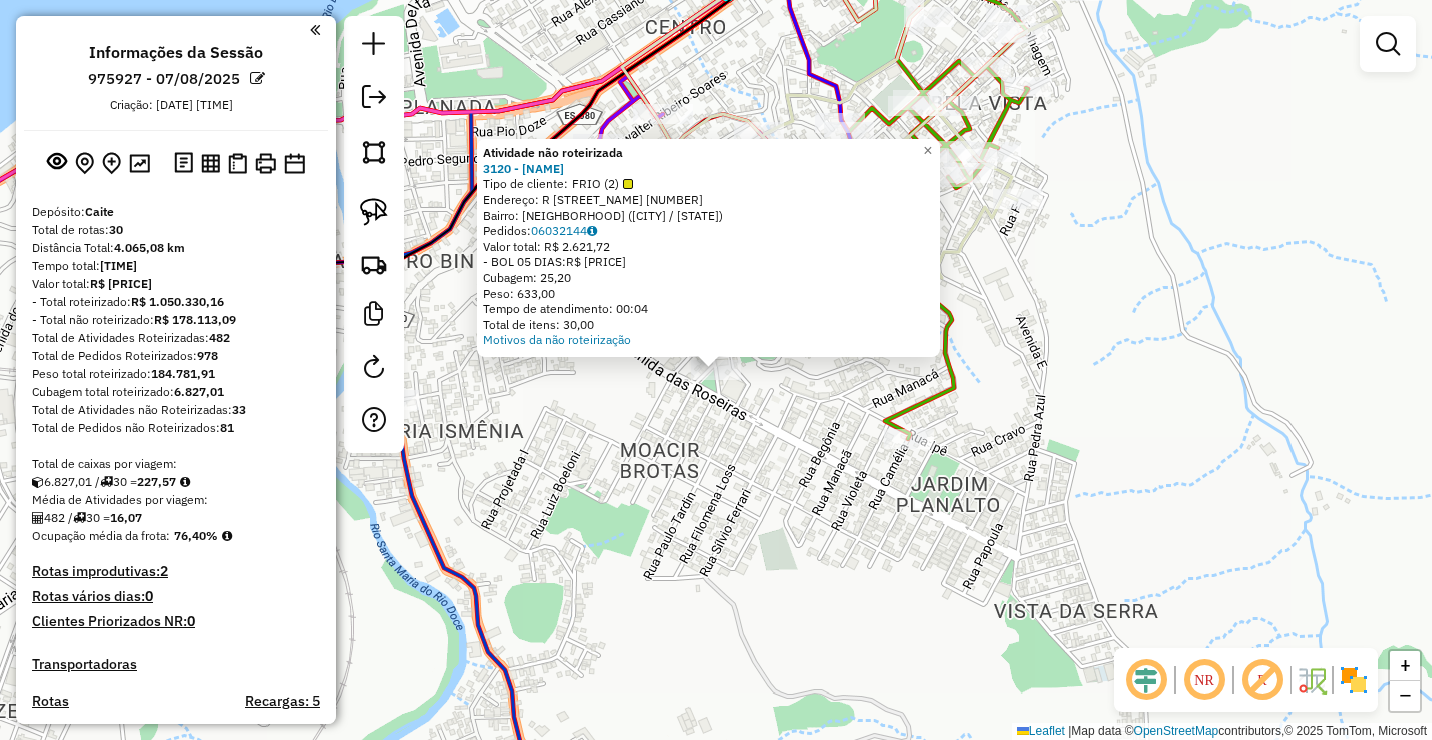 click on "Atividade não roteirizada 3120 - LOJA MACONICA 22 DE  Tipo de cliente:   FRIO (2)   Endereço: R   VINTE E CINCO                 000080   Bairro: MOACIR BROTAS (COLATINA / ES)   Pedidos:  06032144   Valor total: R$ 2.621,72   - BOL 05 DIAS:  R$ 2.621,72   Cubagem: 25,20   Peso: 633,00   Tempo de atendimento: 00:04   Total de itens: 30,00  Motivos da não roteirização × Janela de atendimento Grade de atendimento Capacidade Transportadoras Veículos Cliente Pedidos  Rotas Selecione os dias de semana para filtrar as janelas de atendimento  Seg   Ter   Qua   Qui   Sex   Sáb   Dom  Informe o período da janela de atendimento: De: Até:  Filtrar exatamente a janela do cliente  Considerar janela de atendimento padrão  Selecione os dias de semana para filtrar as grades de atendimento  Seg   Ter   Qua   Qui   Sex   Sáb   Dom   Considerar clientes sem dia de atendimento cadastrado  Clientes fora do dia de atendimento selecionado Filtrar as atividades entre os valores definidos abaixo:  Peso mínimo:   De:   De:" 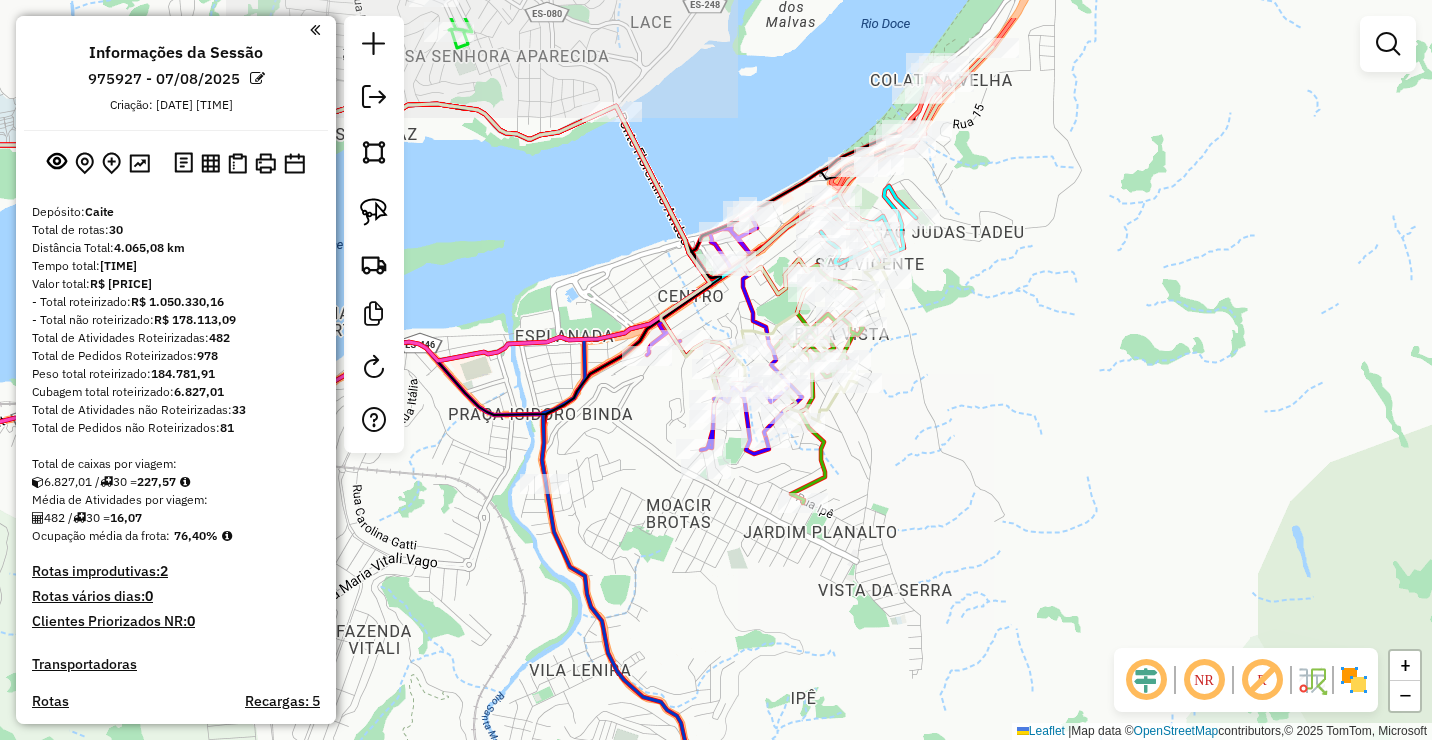 drag, startPoint x: 917, startPoint y: 357, endPoint x: 957, endPoint y: 416, distance: 71.281136 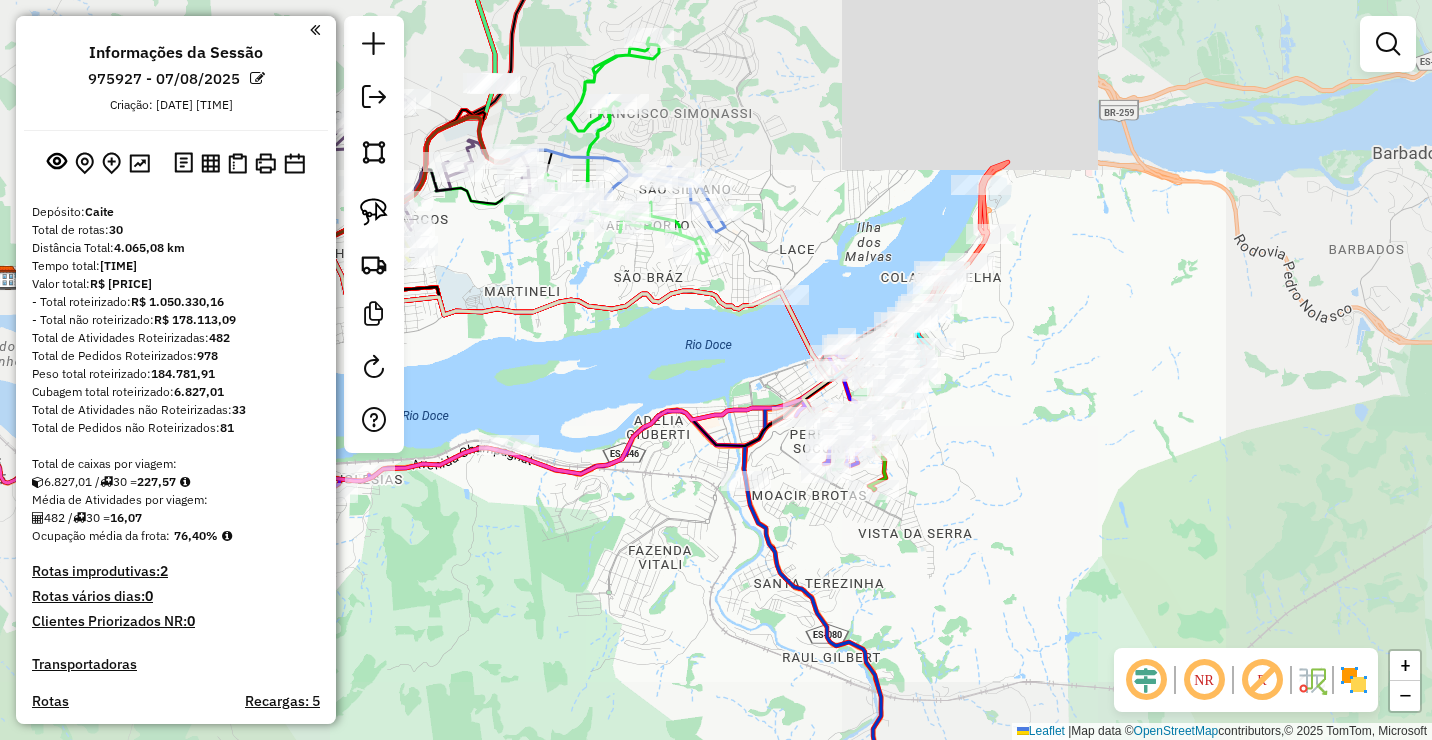 drag, startPoint x: 1055, startPoint y: 326, endPoint x: 998, endPoint y: 555, distance: 235.98729 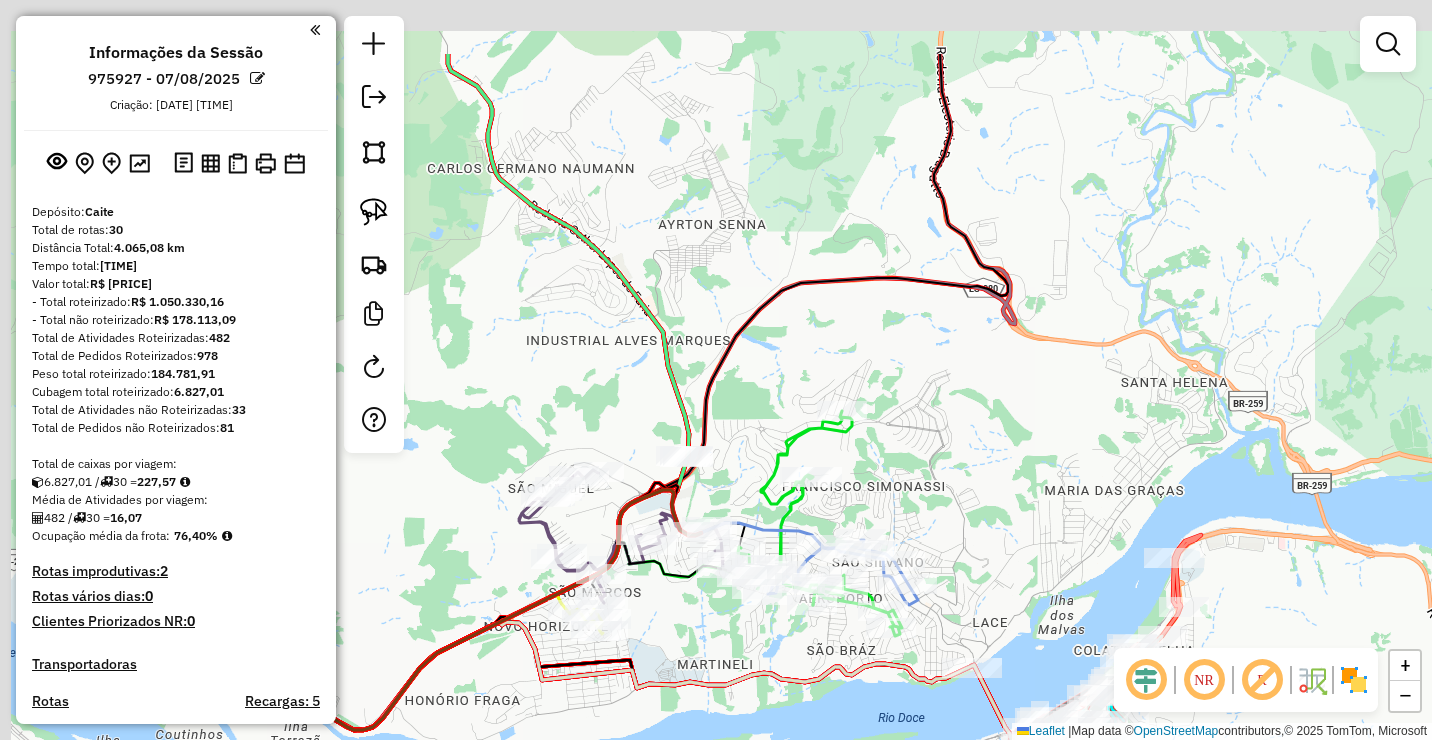 drag, startPoint x: 791, startPoint y: 308, endPoint x: 1021, endPoint y: 413, distance: 252.83394 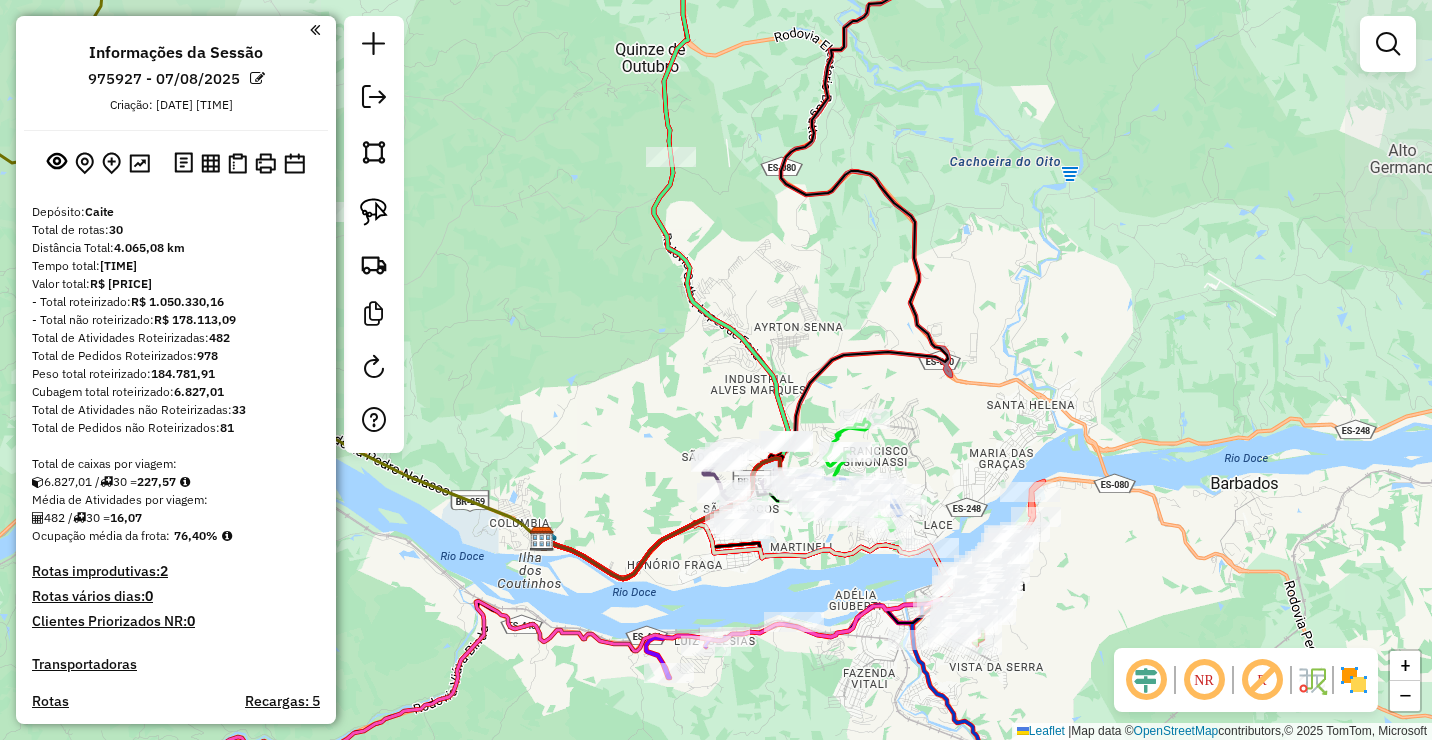 drag, startPoint x: 912, startPoint y: 265, endPoint x: 921, endPoint y: 336, distance: 71.568146 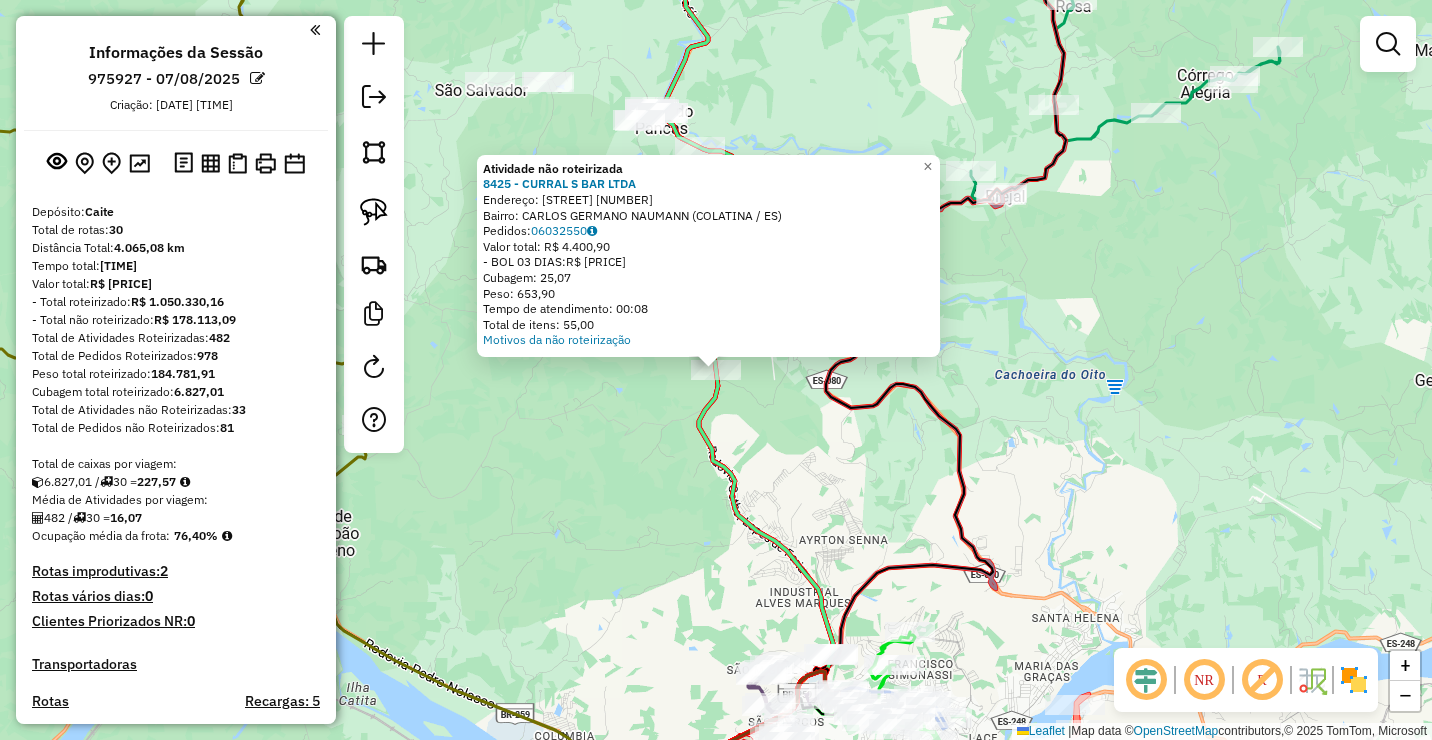 click on "Atividade não roteirizada 8425 - CURRAL S BAR LTDA  Endereço:  DO CAFE 6551   Bairro: CARLOS GERMANO NAUMANN (COLATINA / ES)   Pedidos:  06032550   Valor total: R$ 4.400,90   - BOL 03 DIAS:  R$ 4.400,90   Cubagem: 25,07   Peso: 653,90   Tempo de atendimento: 00:08   Total de itens: 55,00  Motivos da não roteirização × Janela de atendimento Grade de atendimento Capacidade Transportadoras Veículos Cliente Pedidos  Rotas Selecione os dias de semana para filtrar as janelas de atendimento  Seg   Ter   Qua   Qui   Sex   Sáb   Dom  Informe o período da janela de atendimento: De: Até:  Filtrar exatamente a janela do cliente  Considerar janela de atendimento padrão  Selecione os dias de semana para filtrar as grades de atendimento  Seg   Ter   Qua   Qui   Sex   Sáb   Dom   Considerar clientes sem dia de atendimento cadastrado  Clientes fora do dia de atendimento selecionado Filtrar as atividades entre os valores definidos abaixo:  Peso mínimo:   Peso máximo:   Cubagem mínima:   Cubagem máxima:   De:  +" 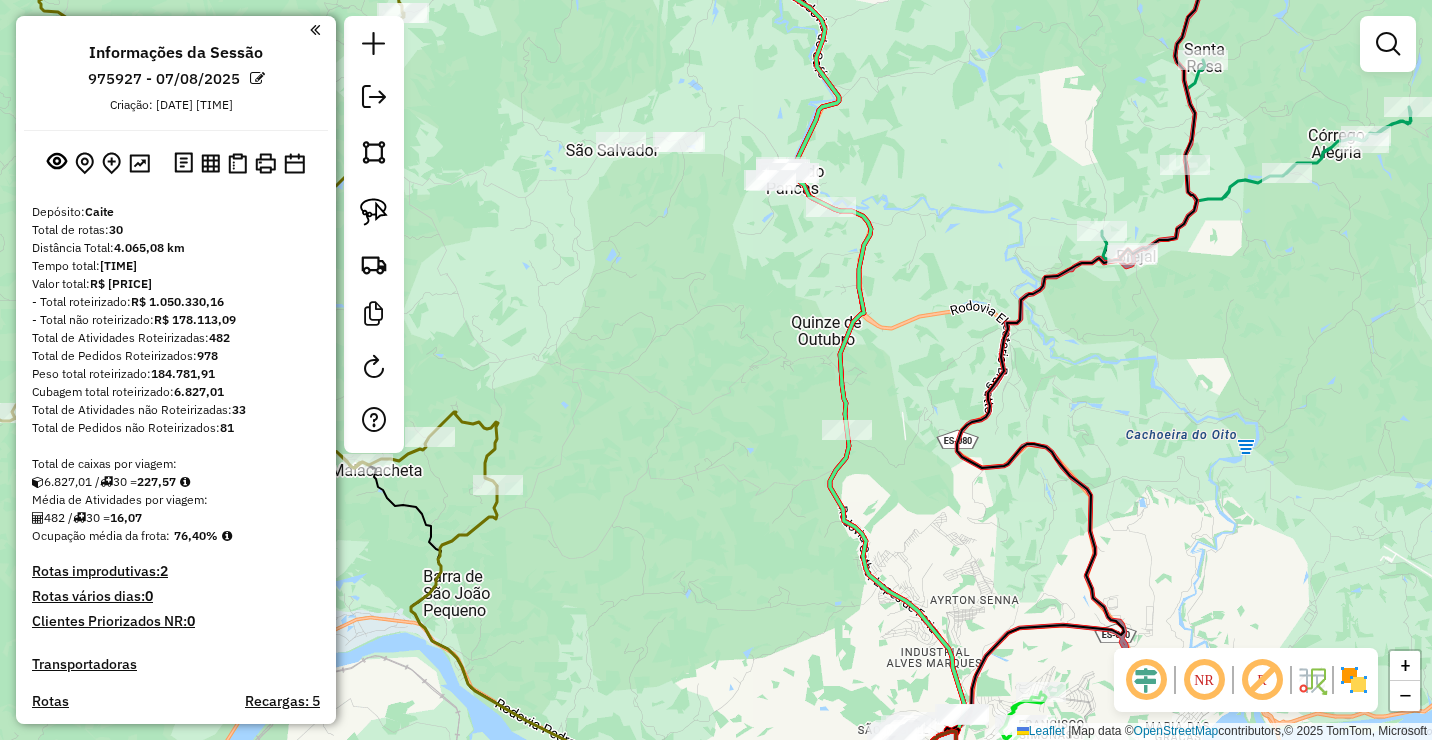 drag, startPoint x: 840, startPoint y: 326, endPoint x: 1032, endPoint y: 343, distance: 192.75113 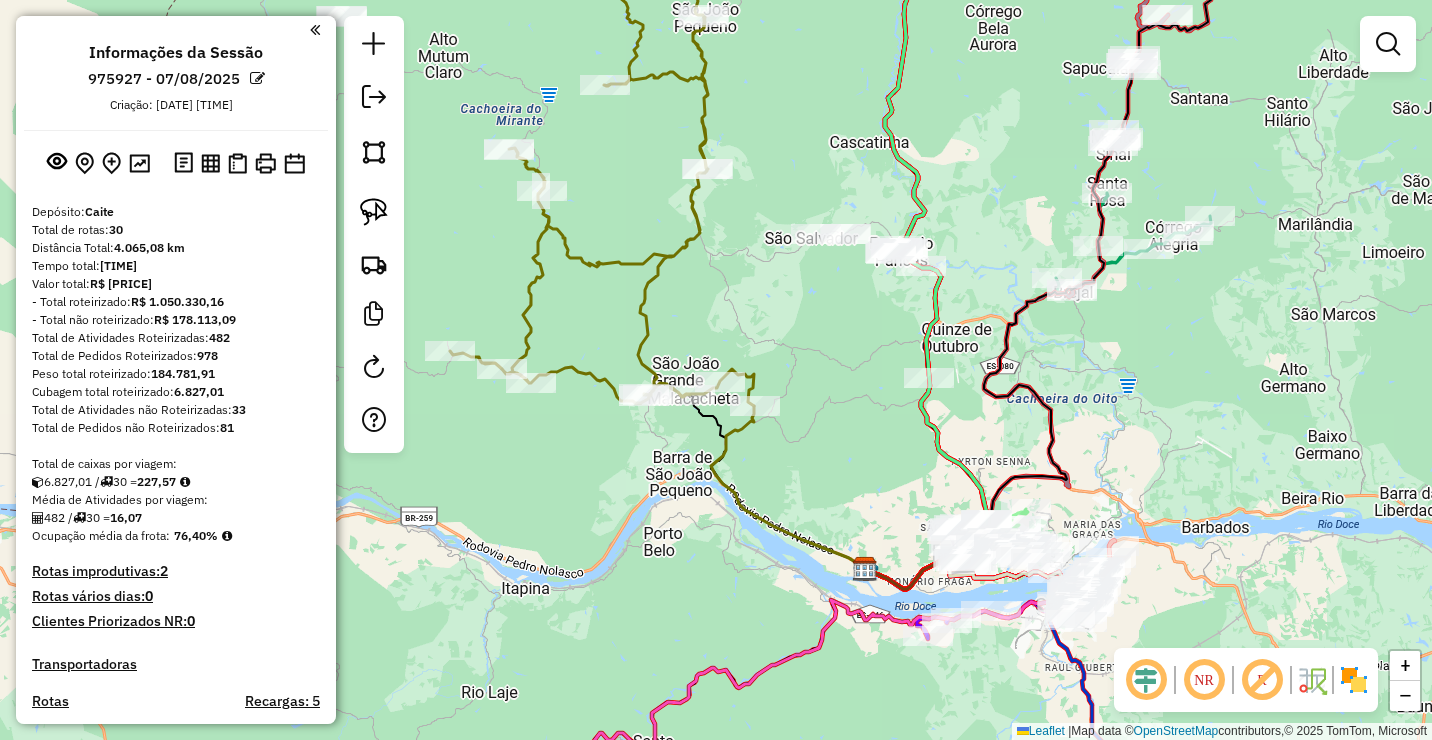 drag, startPoint x: 958, startPoint y: 323, endPoint x: 848, endPoint y: 344, distance: 111.9866 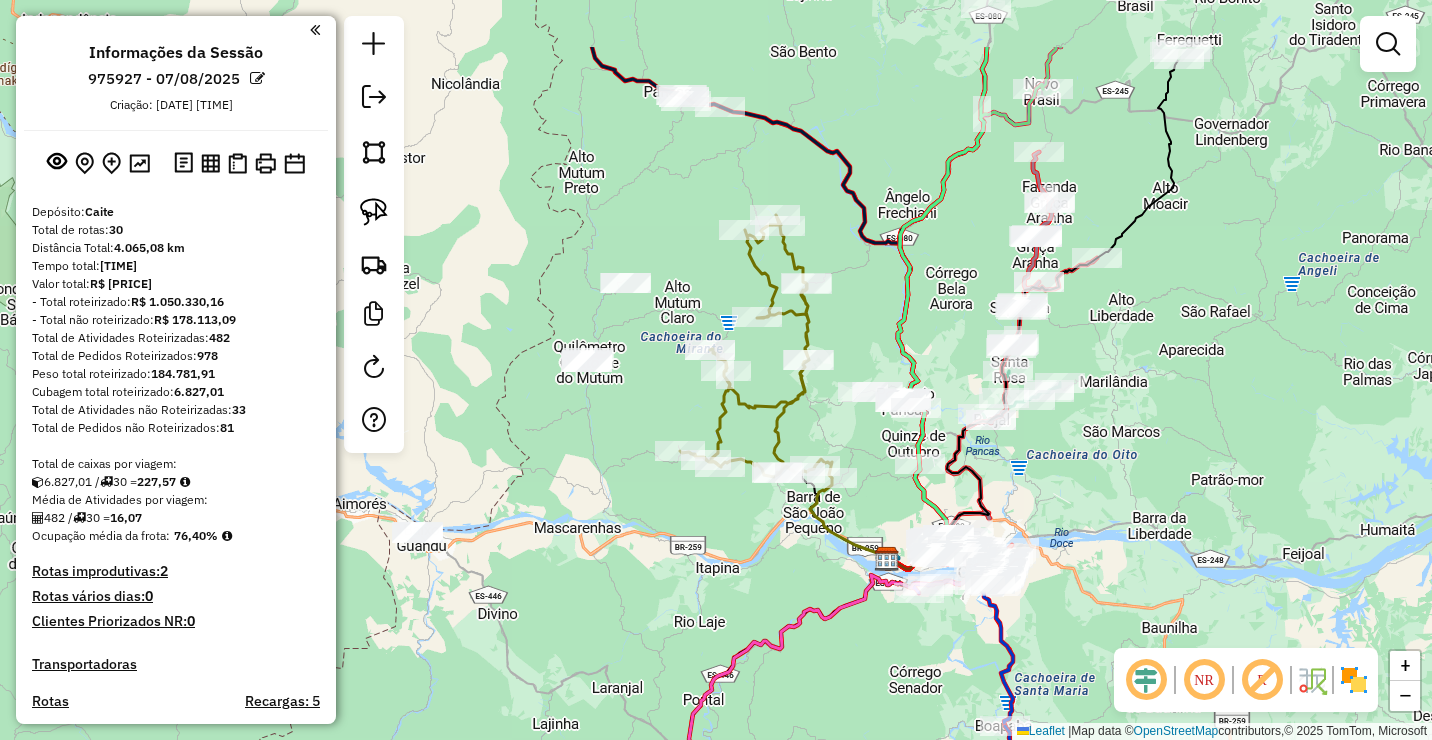 drag, startPoint x: 879, startPoint y: 169, endPoint x: 930, endPoint y: 303, distance: 143.37712 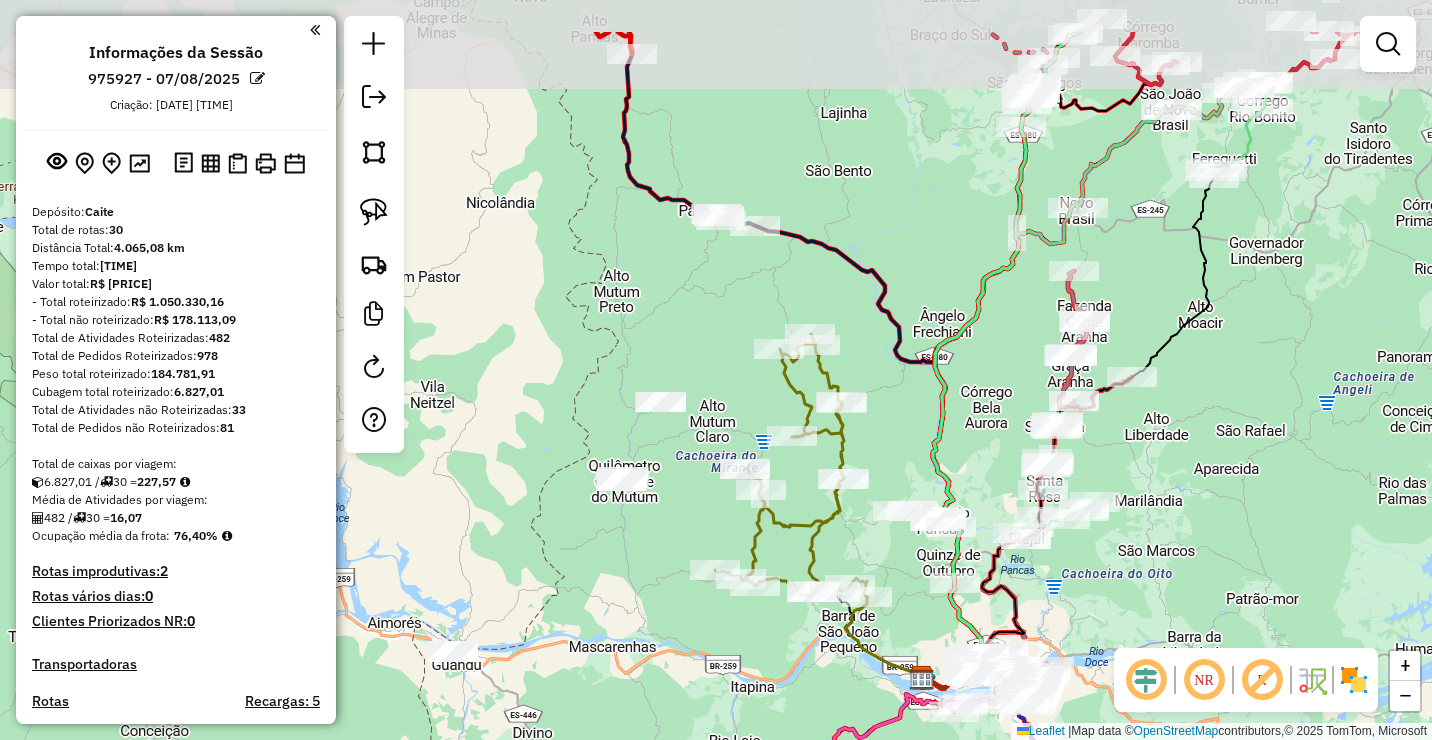 drag, startPoint x: 906, startPoint y: 254, endPoint x: 942, endPoint y: 357, distance: 109.11004 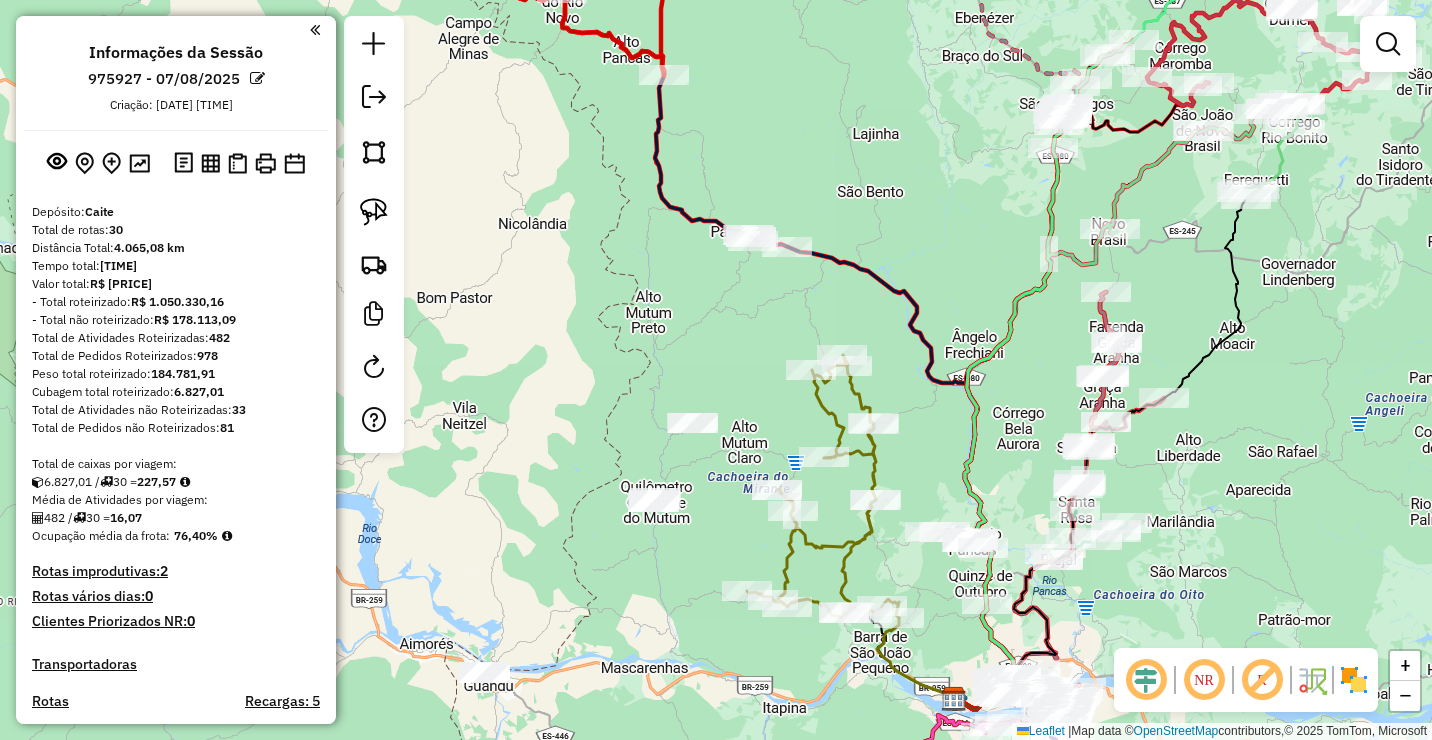 drag, startPoint x: 802, startPoint y: 277, endPoint x: 834, endPoint y: 298, distance: 38.27532 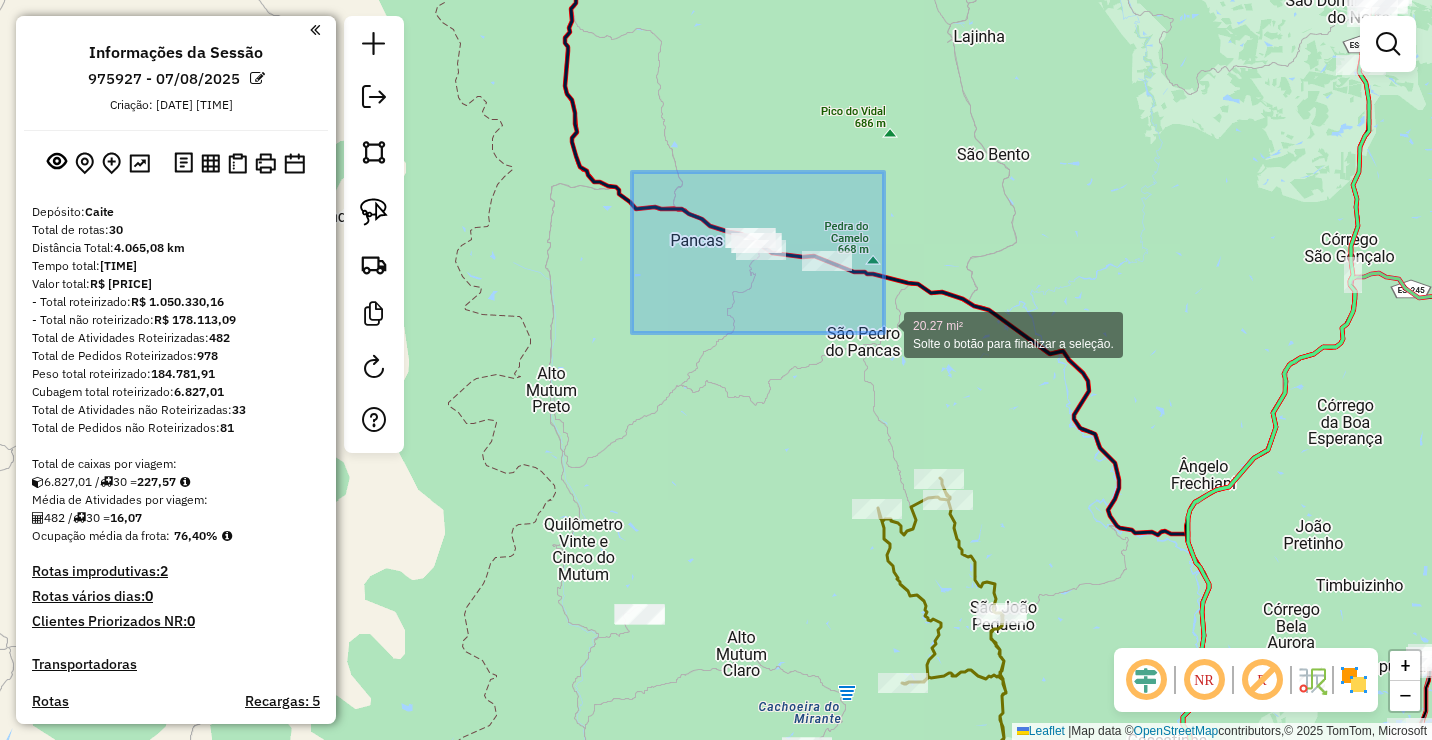 drag, startPoint x: 632, startPoint y: 172, endPoint x: 880, endPoint y: 326, distance: 291.92465 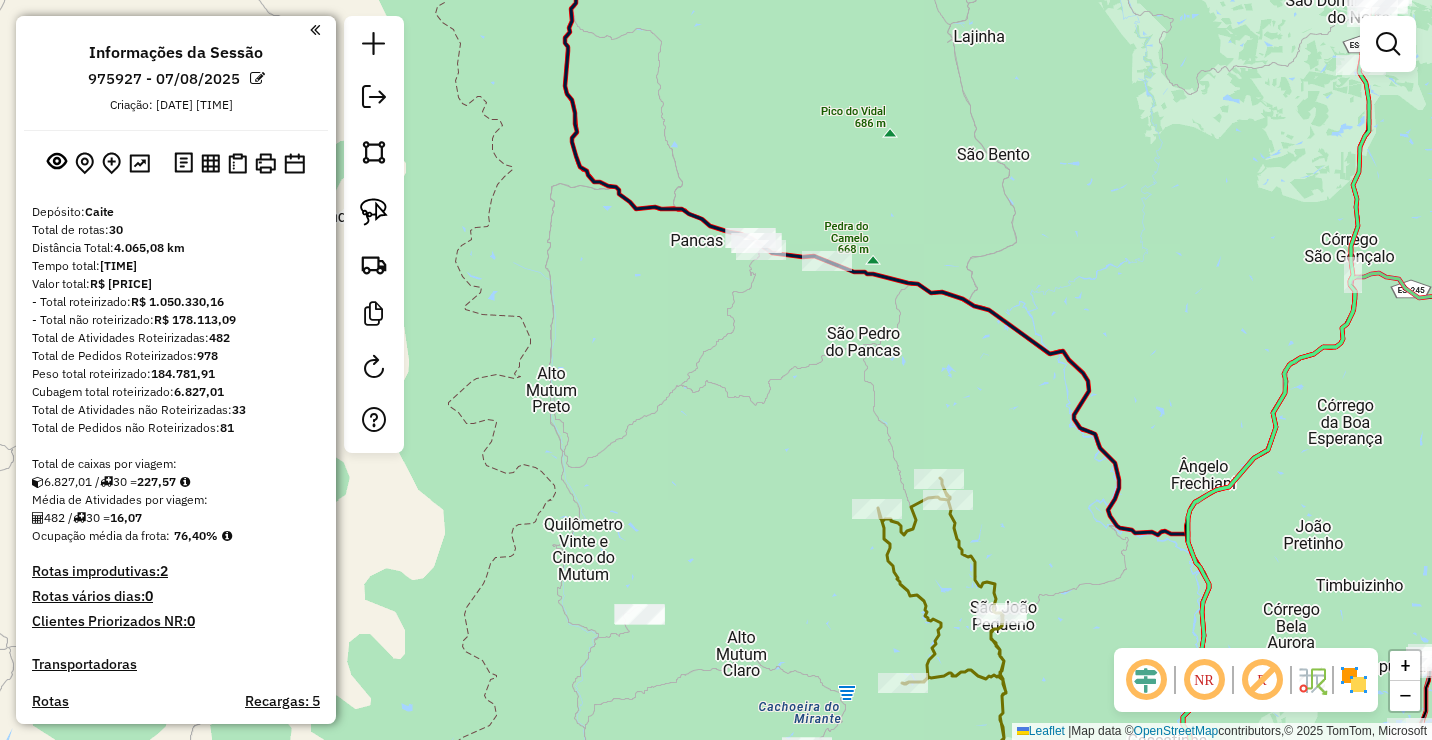 click on "Janela de atendimento Grade de atendimento Capacidade Transportadoras Veículos Cliente Pedidos  Rotas Selecione os dias de semana para filtrar as janelas de atendimento  Seg   Ter   Qua   Qui   Sex   Sáb   Dom  Informe o período da janela de atendimento: De: Até:  Filtrar exatamente a janela do cliente  Considerar janela de atendimento padrão  Selecione os dias de semana para filtrar as grades de atendimento  Seg   Ter   Qua   Qui   Sex   Sáb   Dom   Considerar clientes sem dia de atendimento cadastrado  Clientes fora do dia de atendimento selecionado Filtrar as atividades entre os valores definidos abaixo:  Peso mínimo:   Peso máximo:   Cubagem mínima:   Cubagem máxima:   De:   Até:  Filtrar as atividades entre o tempo de atendimento definido abaixo:  De:   Até:   Considerar capacidade total dos clientes não roteirizados Transportadora: Selecione um ou mais itens Tipo de veículo: Selecione um ou mais itens Veículo: Selecione um ou mais itens Motorista: Selecione um ou mais itens Nome: Rótulo:" 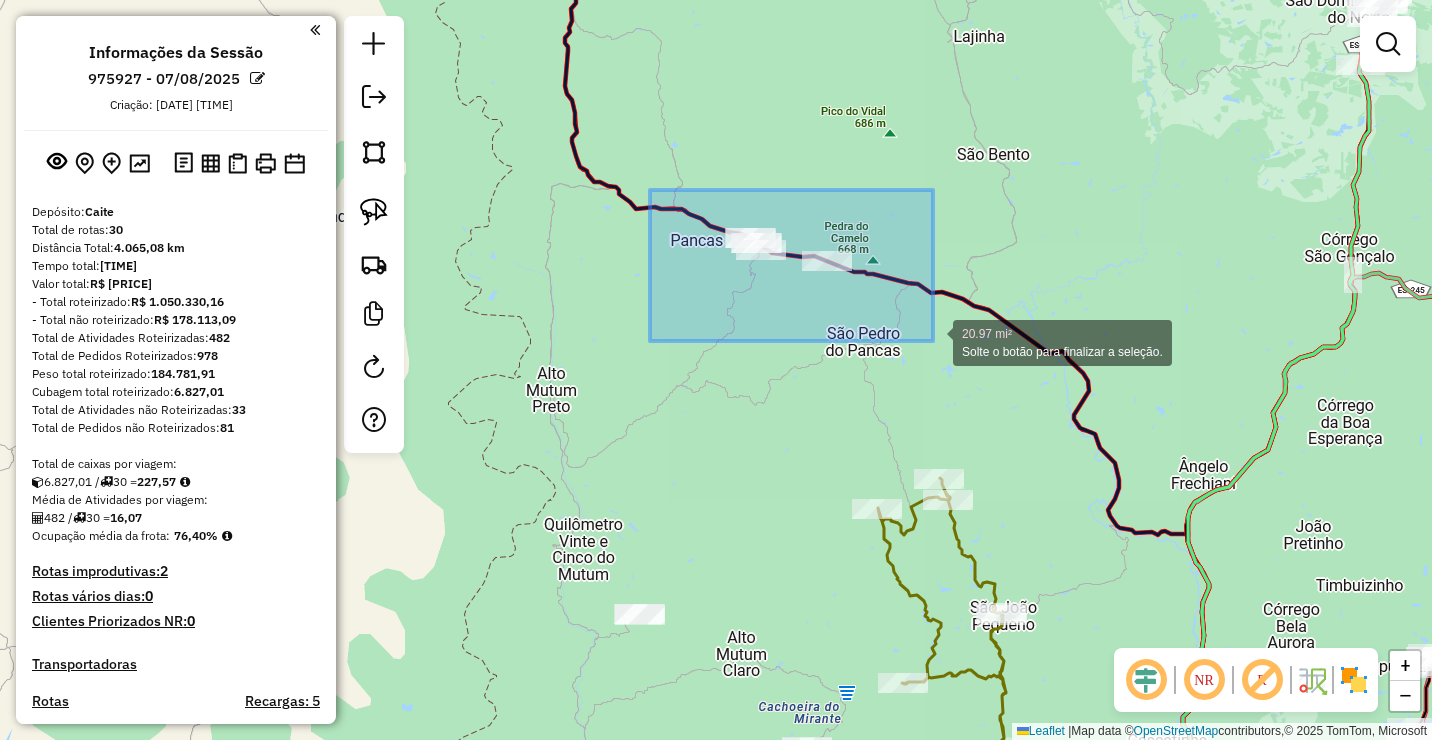 drag, startPoint x: 650, startPoint y: 190, endPoint x: 933, endPoint y: 341, distance: 320.7647 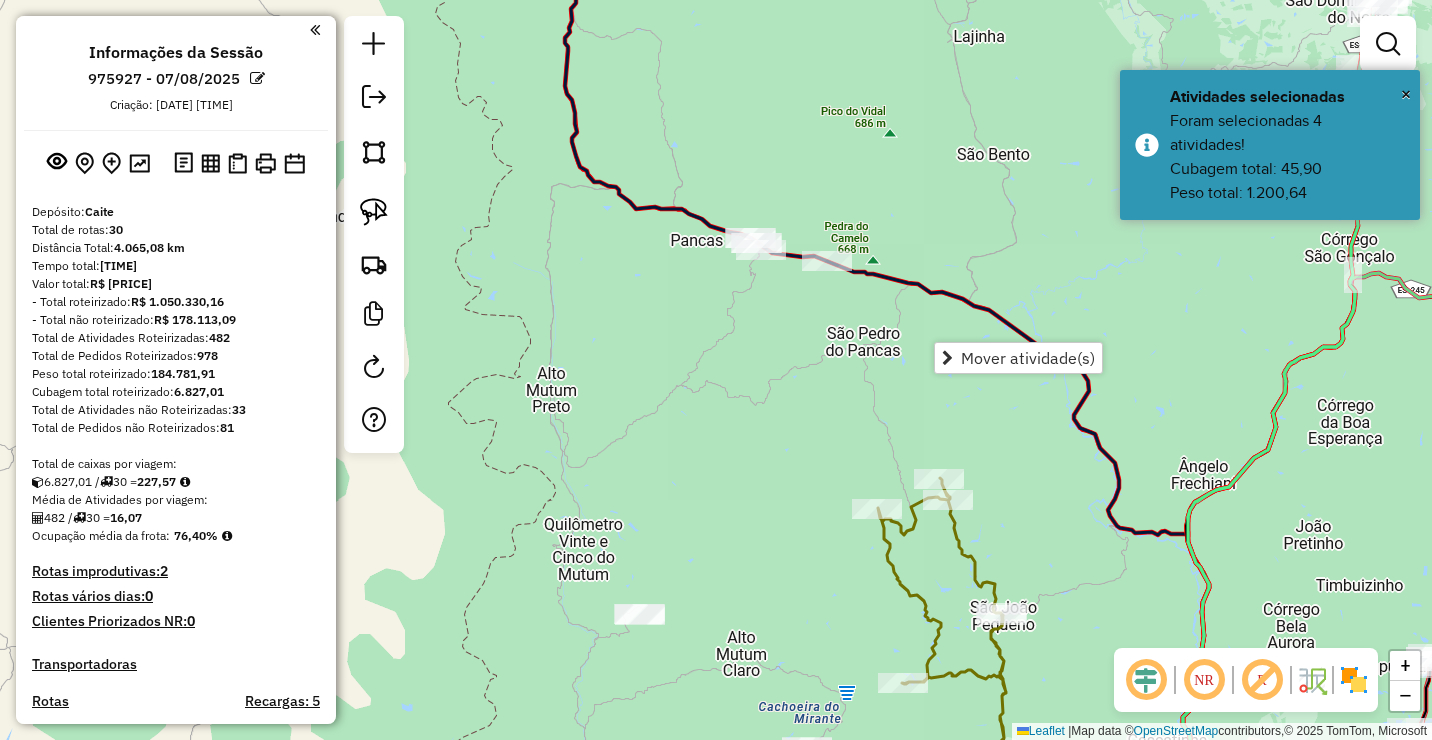 click on "Janela de atendimento Grade de atendimento Capacidade Transportadoras Veículos Cliente Pedidos  Rotas Selecione os dias de semana para filtrar as janelas de atendimento  Seg   Ter   Qua   Qui   Sex   Sáb   Dom  Informe o período da janela de atendimento: De: Até:  Filtrar exatamente a janela do cliente  Considerar janela de atendimento padrão  Selecione os dias de semana para filtrar as grades de atendimento  Seg   Ter   Qua   Qui   Sex   Sáb   Dom   Considerar clientes sem dia de atendimento cadastrado  Clientes fora do dia de atendimento selecionado Filtrar as atividades entre os valores definidos abaixo:  Peso mínimo:   Peso máximo:   Cubagem mínima:   Cubagem máxima:   De:   Até:  Filtrar as atividades entre o tempo de atendimento definido abaixo:  De:   Até:   Considerar capacidade total dos clientes não roteirizados Transportadora: Selecione um ou mais itens Tipo de veículo: Selecione um ou mais itens Veículo: Selecione um ou mais itens Motorista: Selecione um ou mais itens Nome: Rótulo:" 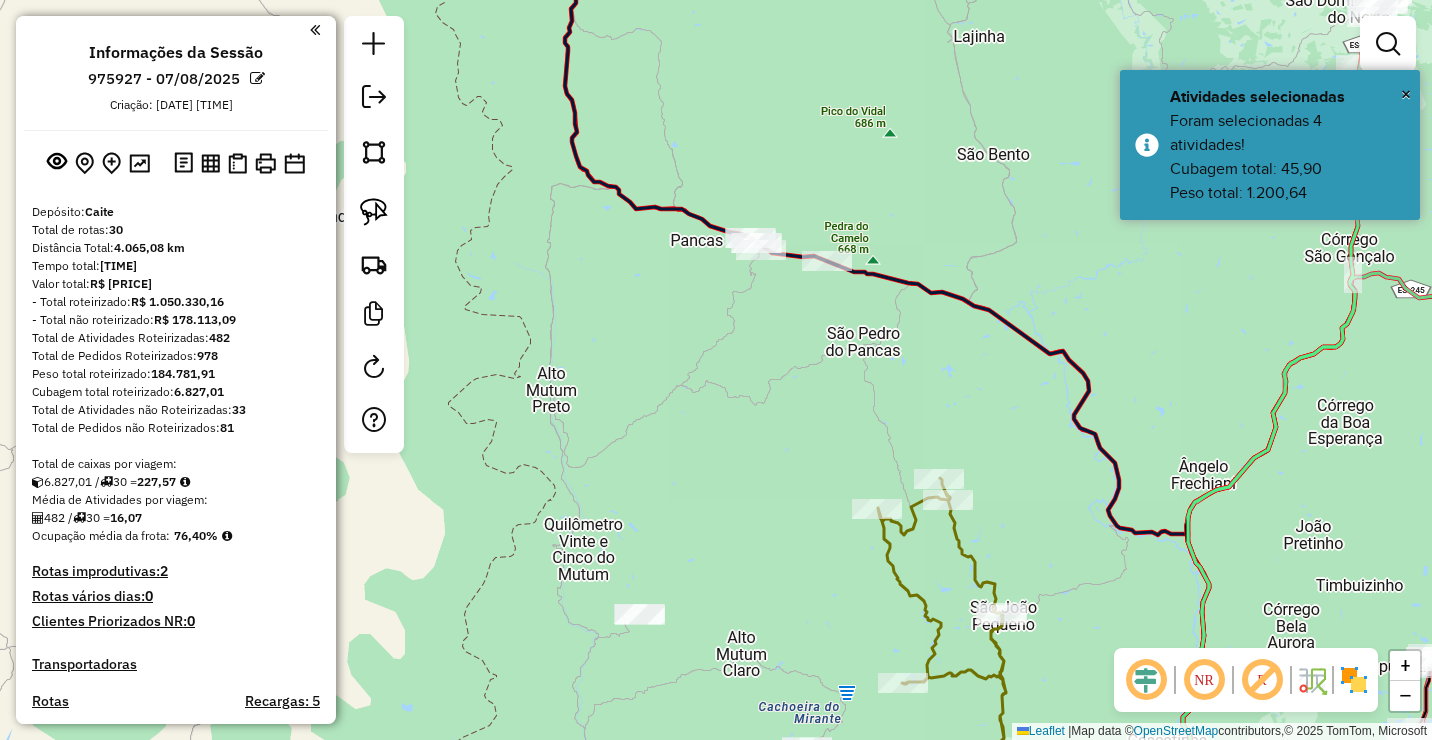 drag, startPoint x: 1109, startPoint y: 327, endPoint x: 908, endPoint y: 296, distance: 203.3765 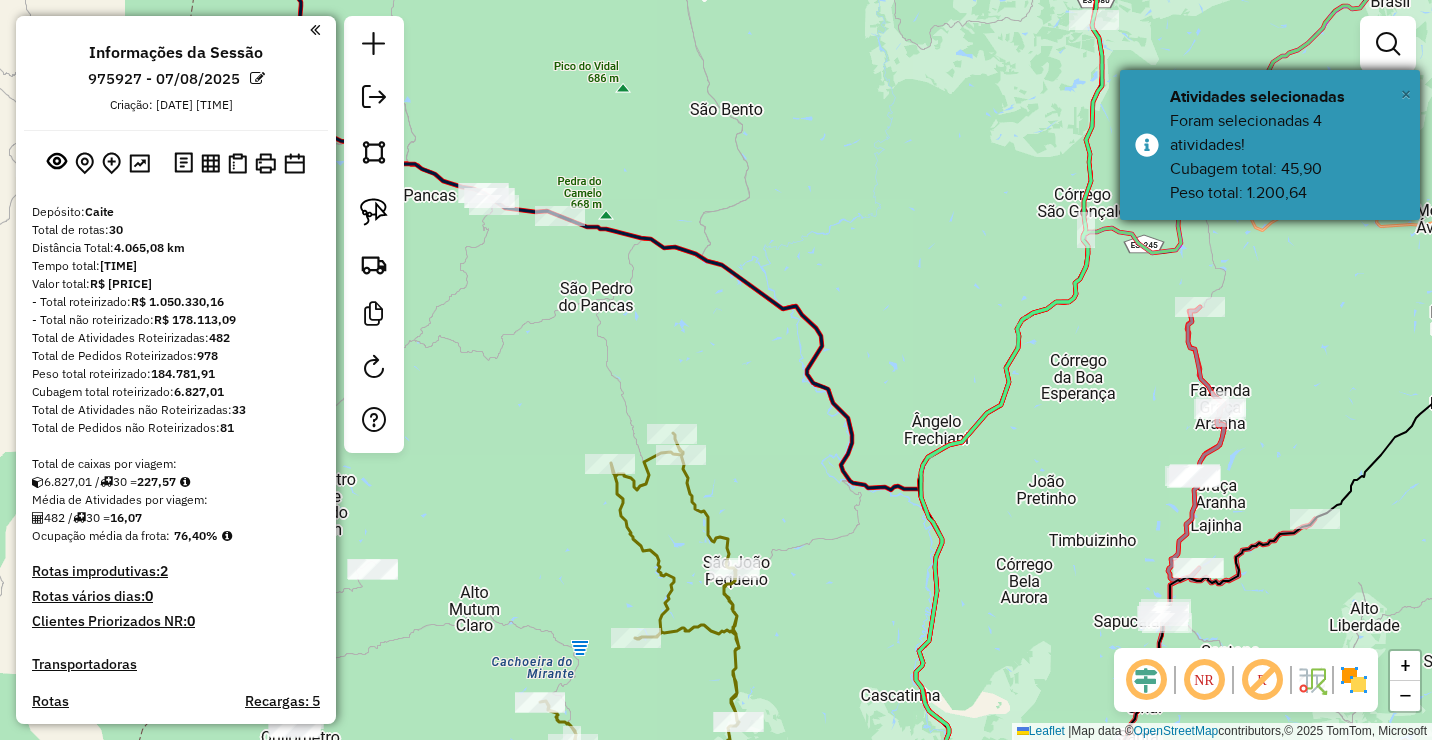 click on "×" at bounding box center [1406, 94] 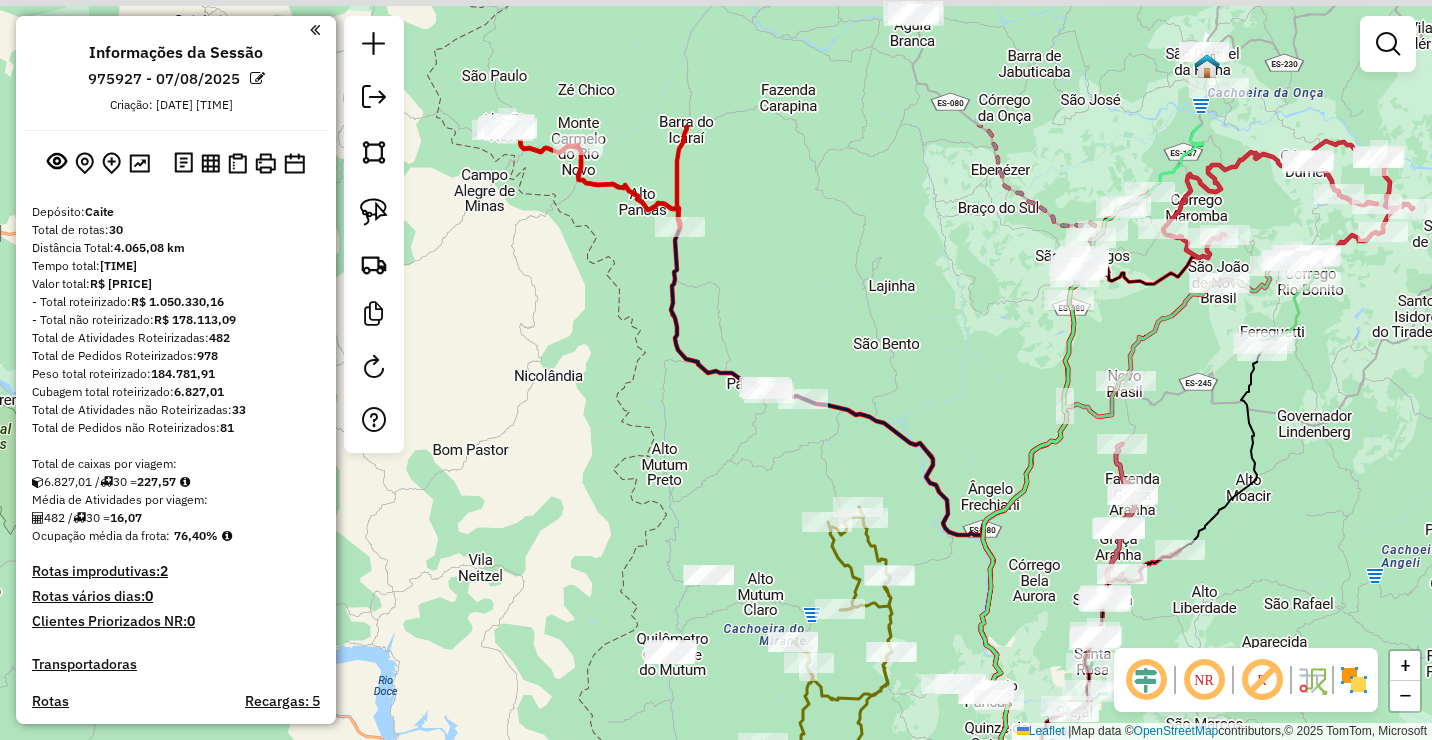 click on "Janela de atendimento Grade de atendimento Capacidade Transportadoras Veículos Cliente Pedidos  Rotas Selecione os dias de semana para filtrar as janelas de atendimento  Seg   Ter   Qua   Qui   Sex   Sáb   Dom  Informe o período da janela de atendimento: De: Até:  Filtrar exatamente a janela do cliente  Considerar janela de atendimento padrão  Selecione os dias de semana para filtrar as grades de atendimento  Seg   Ter   Qua   Qui   Sex   Sáb   Dom   Considerar clientes sem dia de atendimento cadastrado  Clientes fora do dia de atendimento selecionado Filtrar as atividades entre os valores definidos abaixo:  Peso mínimo:   Peso máximo:   Cubagem mínima:   Cubagem máxima:   De:   Até:  Filtrar as atividades entre o tempo de atendimento definido abaixo:  De:   Até:   Considerar capacidade total dos clientes não roteirizados Transportadora: Selecione um ou mais itens Tipo de veículo: Selecione um ou mais itens Veículo: Selecione um ou mais itens Motorista: Selecione um ou mais itens Nome: Rótulo:" 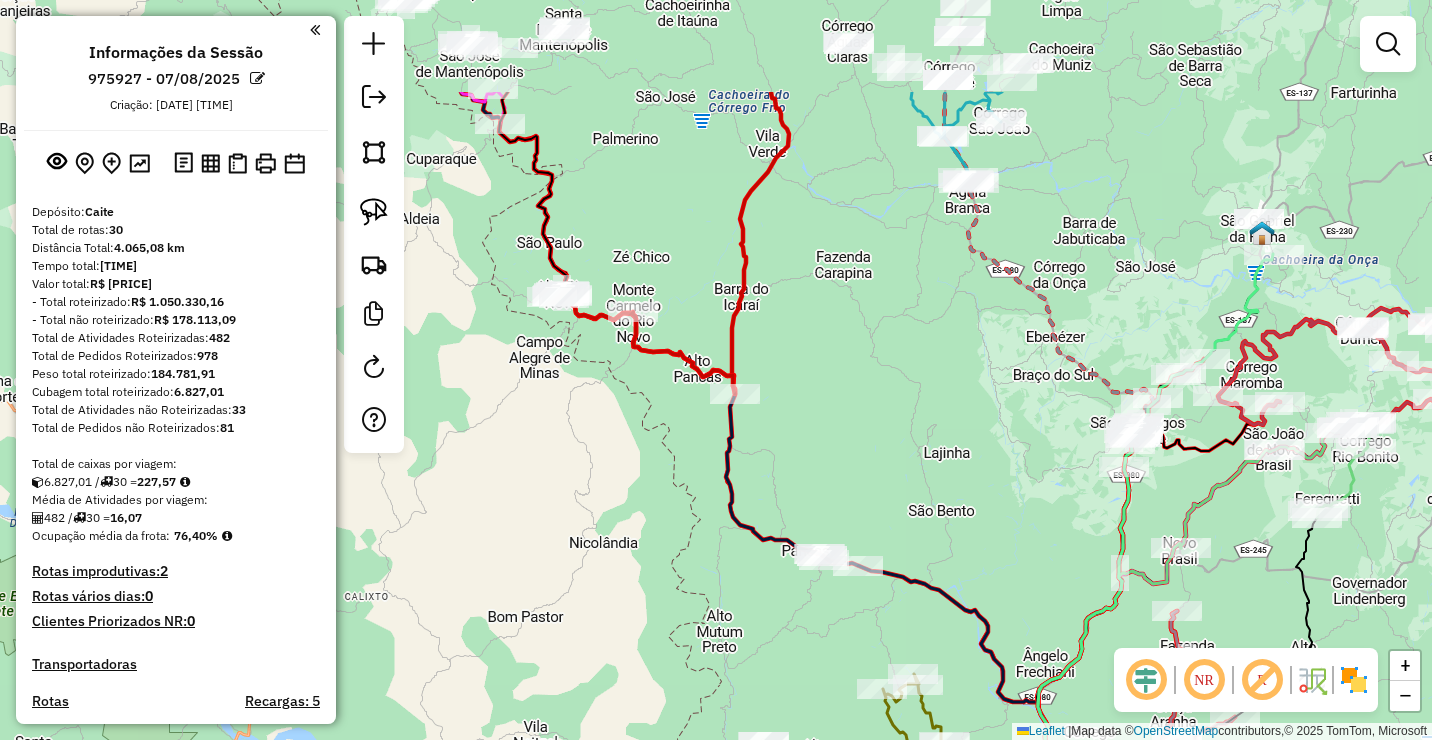 drag, startPoint x: 832, startPoint y: 317, endPoint x: 851, endPoint y: 436, distance: 120.50726 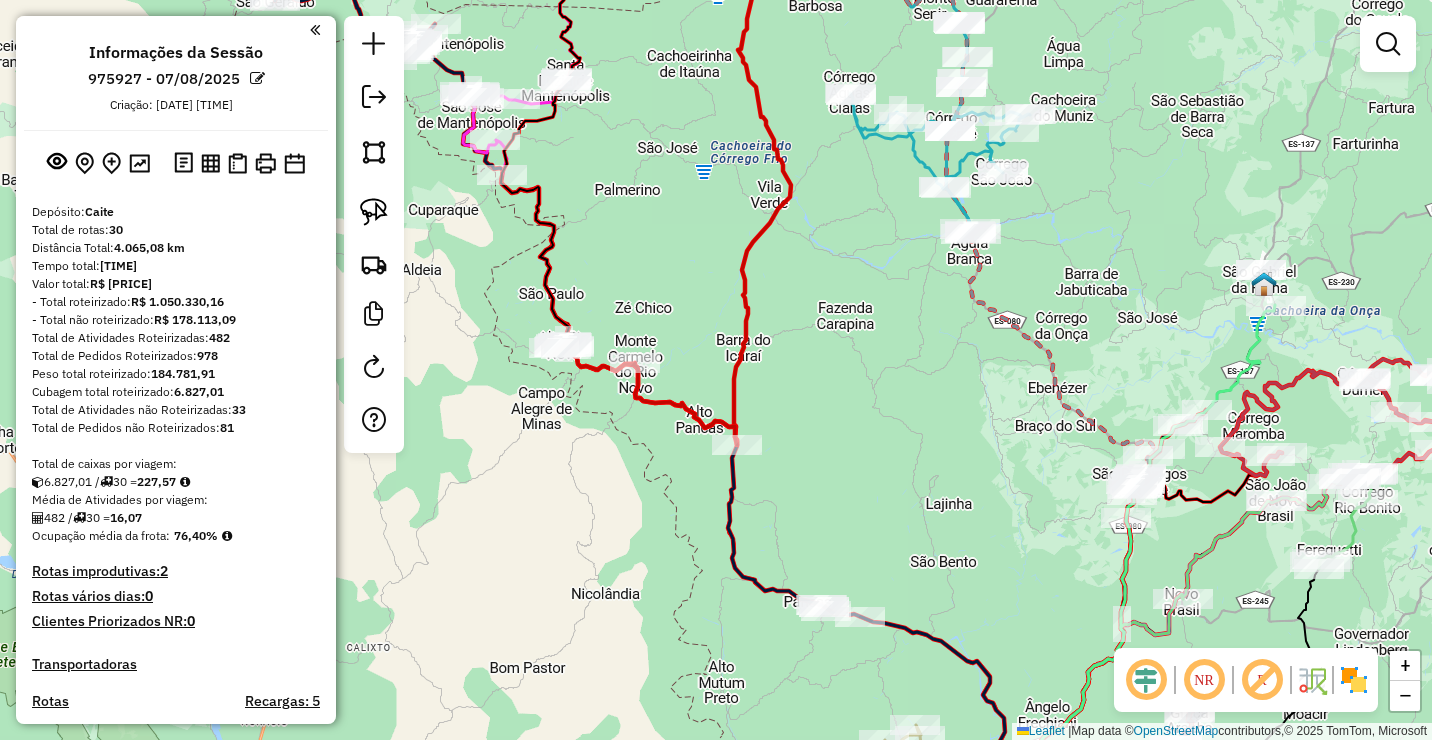 drag, startPoint x: 1028, startPoint y: 335, endPoint x: 1000, endPoint y: 450, distance: 118.35962 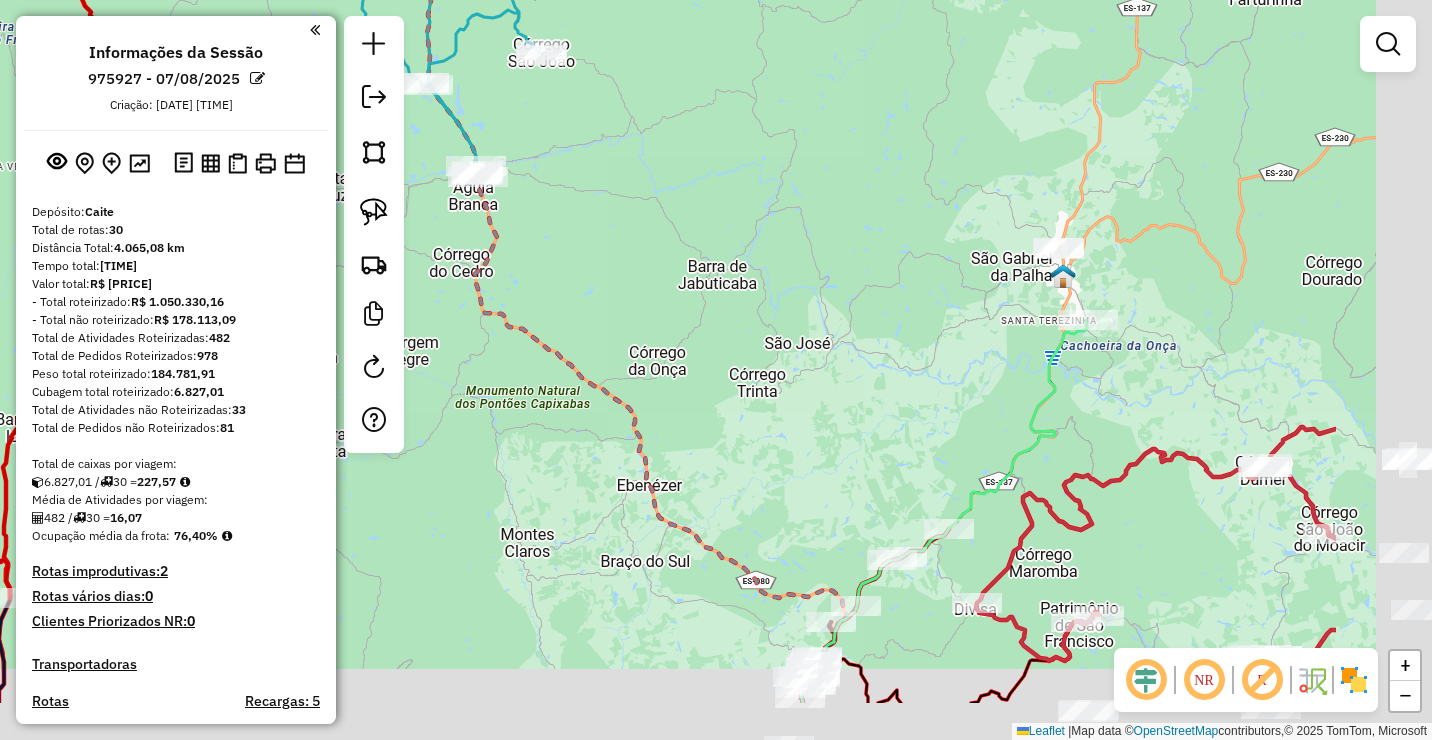 drag, startPoint x: 1234, startPoint y: 417, endPoint x: 955, endPoint y: 274, distance: 313.51236 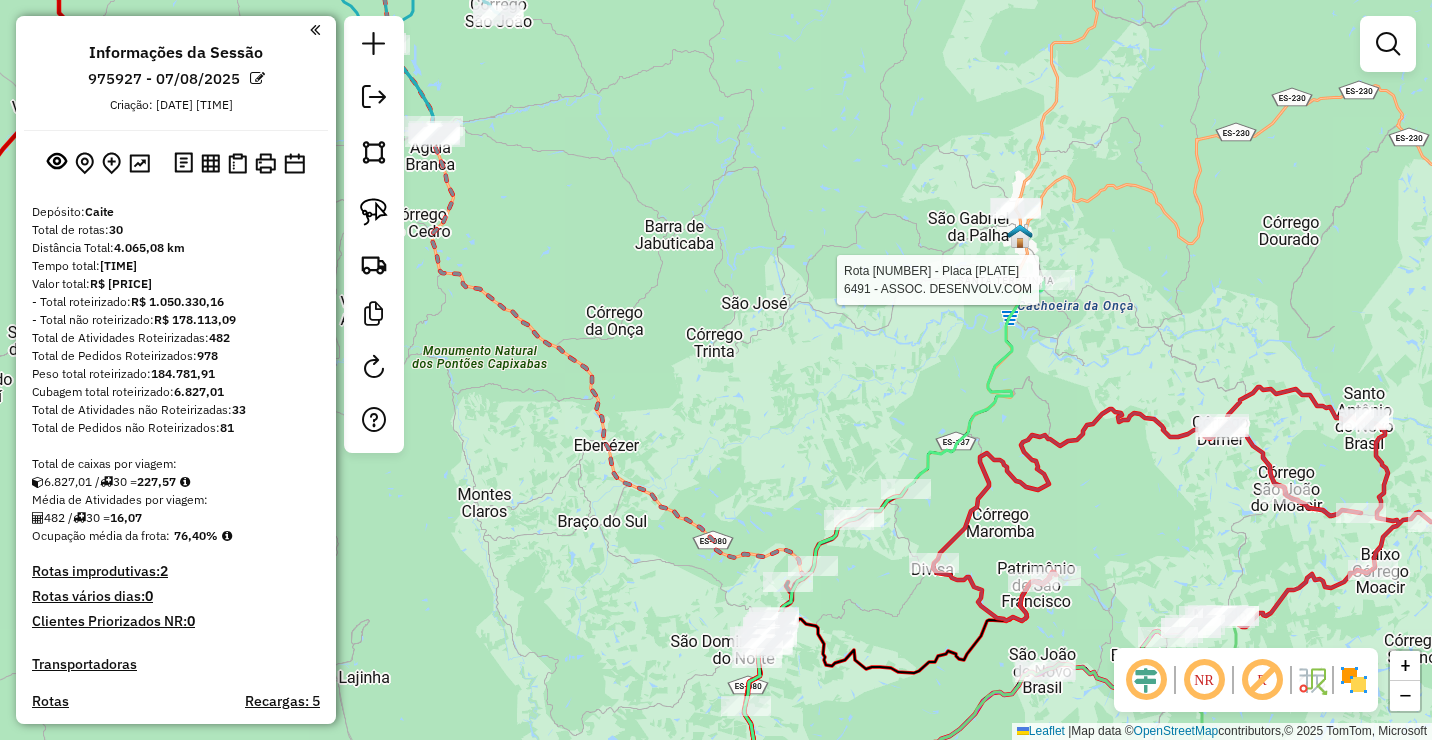 select on "**********" 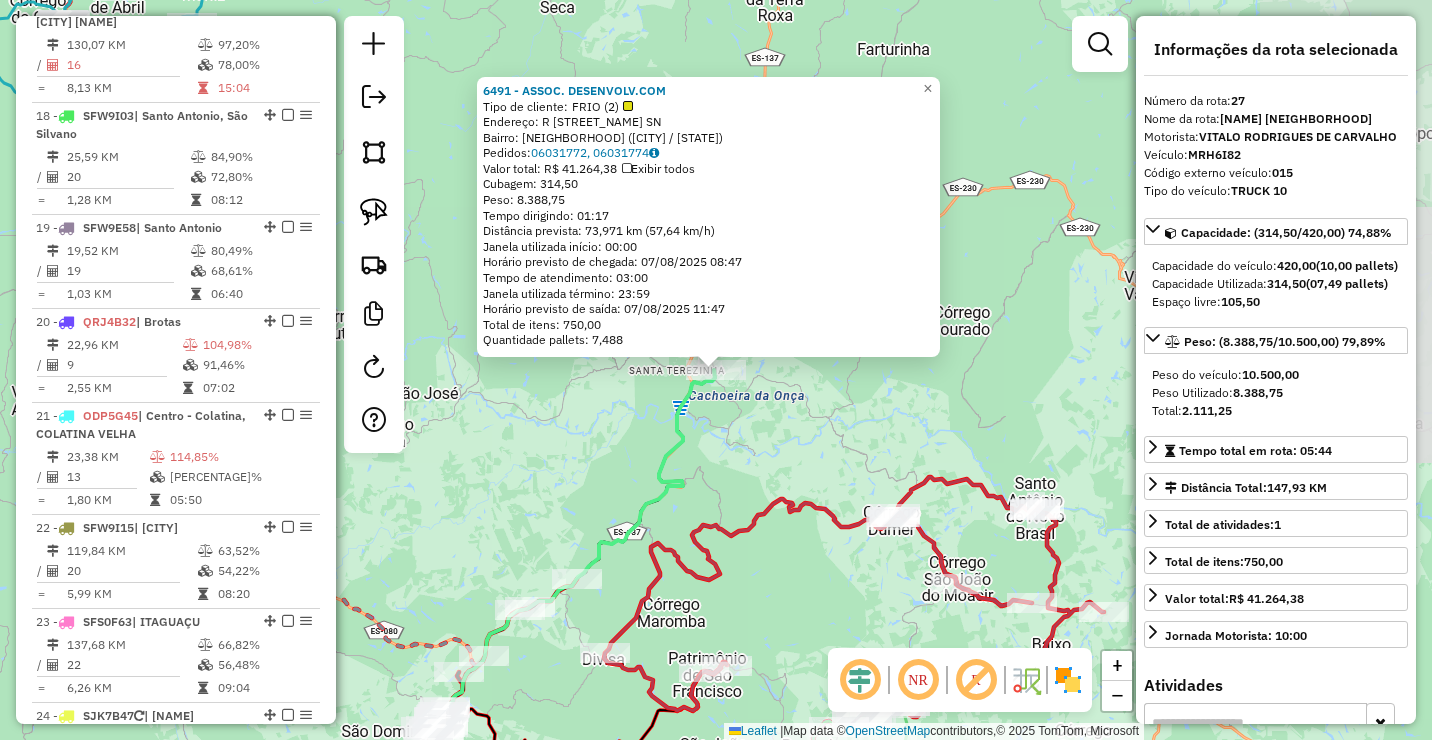 scroll, scrollTop: 3531, scrollLeft: 0, axis: vertical 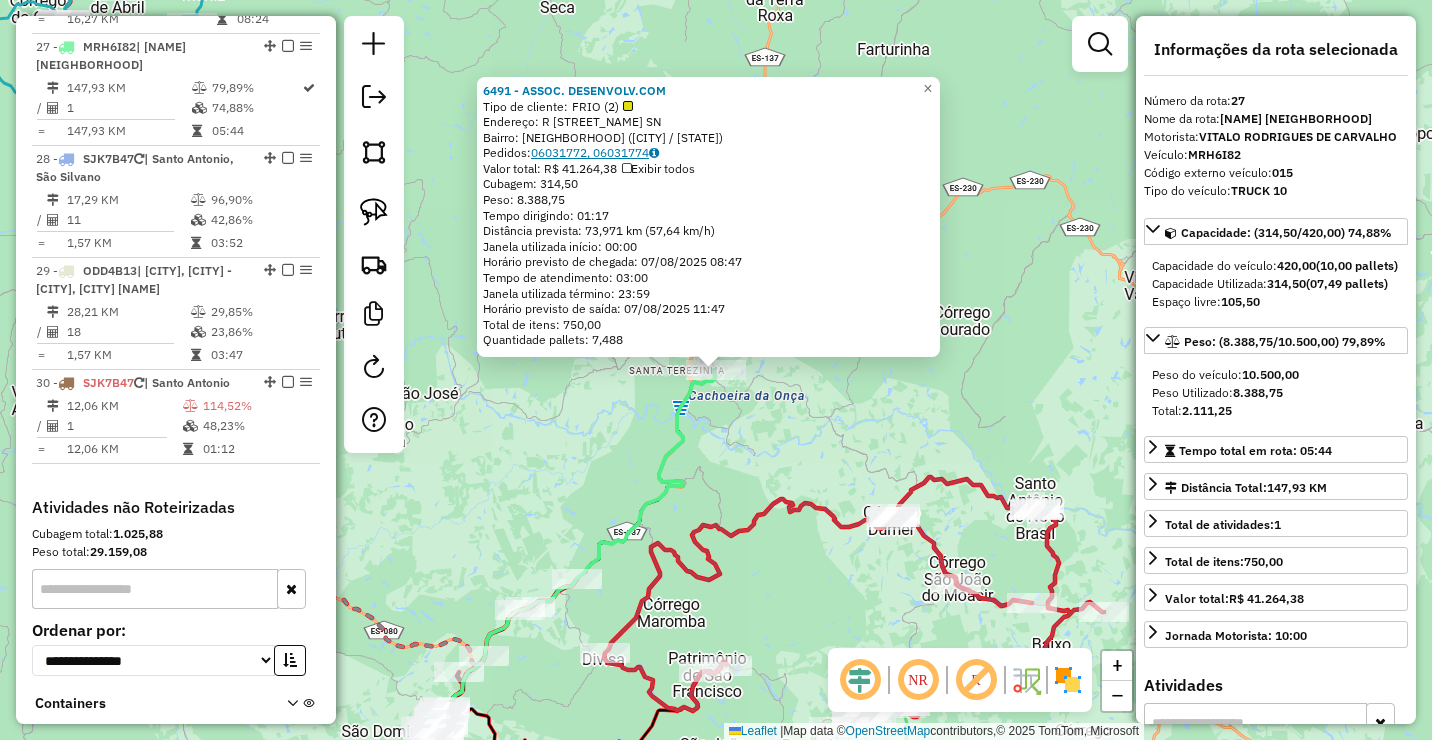 click on "06031772, 06031774" 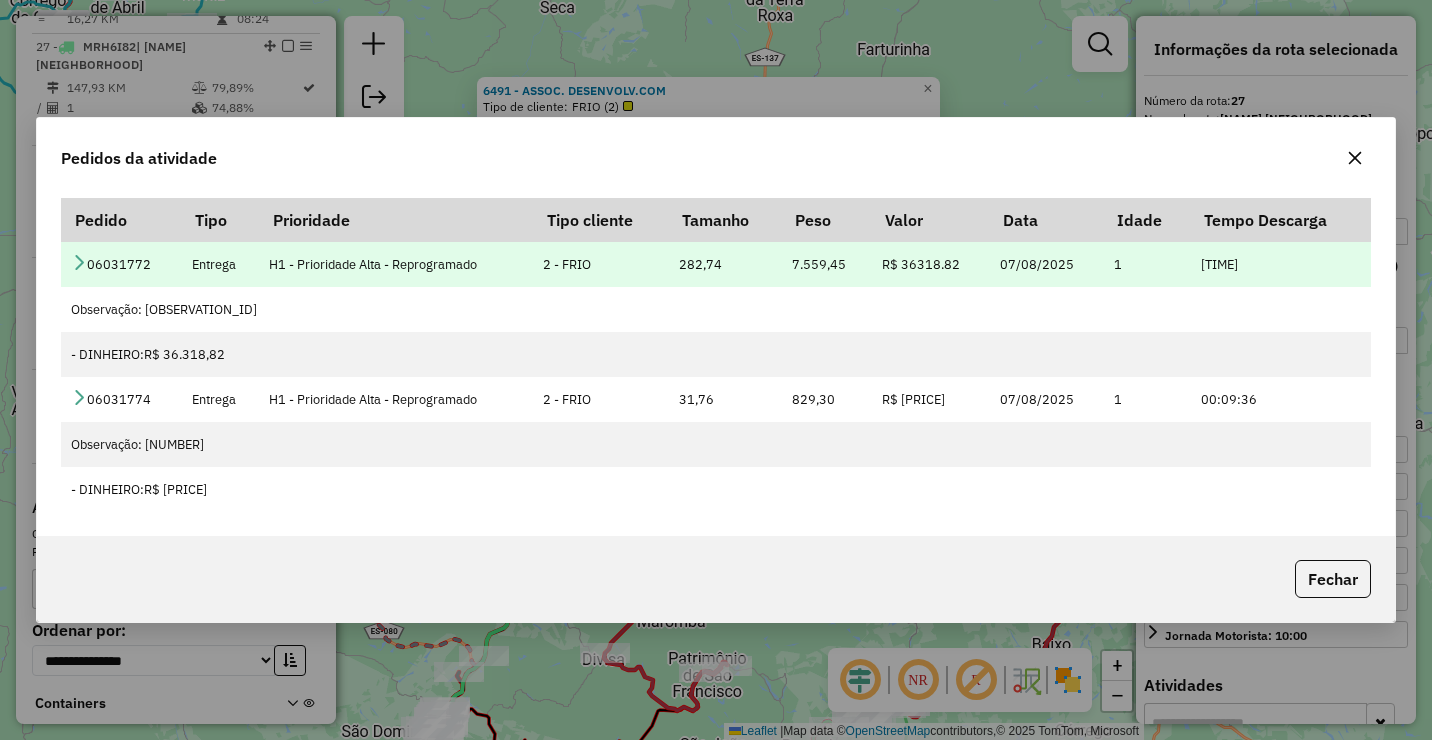 click on "06031772" at bounding box center [121, 264] 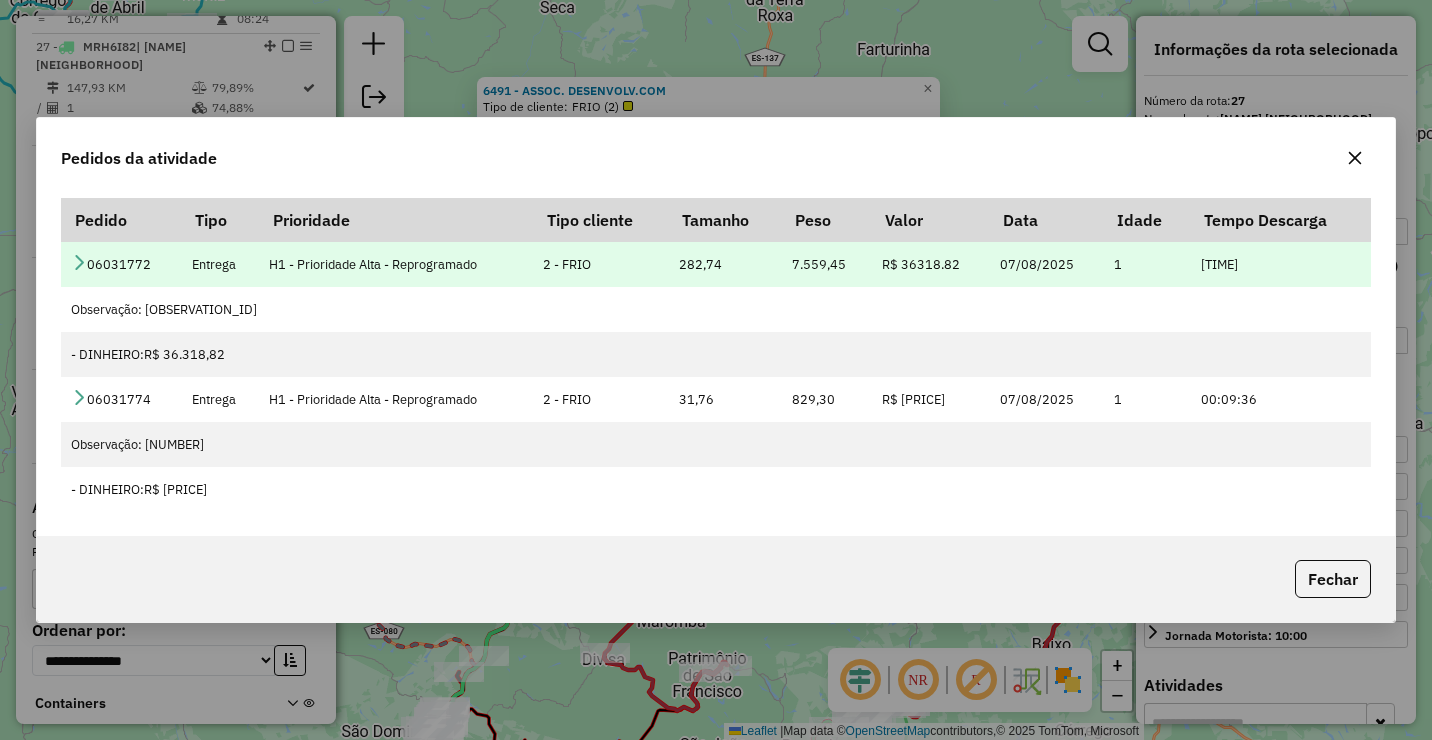 click at bounding box center [79, 262] 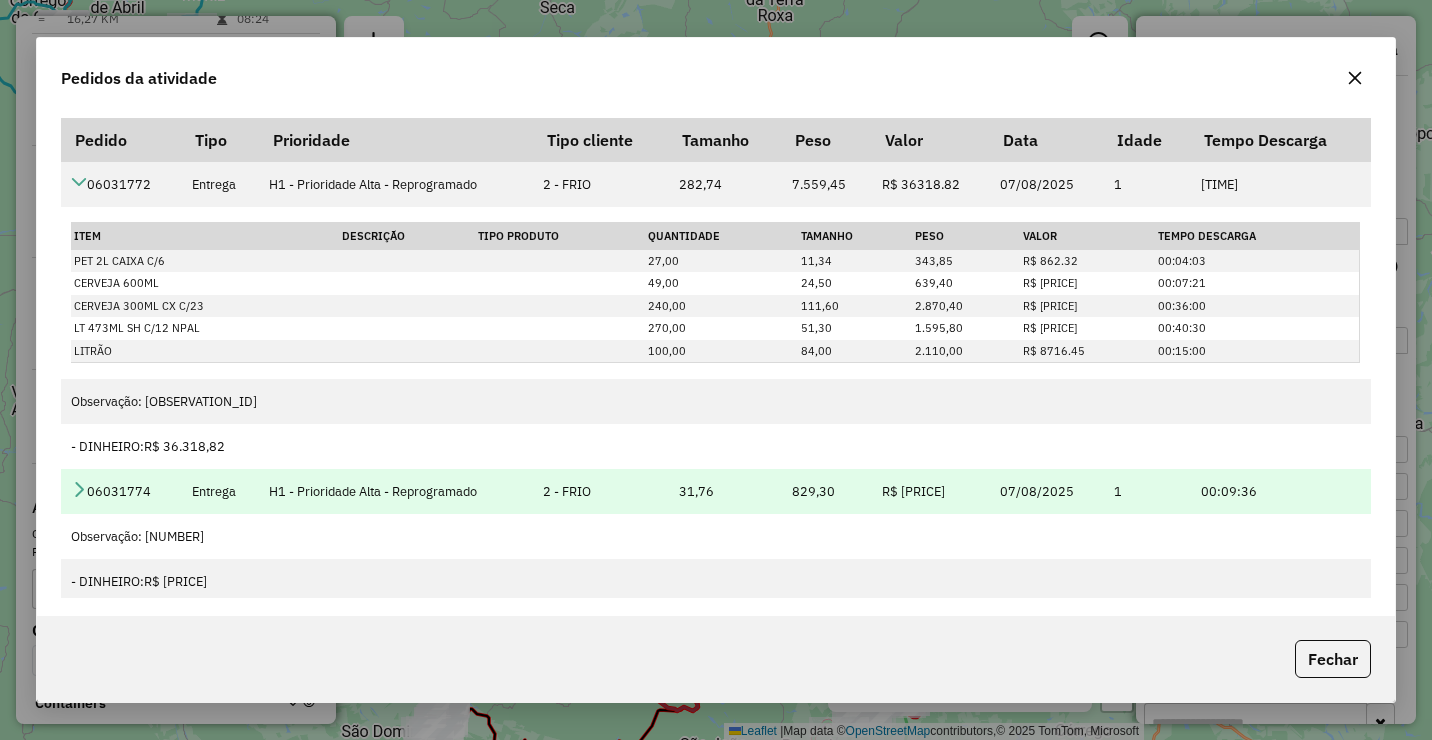 click at bounding box center (79, 489) 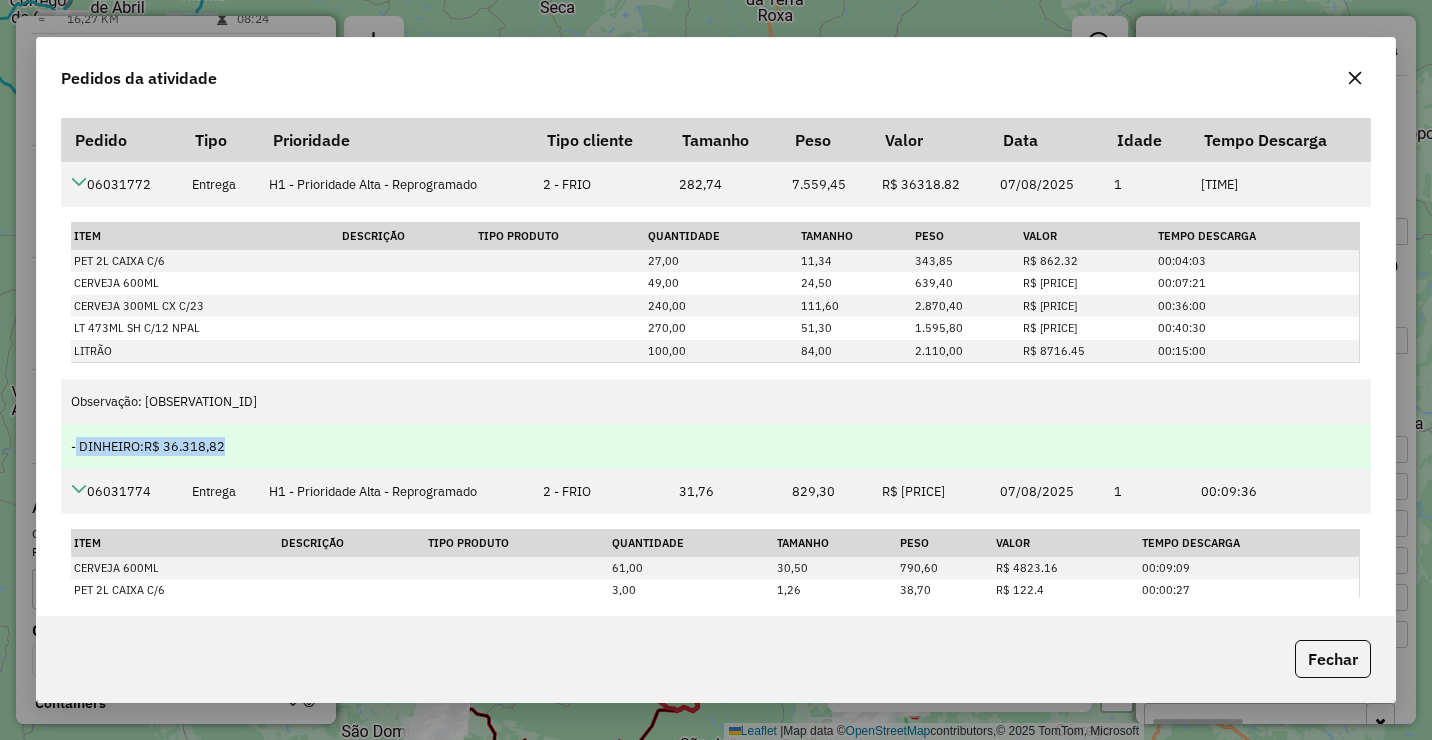drag, startPoint x: 151, startPoint y: 451, endPoint x: 61, endPoint y: 454, distance: 90.04999 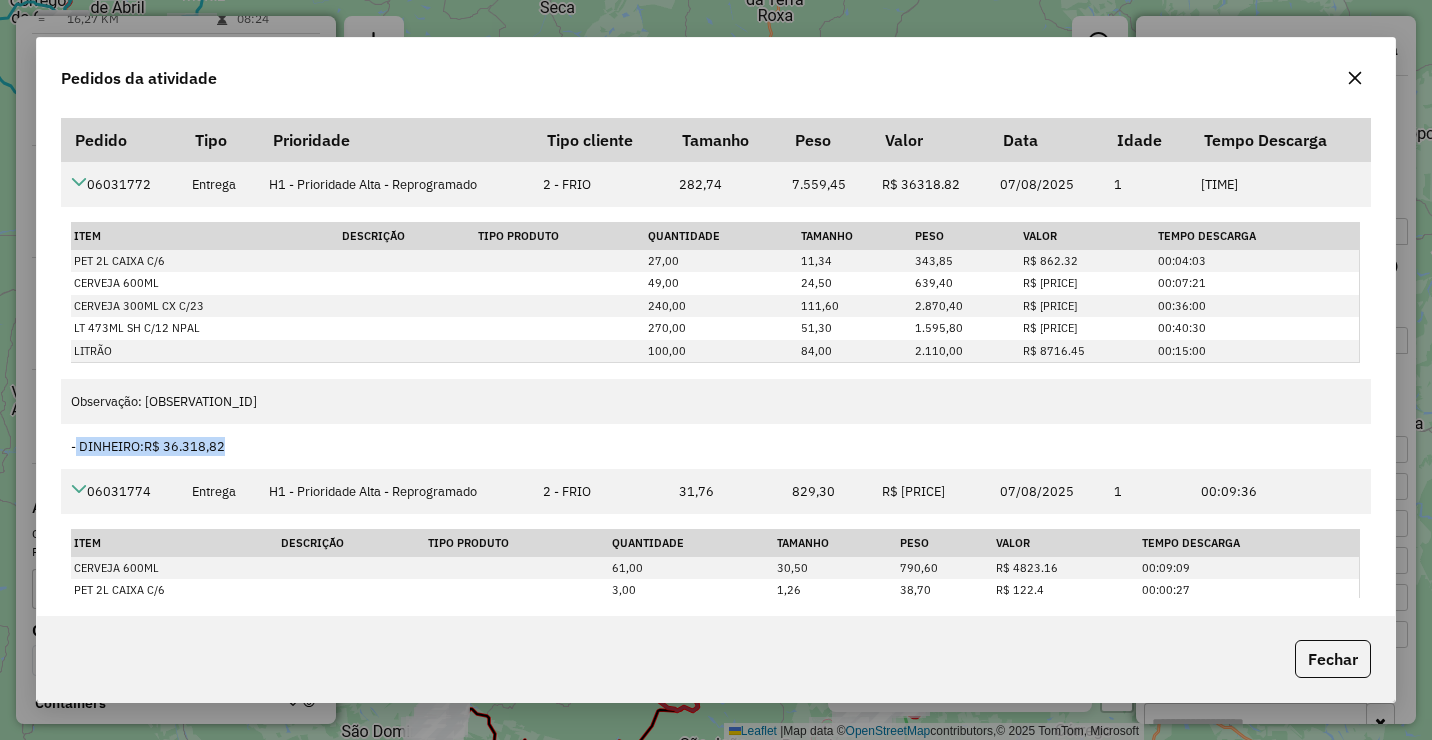 click 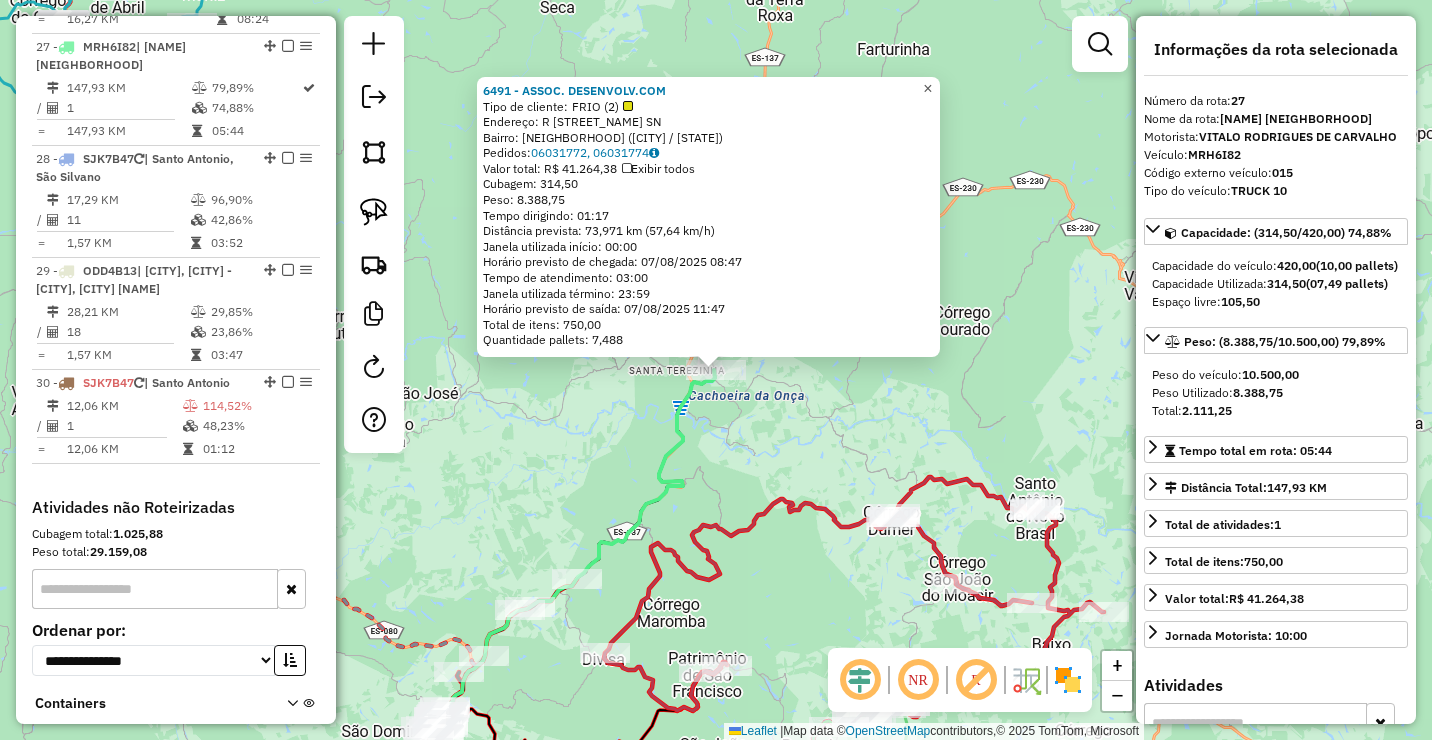 click on "×" 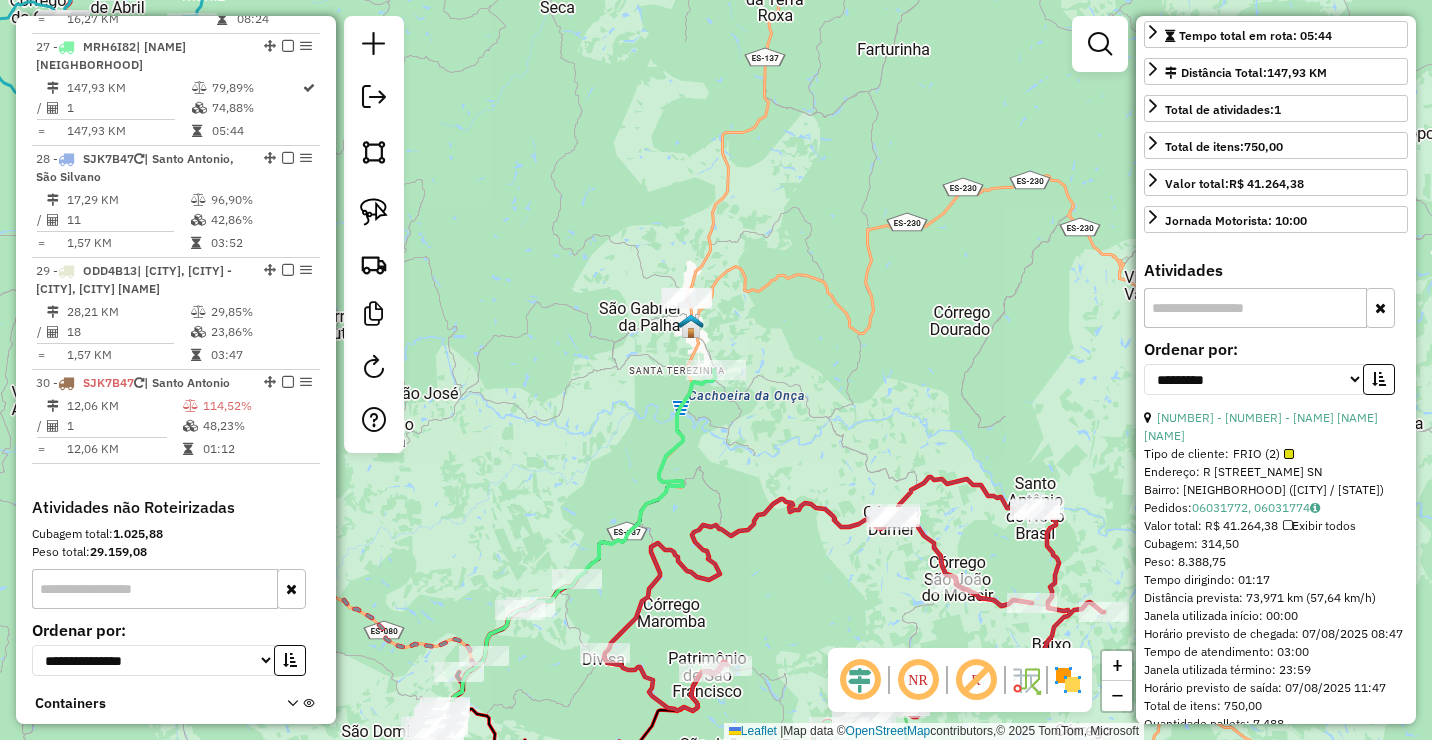 scroll, scrollTop: 476, scrollLeft: 0, axis: vertical 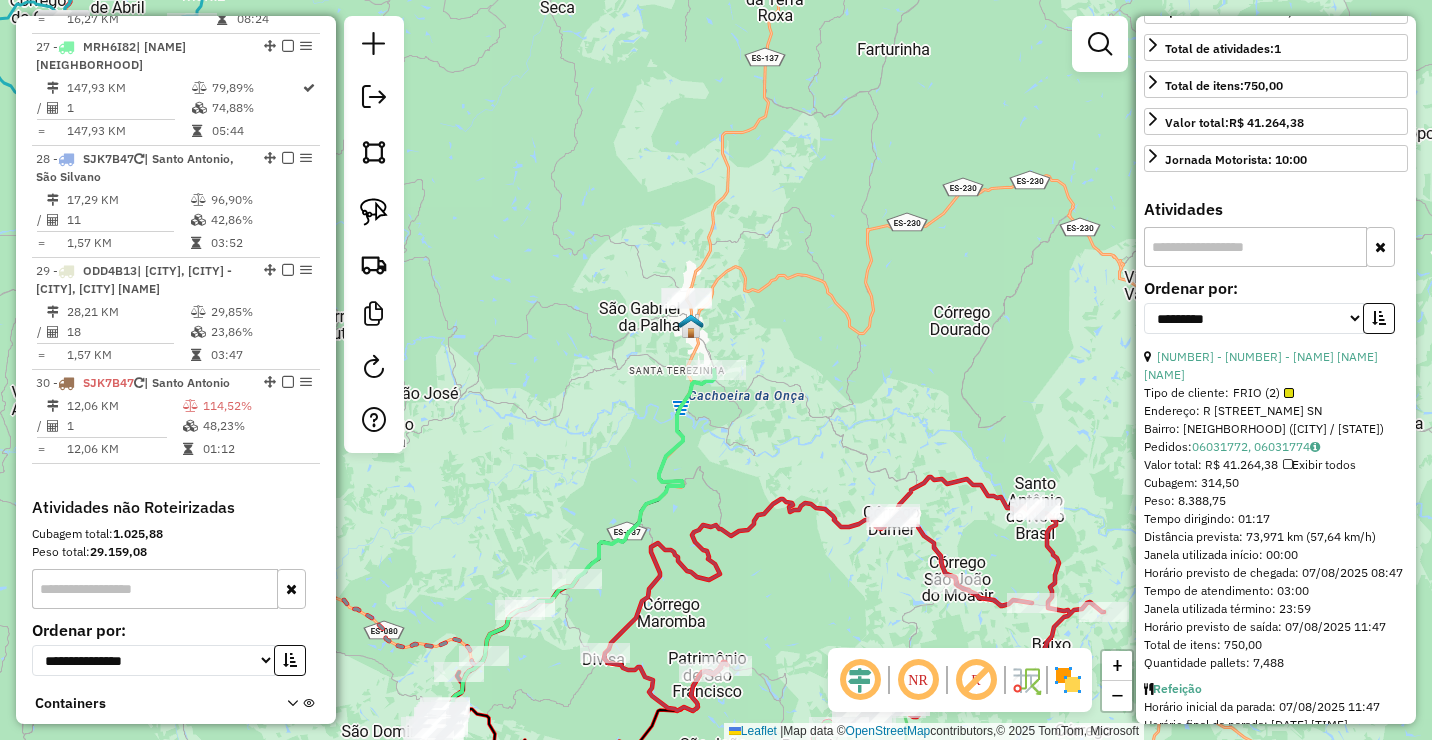 click at bounding box center (1287, 465) 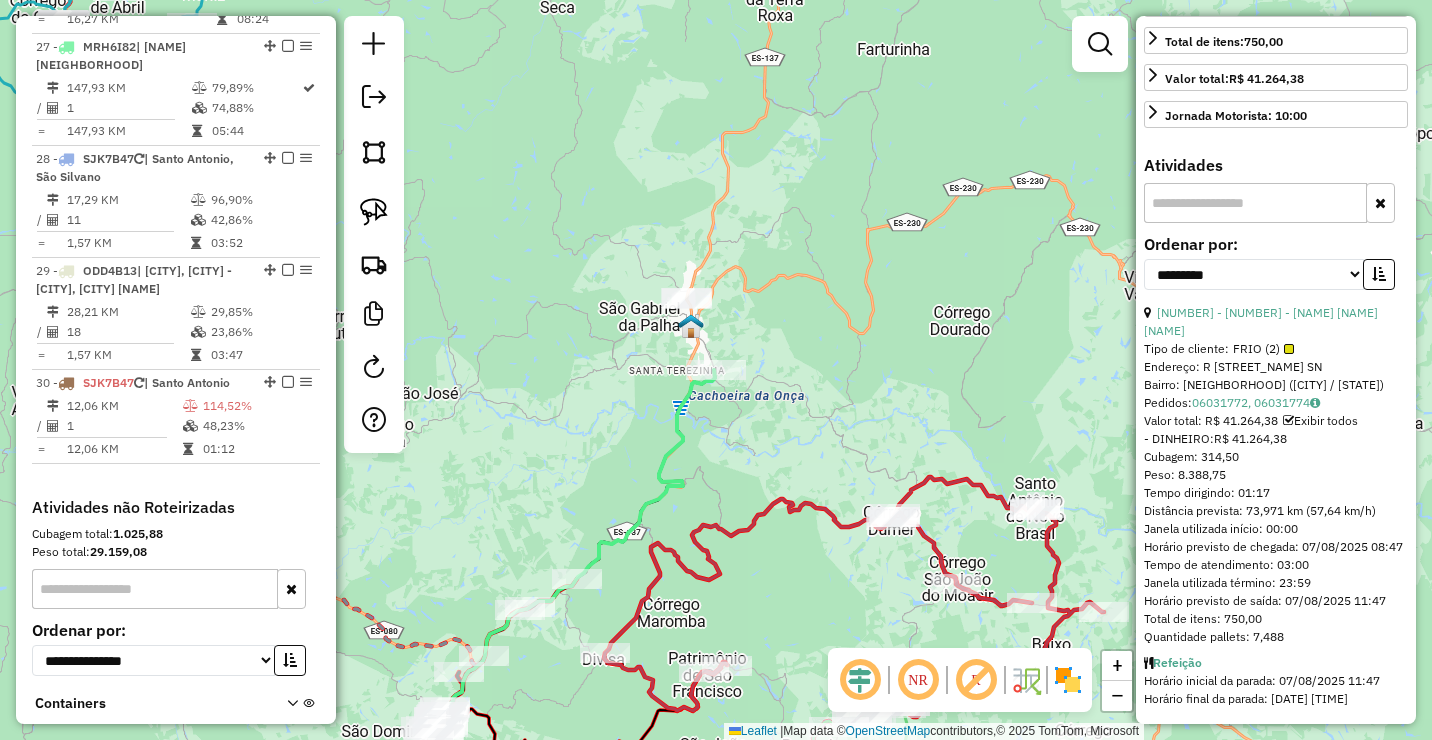 scroll, scrollTop: 556, scrollLeft: 0, axis: vertical 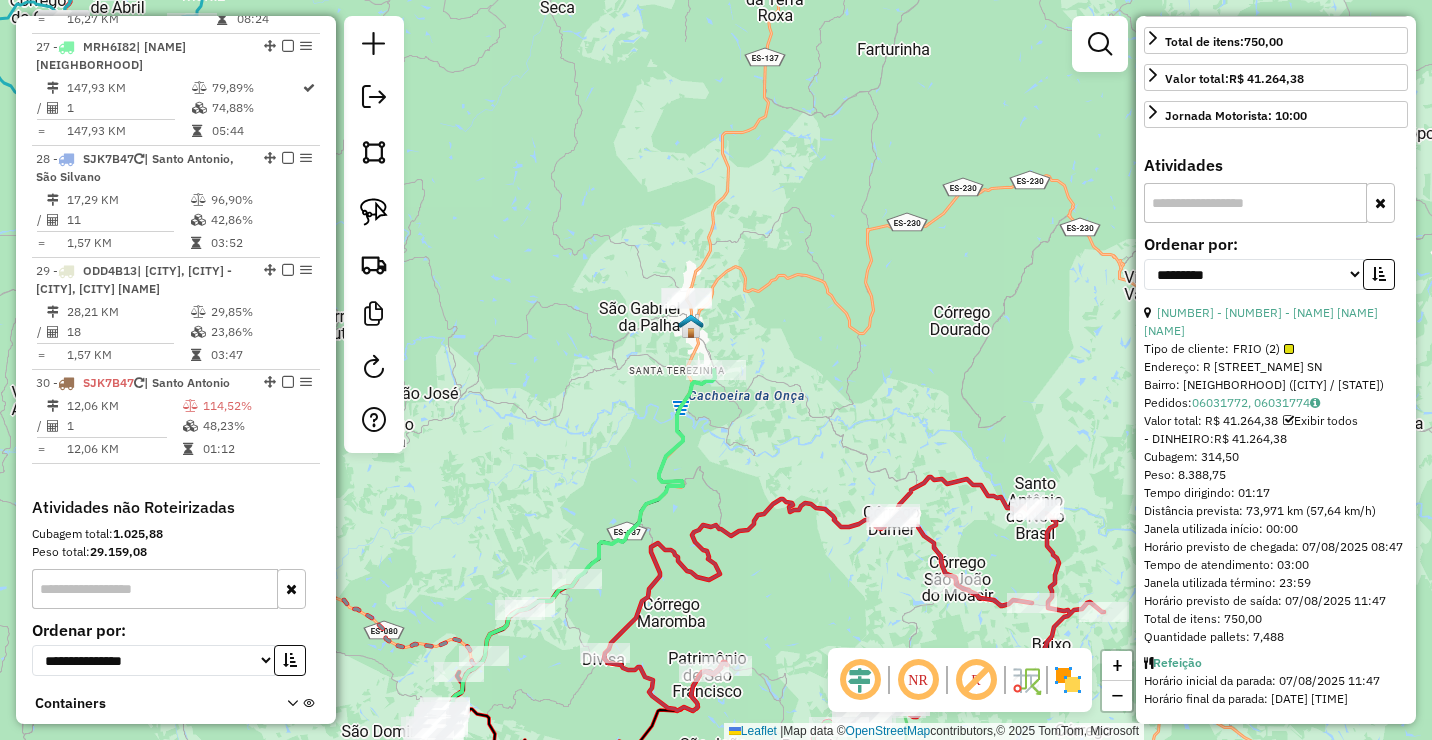 click on "Janela de atendimento Grade de atendimento Capacidade Transportadoras Veículos Cliente Pedidos  Rotas Selecione os dias de semana para filtrar as janelas de atendimento  Seg   Ter   Qua   Qui   Sex   Sáb   Dom  Informe o período da janela de atendimento: De: Até:  Filtrar exatamente a janela do cliente  Considerar janela de atendimento padrão  Selecione os dias de semana para filtrar as grades de atendimento  Seg   Ter   Qua   Qui   Sex   Sáb   Dom   Considerar clientes sem dia de atendimento cadastrado  Clientes fora do dia de atendimento selecionado Filtrar as atividades entre os valores definidos abaixo:  Peso mínimo:   Peso máximo:   Cubagem mínima:   Cubagem máxima:   De:   Até:  Filtrar as atividades entre o tempo de atendimento definido abaixo:  De:   Até:   Considerar capacidade total dos clientes não roteirizados Transportadora: Selecione um ou mais itens Tipo de veículo: Selecione um ou mais itens Veículo: Selecione um ou mais itens Motorista: Selecione um ou mais itens Nome: Rótulo:" 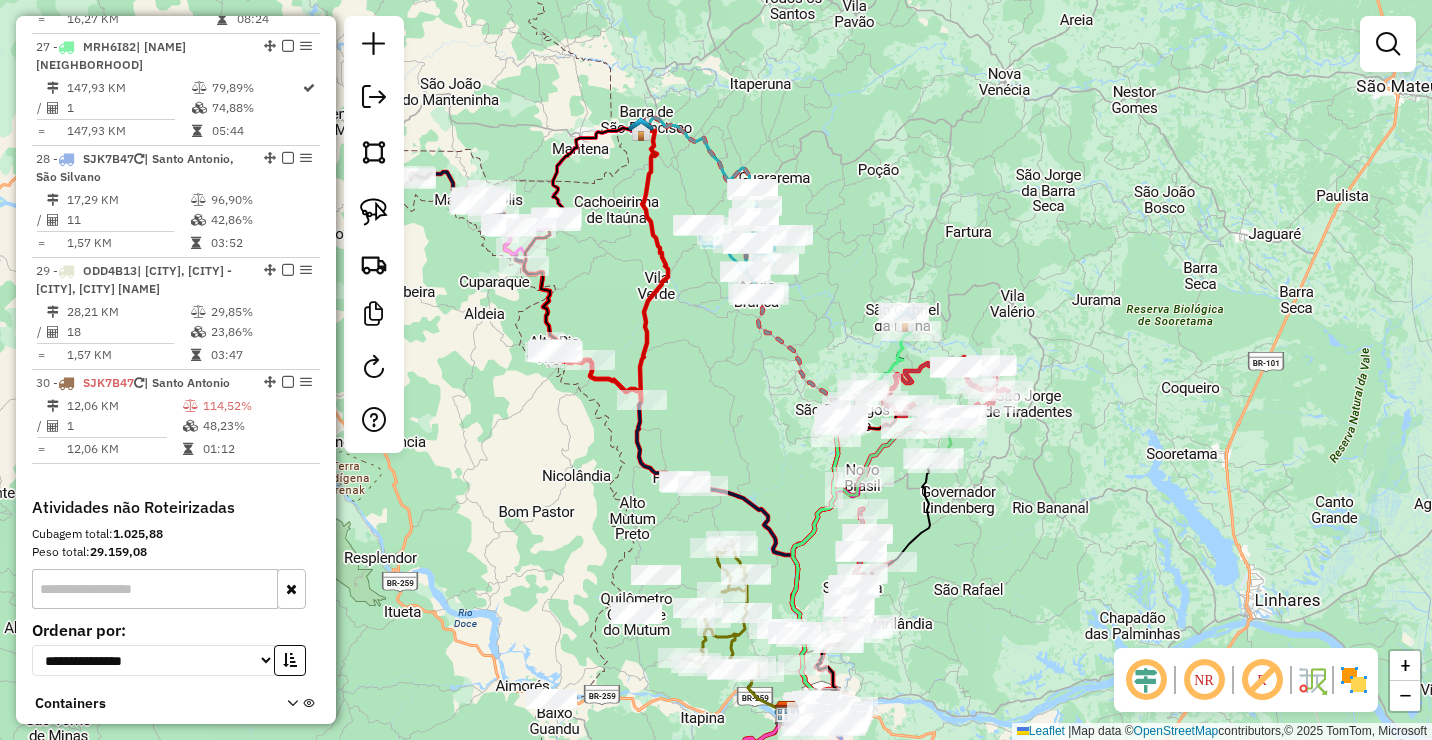 drag, startPoint x: 985, startPoint y: 196, endPoint x: 1030, endPoint y: 337, distance: 148.00676 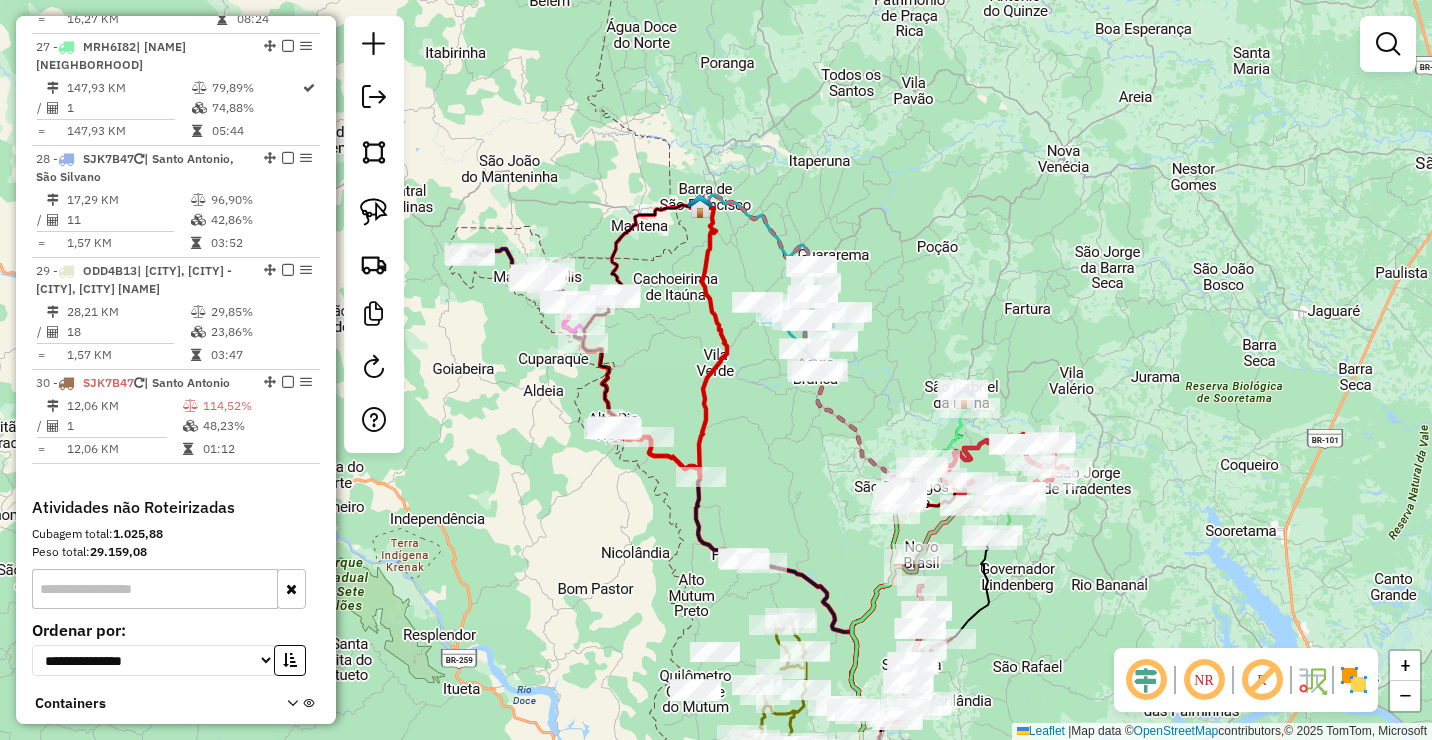 drag, startPoint x: 996, startPoint y: 378, endPoint x: 965, endPoint y: 196, distance: 184.62123 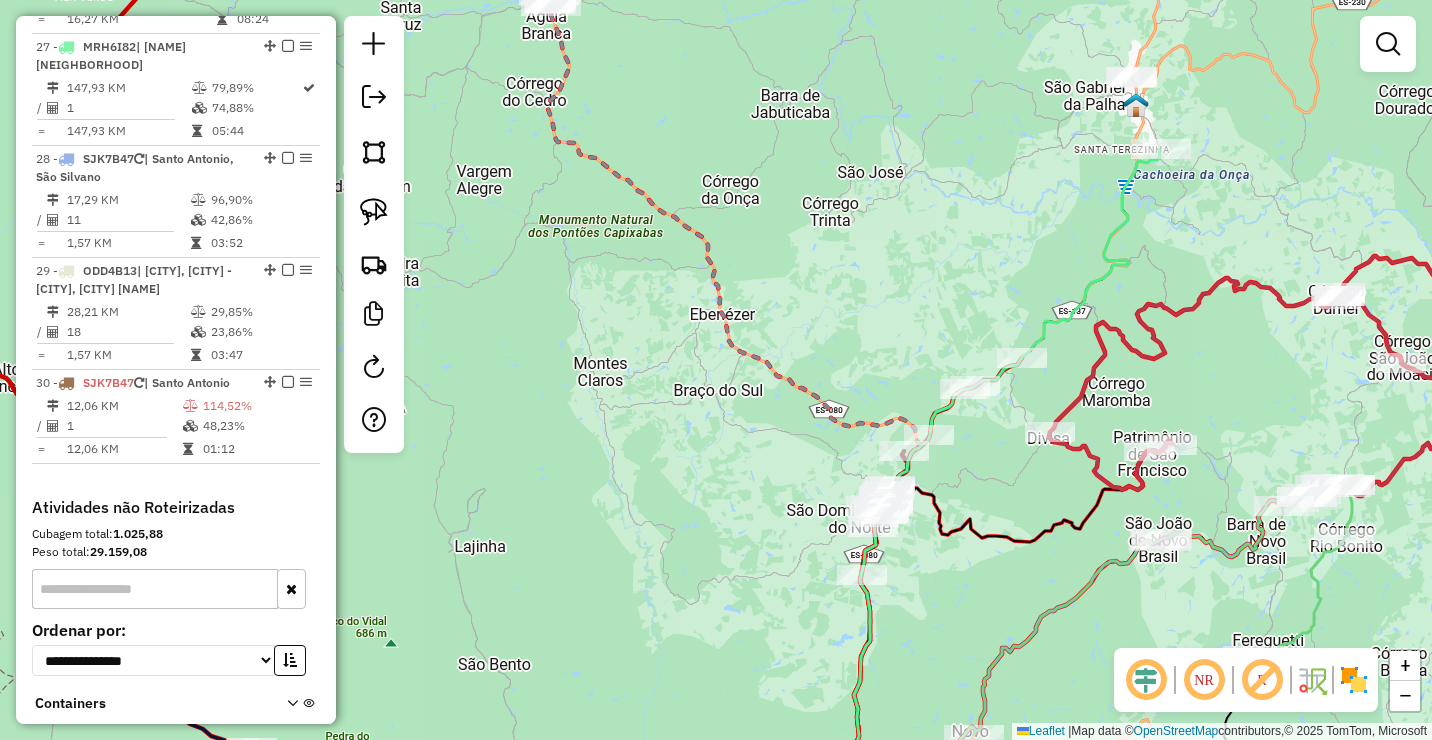 drag, startPoint x: 907, startPoint y: 267, endPoint x: 819, endPoint y: 156, distance: 141.65099 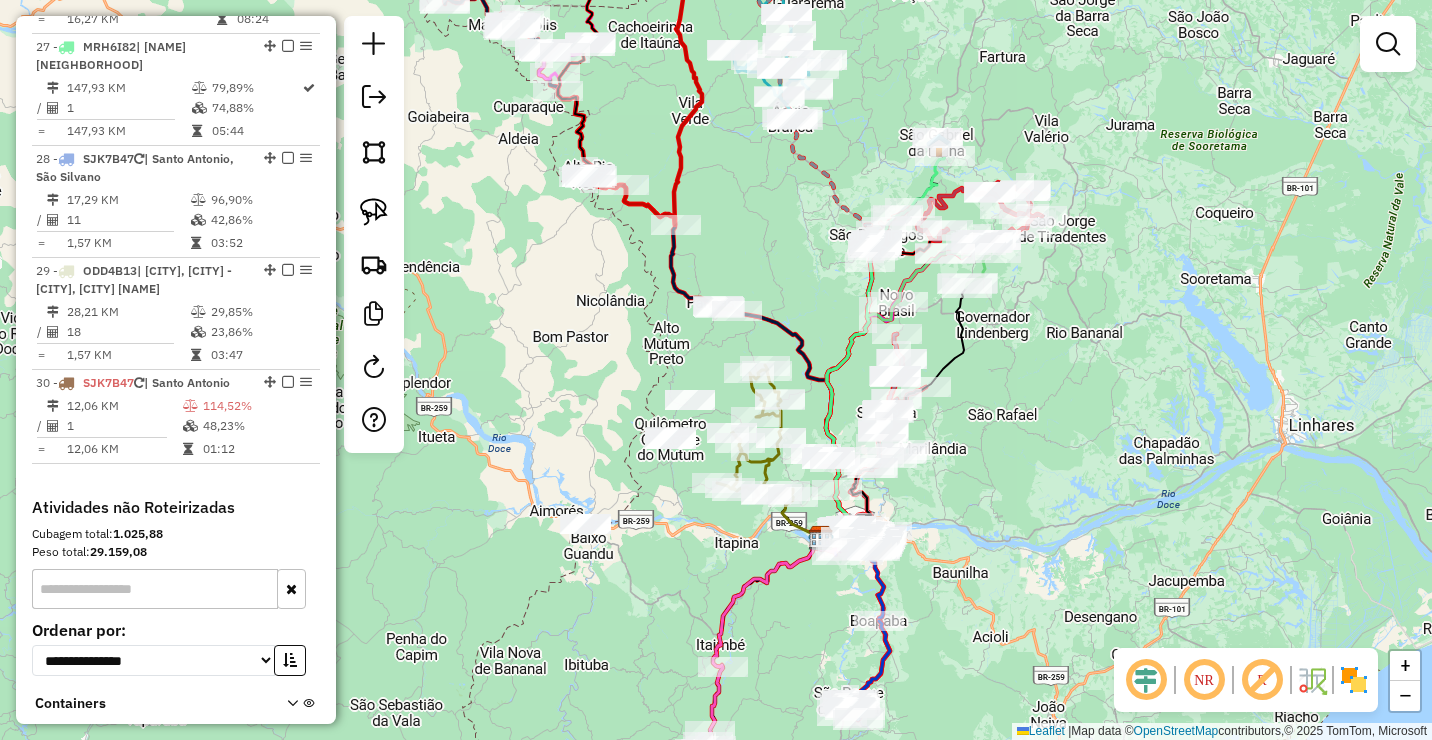 drag, startPoint x: 1087, startPoint y: 335, endPoint x: 1116, endPoint y: 232, distance: 107.00467 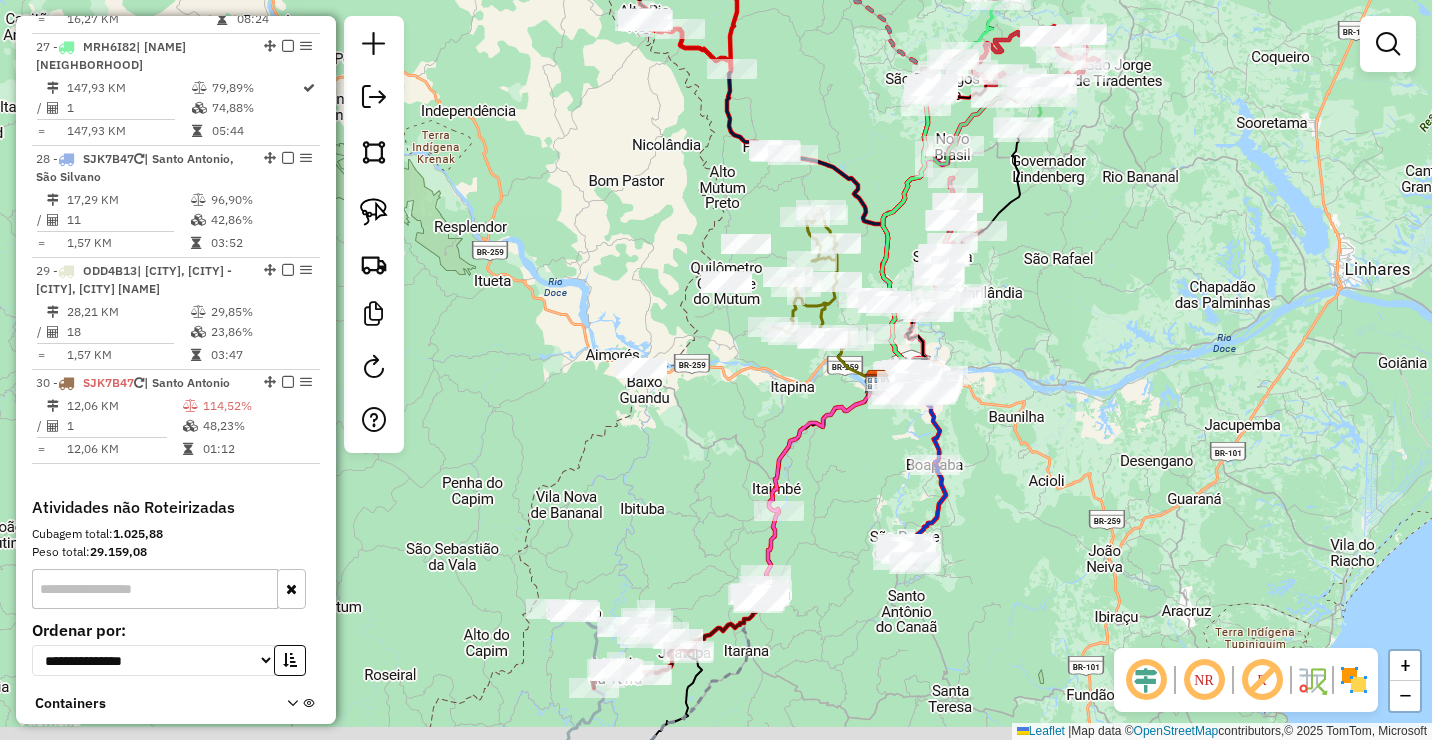 drag, startPoint x: 1035, startPoint y: 374, endPoint x: 1048, endPoint y: 298, distance: 77.10383 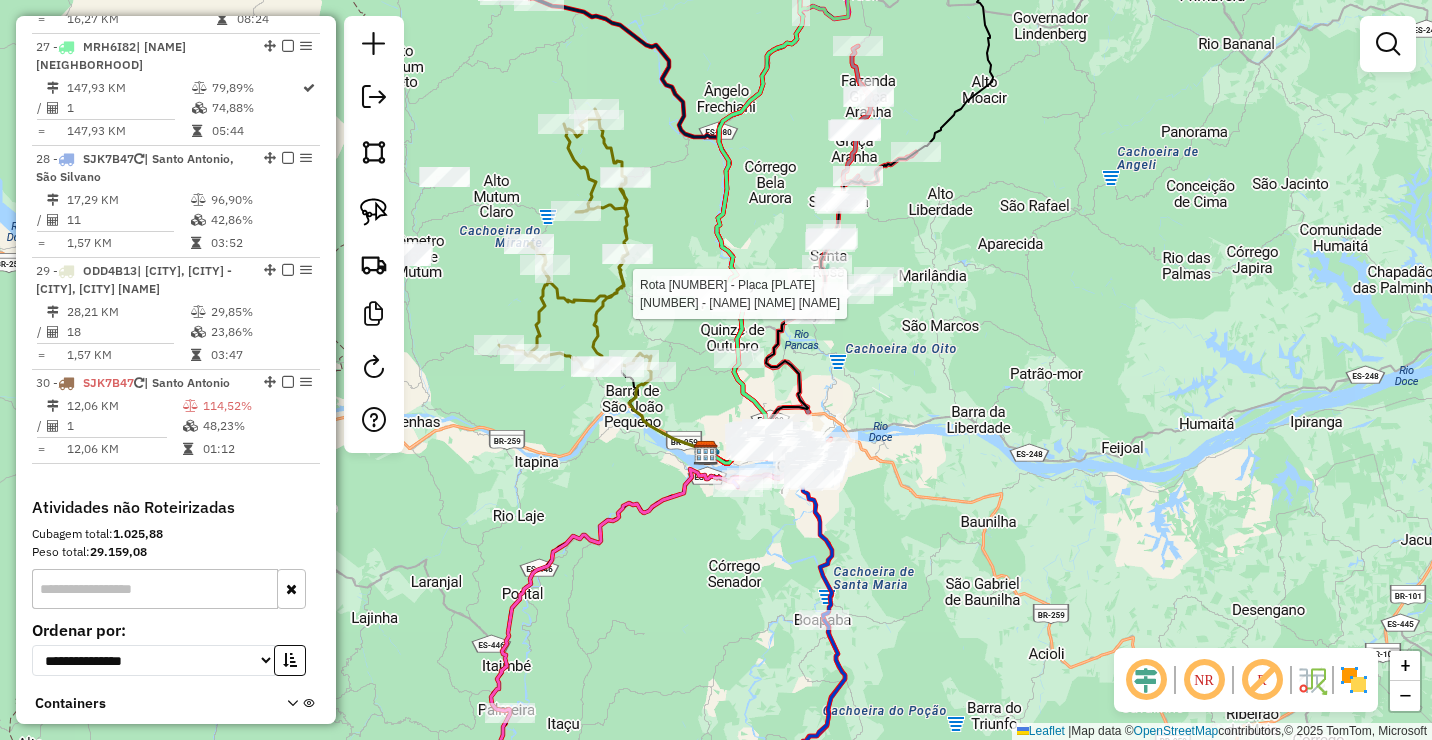 select on "**********" 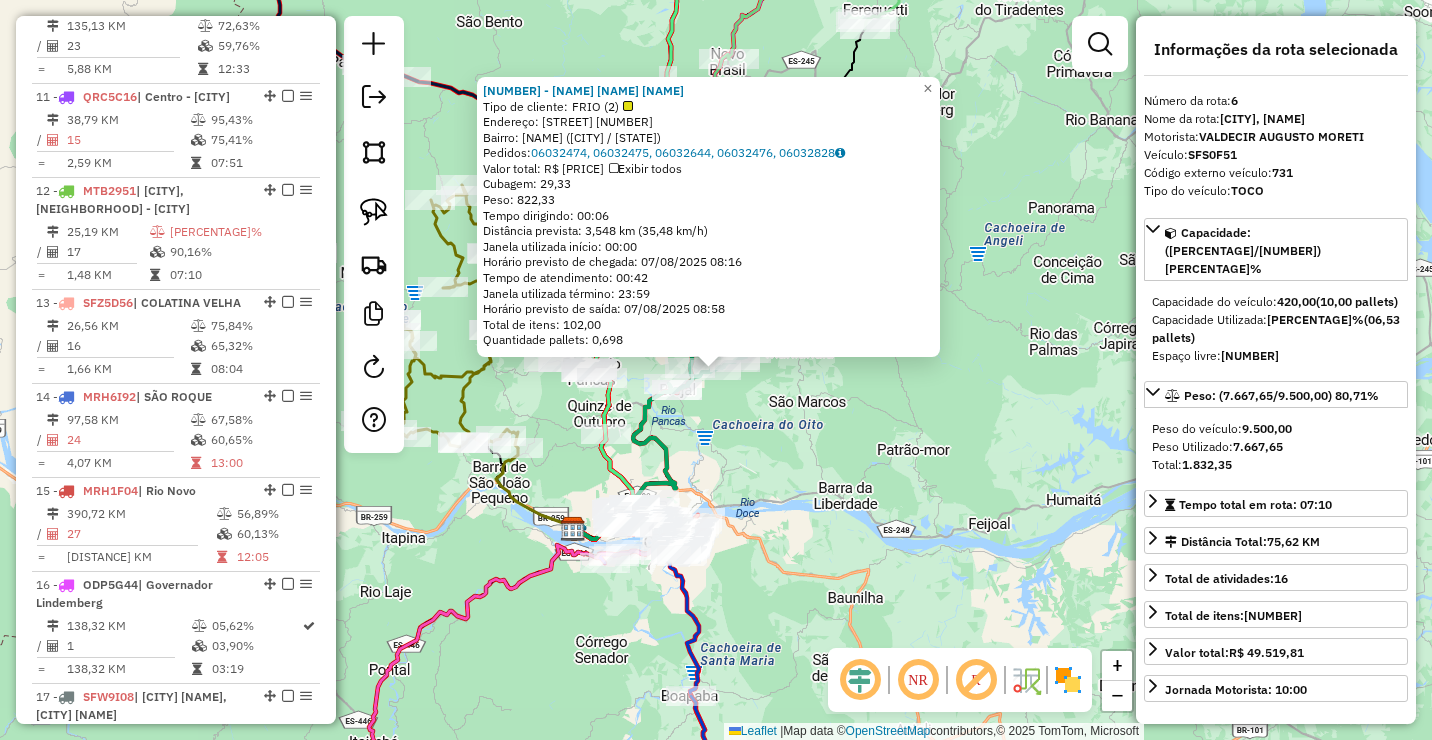 scroll, scrollTop: 1341, scrollLeft: 0, axis: vertical 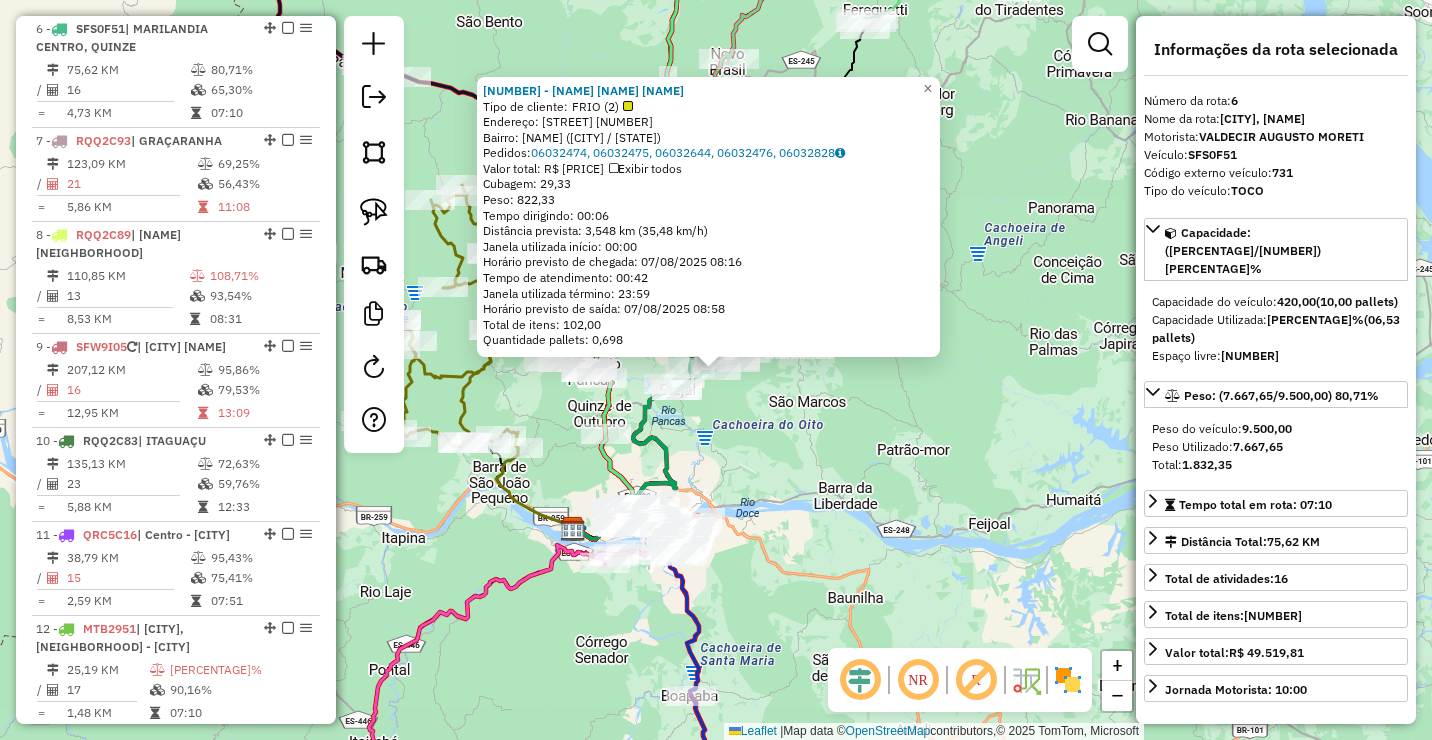 click on "14369 - MARCELO ANDRECI DEGL  Tipo de cliente:   FRIO (2)   Endereço: R   CÓRREGO LAGINHA DO OITO       SN   Bairro: MARIA DAS GRACAS (COLATINA / ES)   Pedidos:  06032474, 06032475, 06032644, 06032476, 06032828   Valor total: R$ 5.063,16   Exibir todos   Cubagem: 29,33  Peso: 822,33  Tempo dirigindo: 00:06   Distância prevista: 3,548 km (35,48 km/h)   Janela utilizada início: 00:00   Horário previsto de chegada: 07/08/2025 08:16   Tempo de atendimento: 00:42   Janela utilizada término: 23:59   Horário previsto de saída: 07/08/2025 08:58   Total de itens: 102,00   Quantidade pallets: 0,698  × Janela de atendimento Grade de atendimento Capacidade Transportadoras Veículos Cliente Pedidos  Rotas Selecione os dias de semana para filtrar as janelas de atendimento  Seg   Ter   Qua   Qui   Sex   Sáb   Dom  Informe o período da janela de atendimento: De: Até:  Filtrar exatamente a janela do cliente  Considerar janela de atendimento padrão  Selecione os dias de semana para filtrar as grades de atendimento" 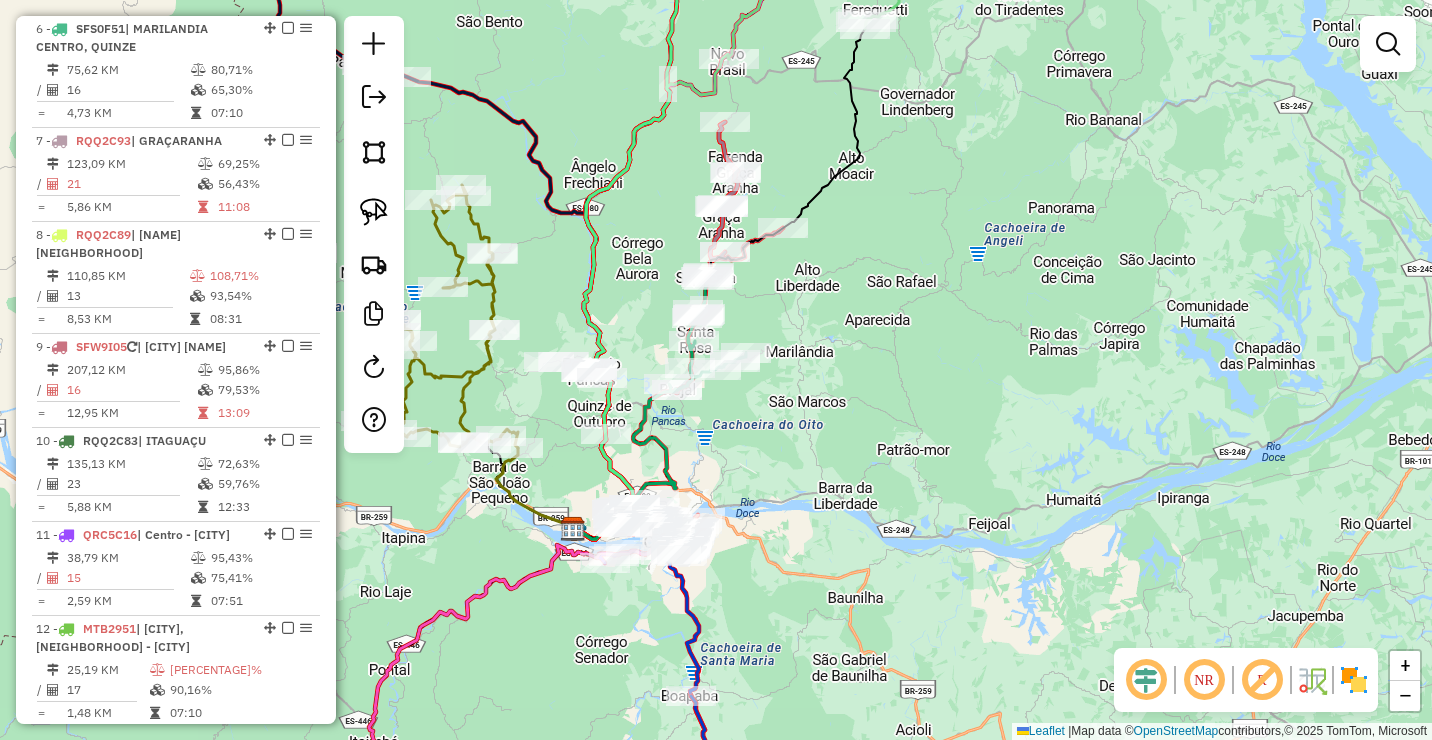 click on "Janela de atendimento Grade de atendimento Capacidade Transportadoras Veículos Cliente Pedidos  Rotas Selecione os dias de semana para filtrar as janelas de atendimento  Seg   Ter   Qua   Qui   Sex   Sáb   Dom  Informe o período da janela de atendimento: De: Até:  Filtrar exatamente a janela do cliente  Considerar janela de atendimento padrão  Selecione os dias de semana para filtrar as grades de atendimento  Seg   Ter   Qua   Qui   Sex   Sáb   Dom   Considerar clientes sem dia de atendimento cadastrado  Clientes fora do dia de atendimento selecionado Filtrar as atividades entre os valores definidos abaixo:  Peso mínimo:   Peso máximo:   Cubagem mínima:   Cubagem máxima:   De:   Até:  Filtrar as atividades entre o tempo de atendimento definido abaixo:  De:   Até:   Considerar capacidade total dos clientes não roteirizados Transportadora: Selecione um ou mais itens Tipo de veículo: Selecione um ou mais itens Veículo: Selecione um ou mais itens Motorista: Selecione um ou mais itens Nome: Rótulo:" 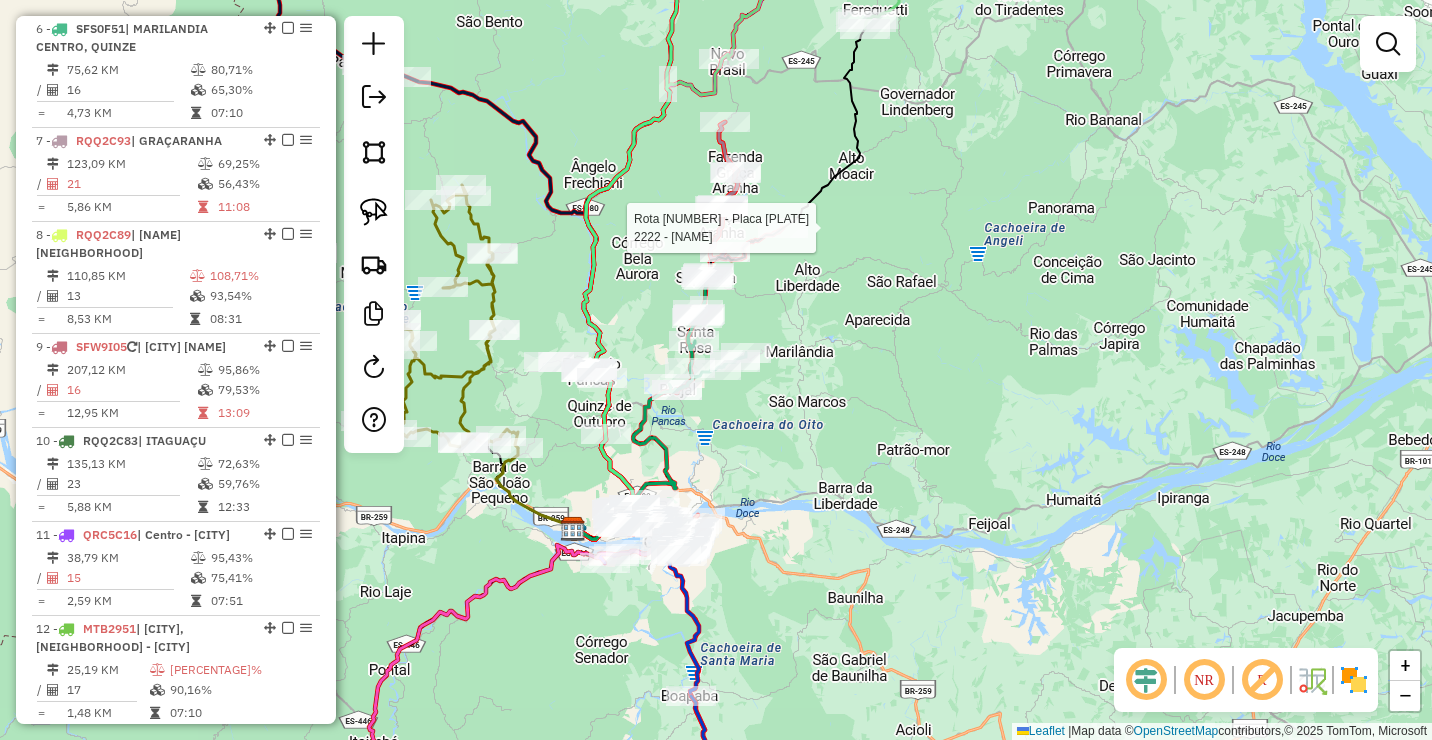 select on "**********" 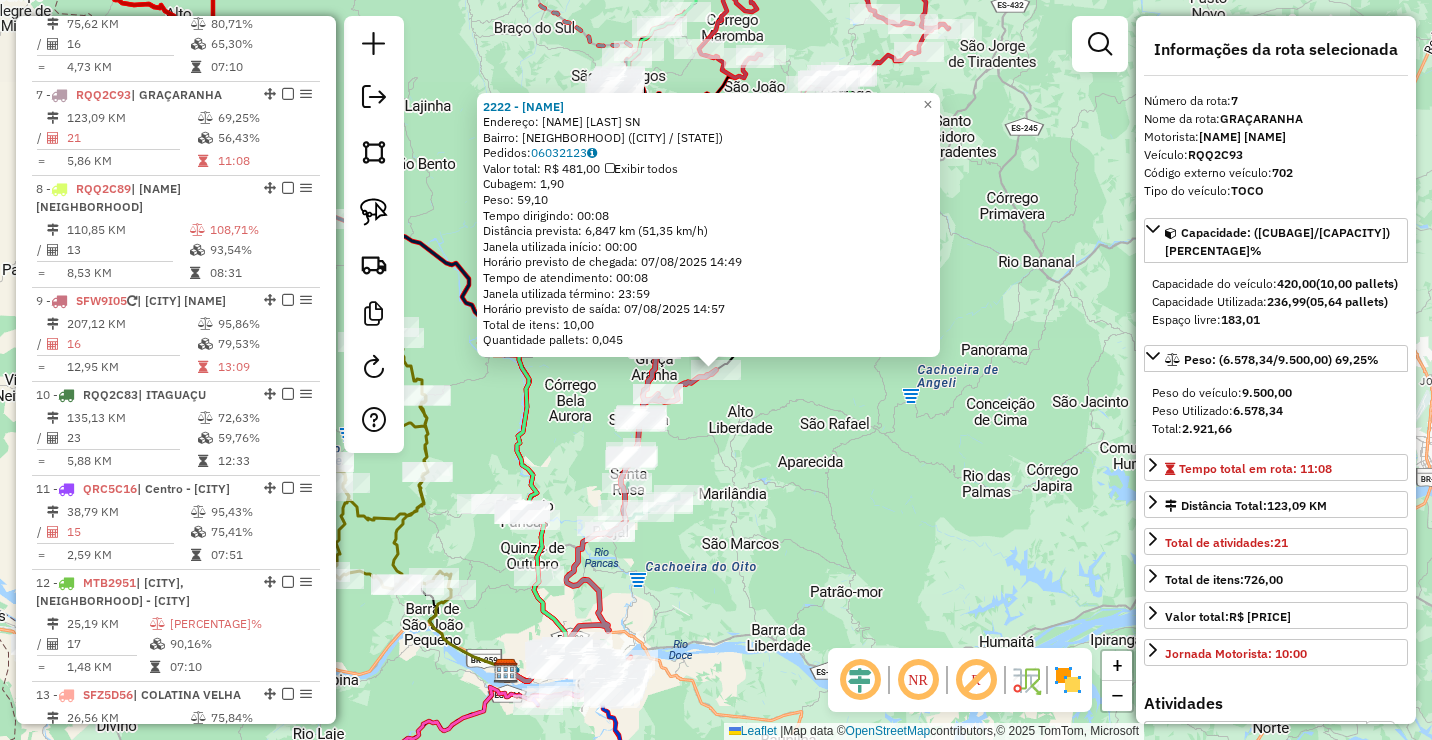 scroll, scrollTop: 1453, scrollLeft: 0, axis: vertical 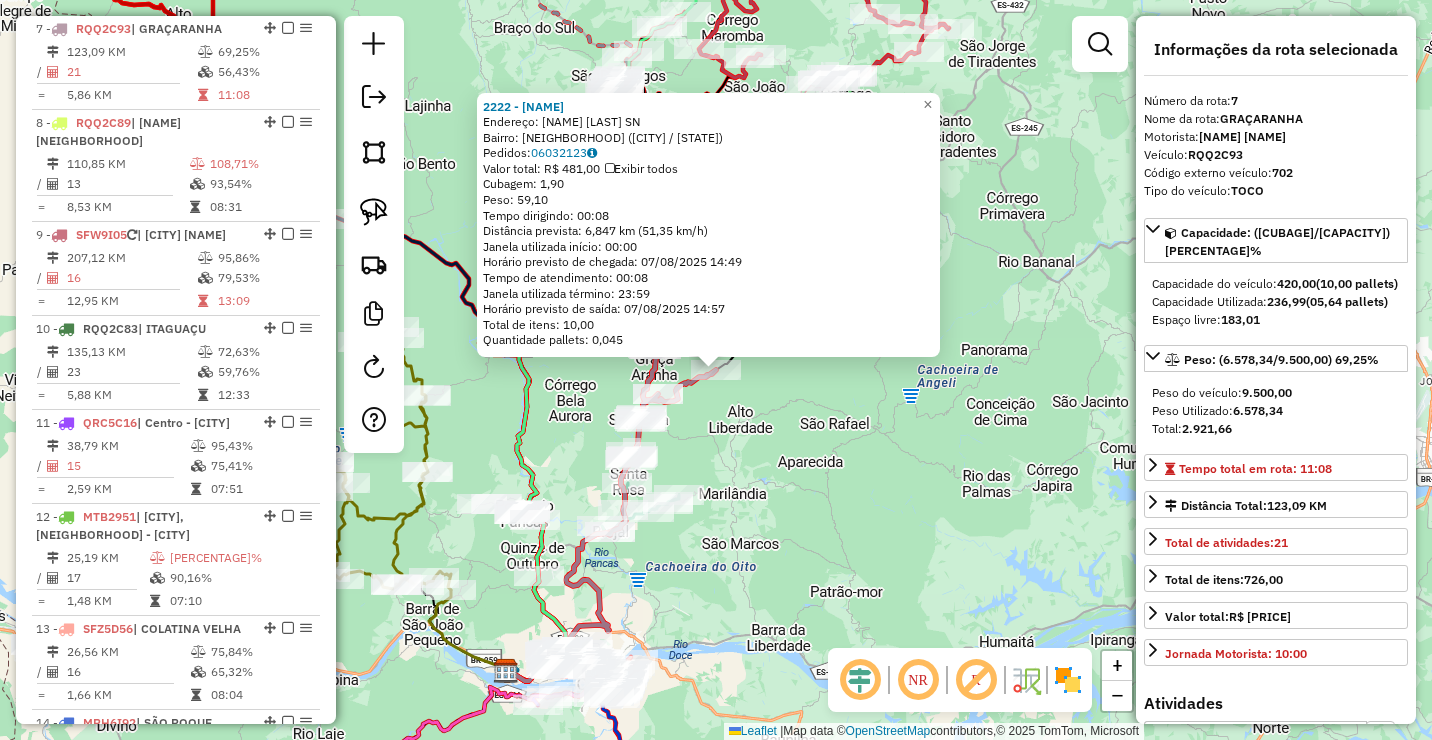 click on "2222 - BAR DO CARLOS  Endereço:  JOAQUIM TAVORA SN   Bairro: JOAQUIN TAVORA (MARILANDIA / ES)   Pedidos:  06032123   Valor total: R$ 481,00   Exibir todos   Cubagem: 1,90  Peso: 59,10  Tempo dirigindo: 00:08   Distância prevista: 6,847 km (51,35 km/h)   Janela utilizada início: 00:00   Horário previsto de chegada: 07/08/2025 14:49   Tempo de atendimento: 00:08   Janela utilizada término: 23:59   Horário previsto de saída: 07/08/2025 14:57   Total de itens: 10,00   Quantidade pallets: 0,045  × Janela de atendimento Grade de atendimento Capacidade Transportadoras Veículos Cliente Pedidos  Rotas Selecione os dias de semana para filtrar as janelas de atendimento  Seg   Ter   Qua   Qui   Sex   Sáb   Dom  Informe o período da janela de atendimento: De: Até:  Filtrar exatamente a janela do cliente  Considerar janela de atendimento padrão  Selecione os dias de semana para filtrar as grades de atendimento  Seg   Ter   Qua   Qui   Sex   Sáb   Dom   Considerar clientes sem dia de atendimento cadastrado De:" 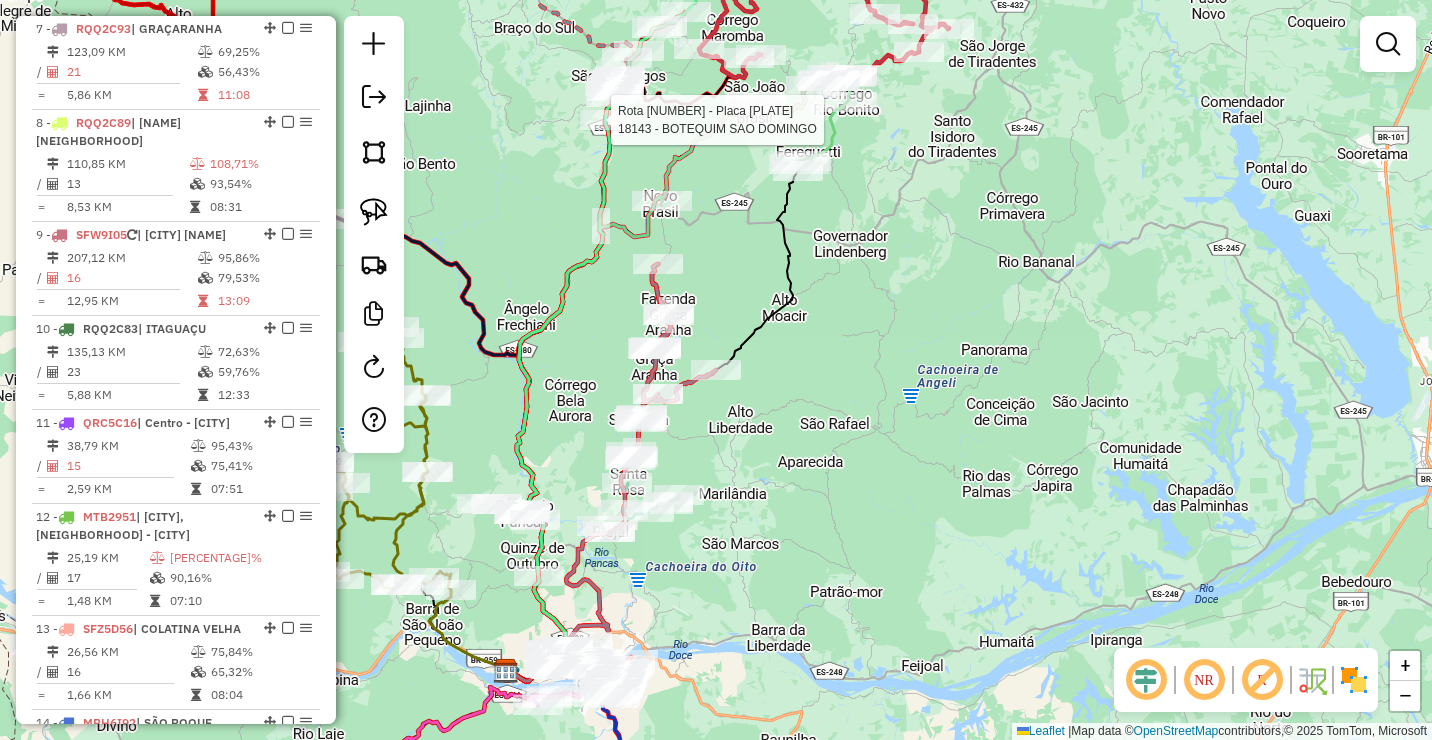 select on "**********" 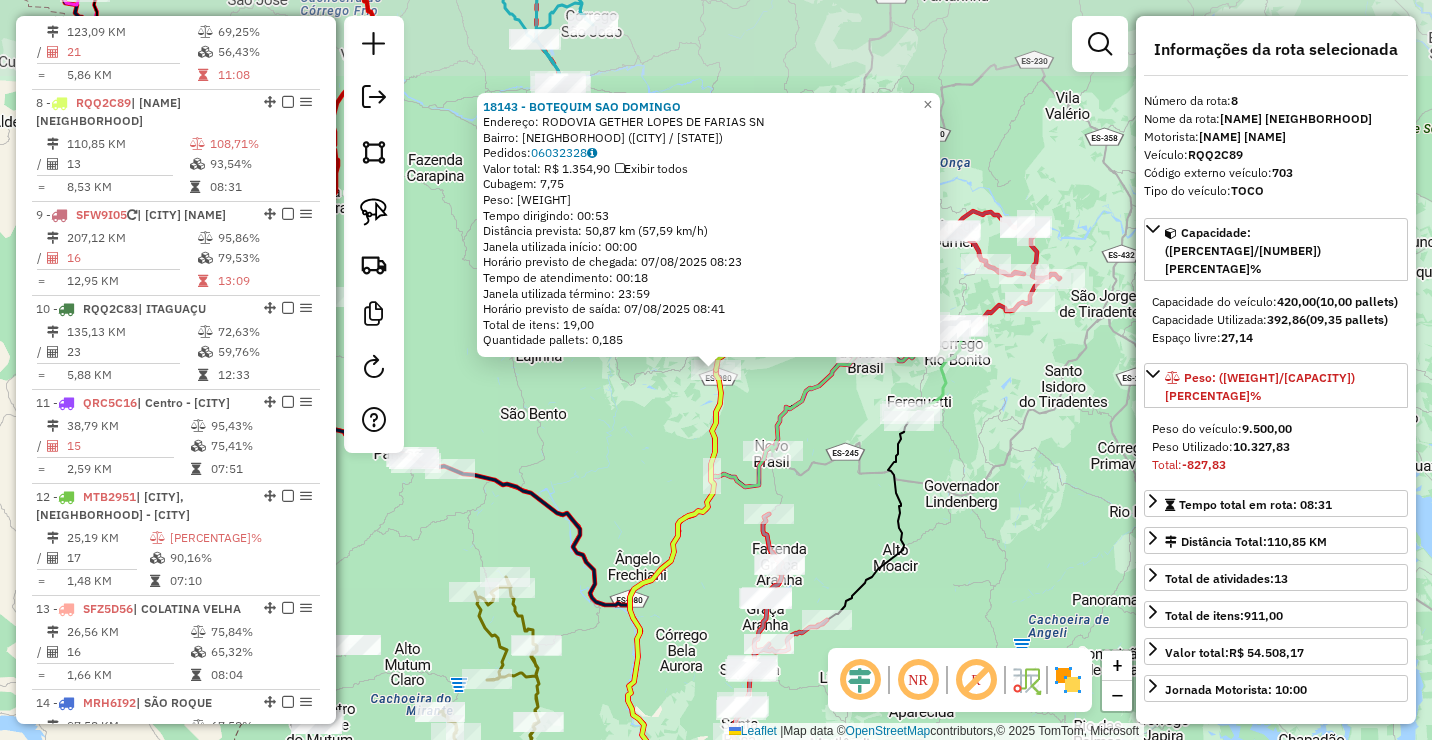 scroll, scrollTop: 1547, scrollLeft: 0, axis: vertical 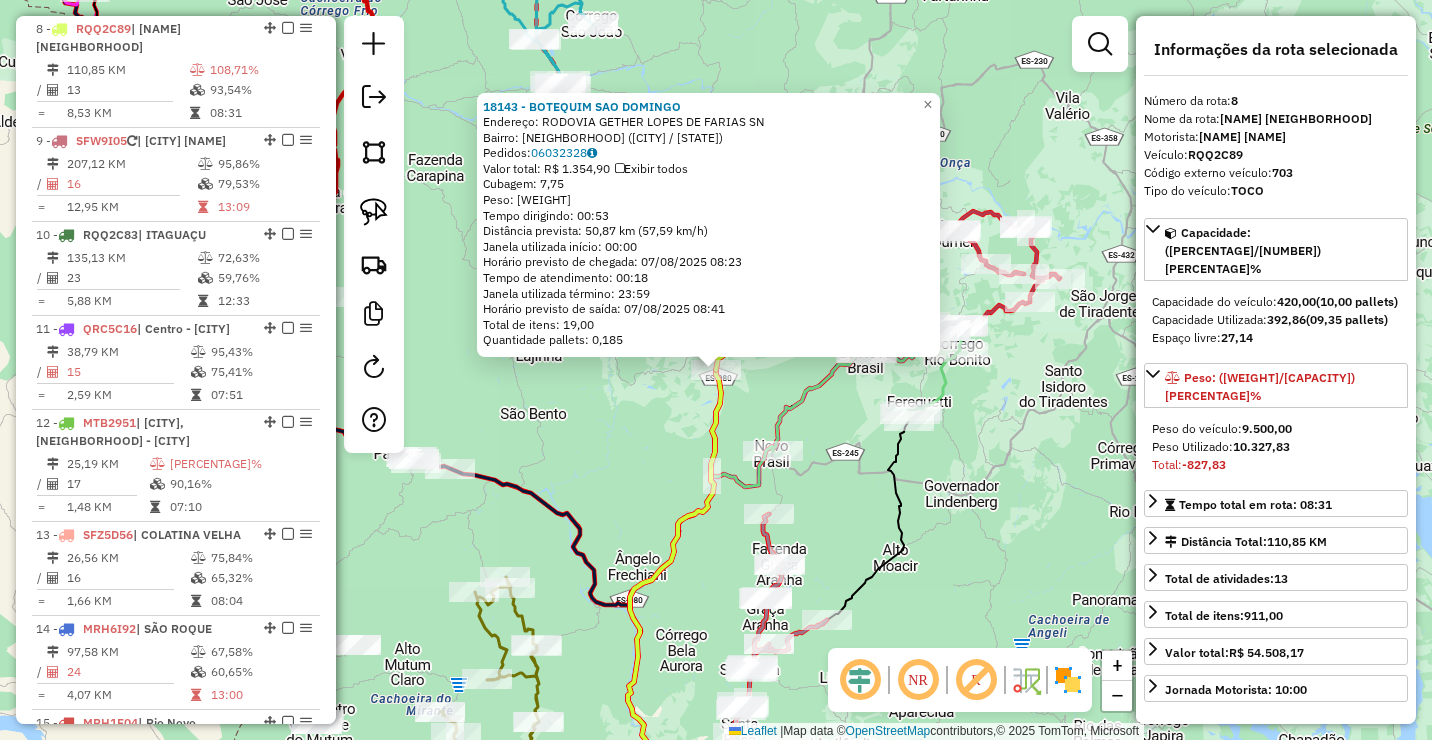 click on "18143 - BOTEQUIM SAO DOMINGO  Endereço:  RODOVIA GETHER LOPES DE FARIAS SN   Bairro: CENTRO (SAO DOMINGOS DO NORTE / ES)   Pedidos:  06032328   Valor total: R$ 1.354,90   Exibir todos   Cubagem: 7,75  Peso: 205,42  Tempo dirigindo: 00:53   Distância prevista: 50,87 km (57,59 km/h)   Janela utilizada início: 00:00   Horário previsto de chegada: 07/08/2025 08:23   Tempo de atendimento: 00:18   Janela utilizada término: 23:59   Horário previsto de saída: 07/08/2025 08:41   Total de itens: 19,00   Quantidade pallets: 0,185  × Janela de atendimento Grade de atendimento Capacidade Transportadoras Veículos Cliente Pedidos  Rotas Selecione os dias de semana para filtrar as janelas de atendimento  Seg   Ter   Qua   Qui   Sex   Sáb   Dom  Informe o período da janela de atendimento: De: Até:  Filtrar exatamente a janela do cliente  Considerar janela de atendimento padrão  Selecione os dias de semana para filtrar as grades de atendimento  Seg   Ter   Qua   Qui   Sex   Sáb   Dom   Peso mínimo:   De:   De:" 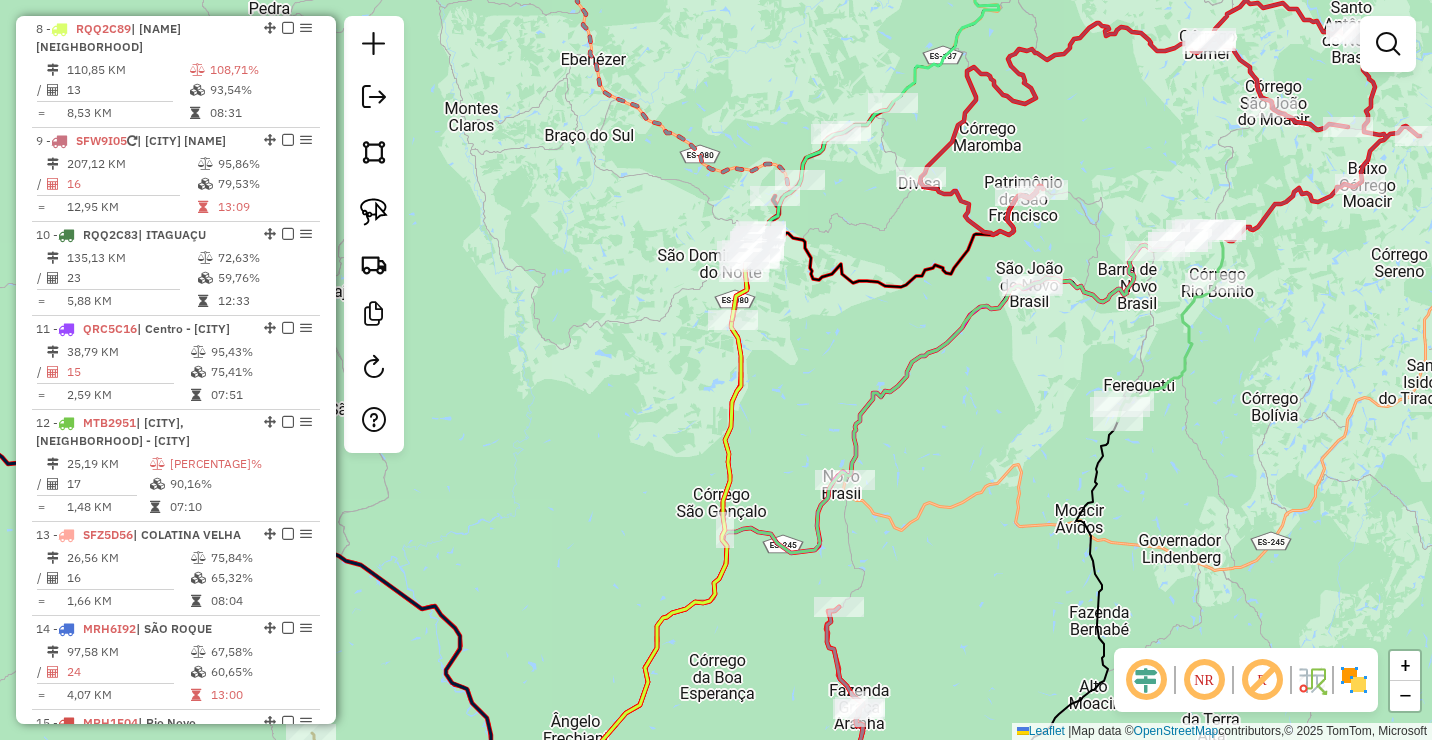 drag, startPoint x: 787, startPoint y: 382, endPoint x: 767, endPoint y: 460, distance: 80.523285 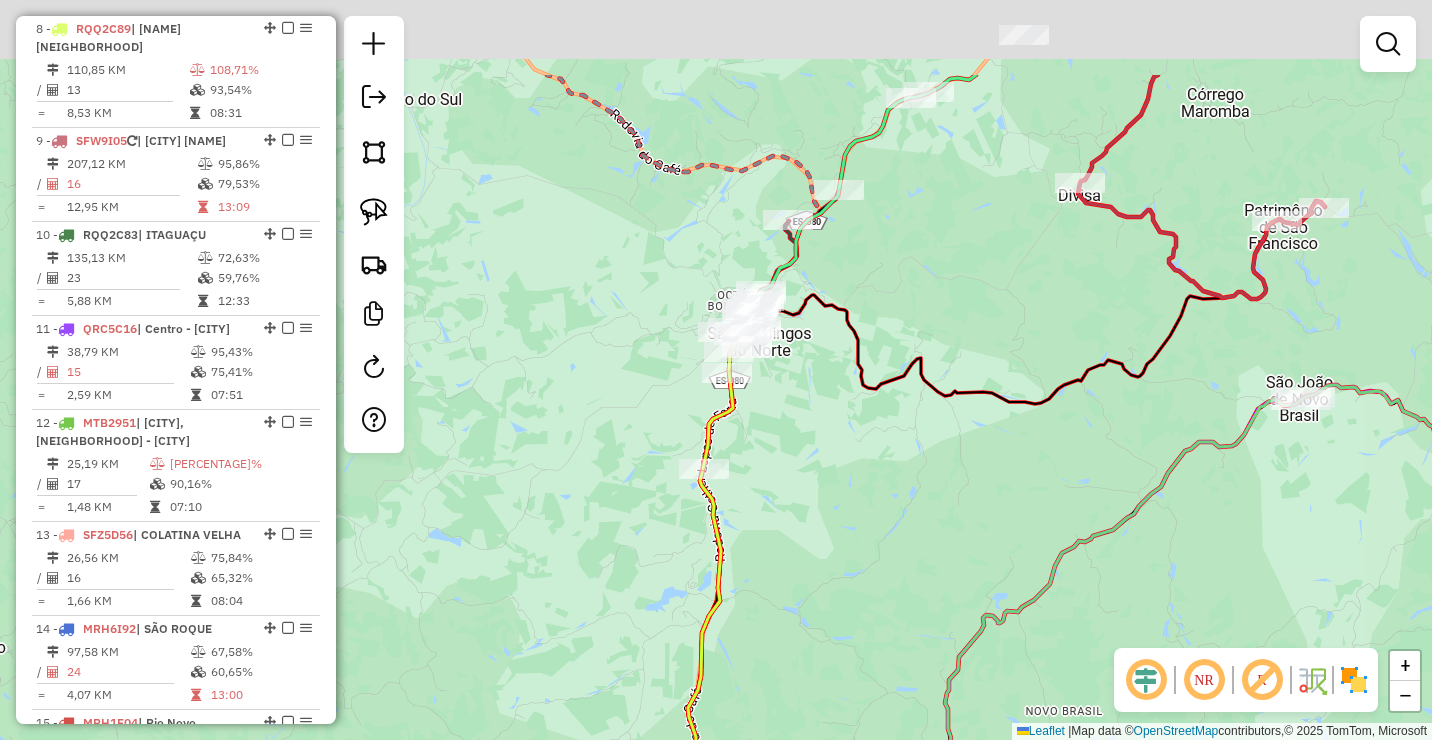 drag, startPoint x: 763, startPoint y: 394, endPoint x: 775, endPoint y: 471, distance: 77.92946 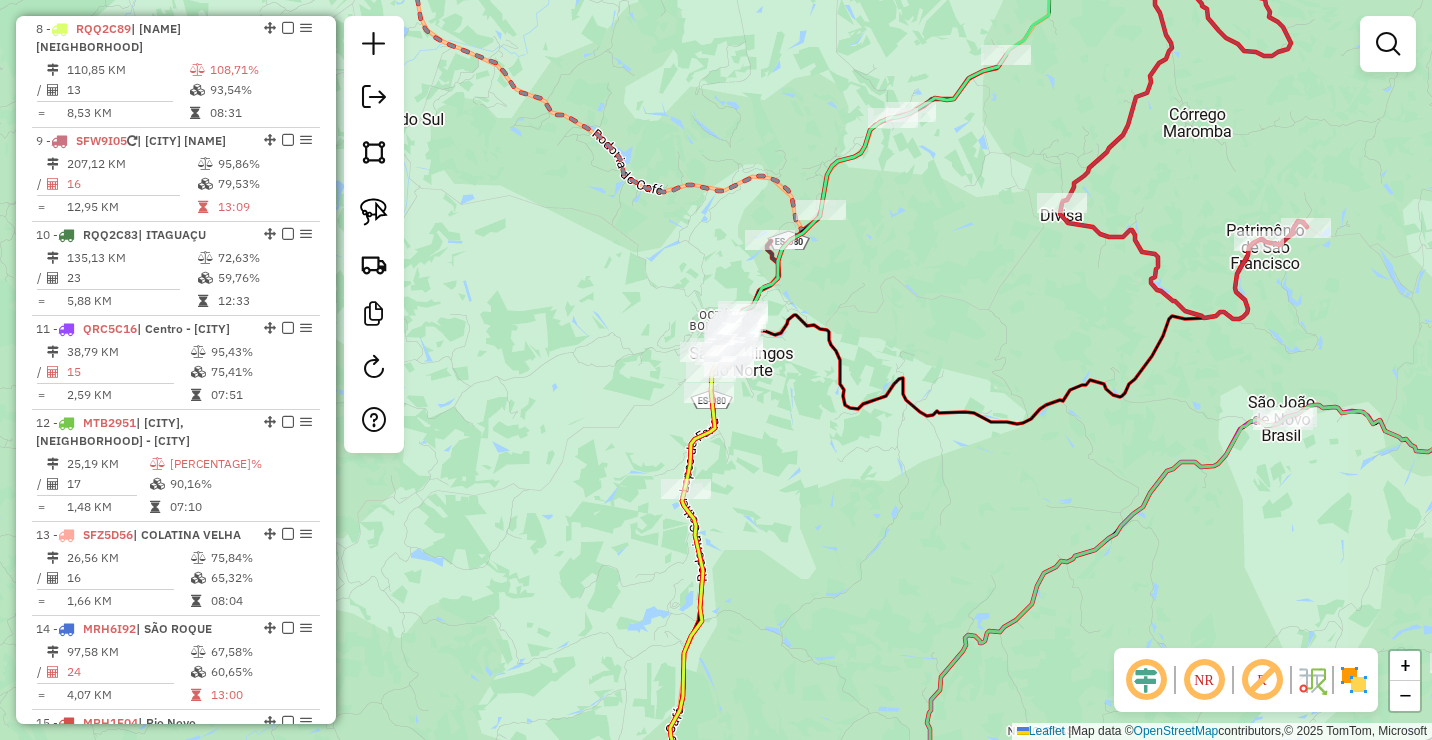 drag, startPoint x: 785, startPoint y: 335, endPoint x: 804, endPoint y: 495, distance: 161.12418 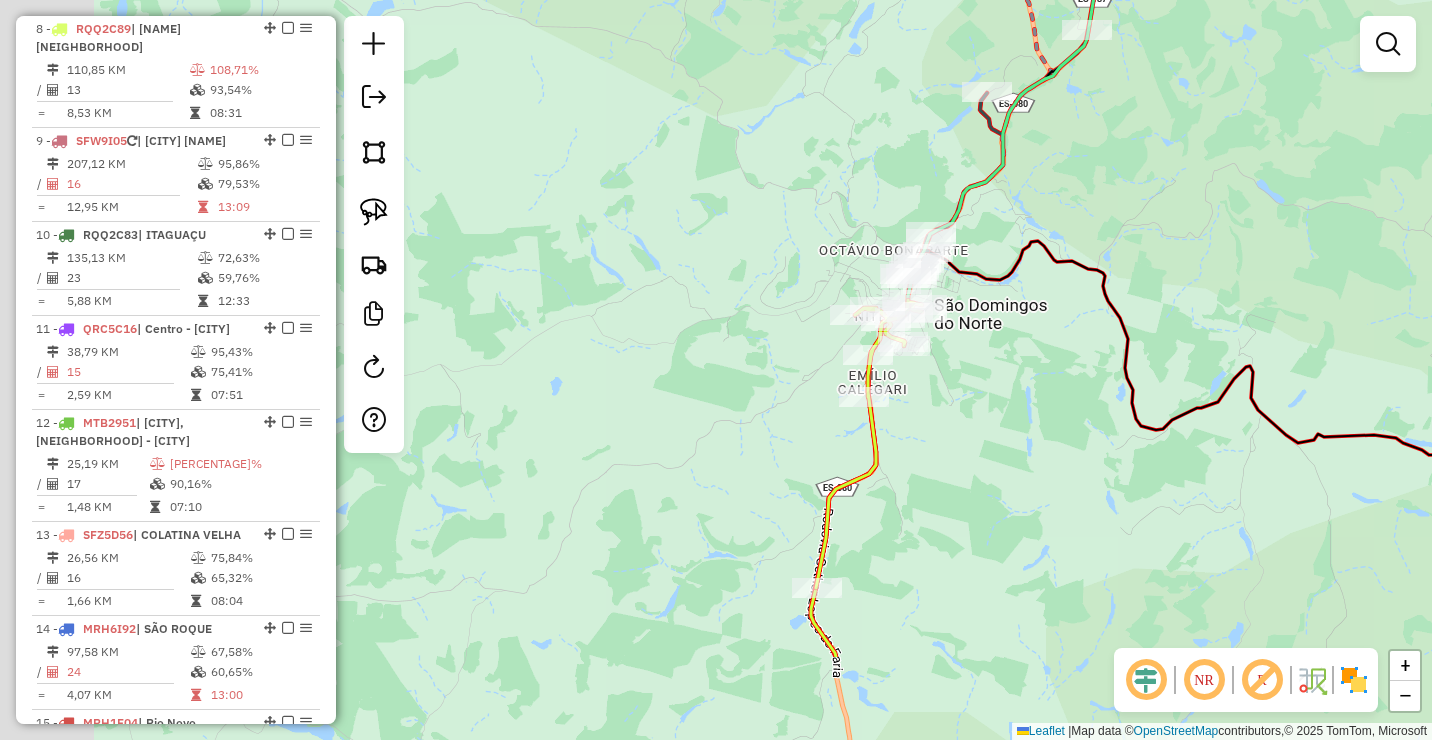 drag, startPoint x: 1124, startPoint y: 249, endPoint x: 1155, endPoint y: 178, distance: 77.47257 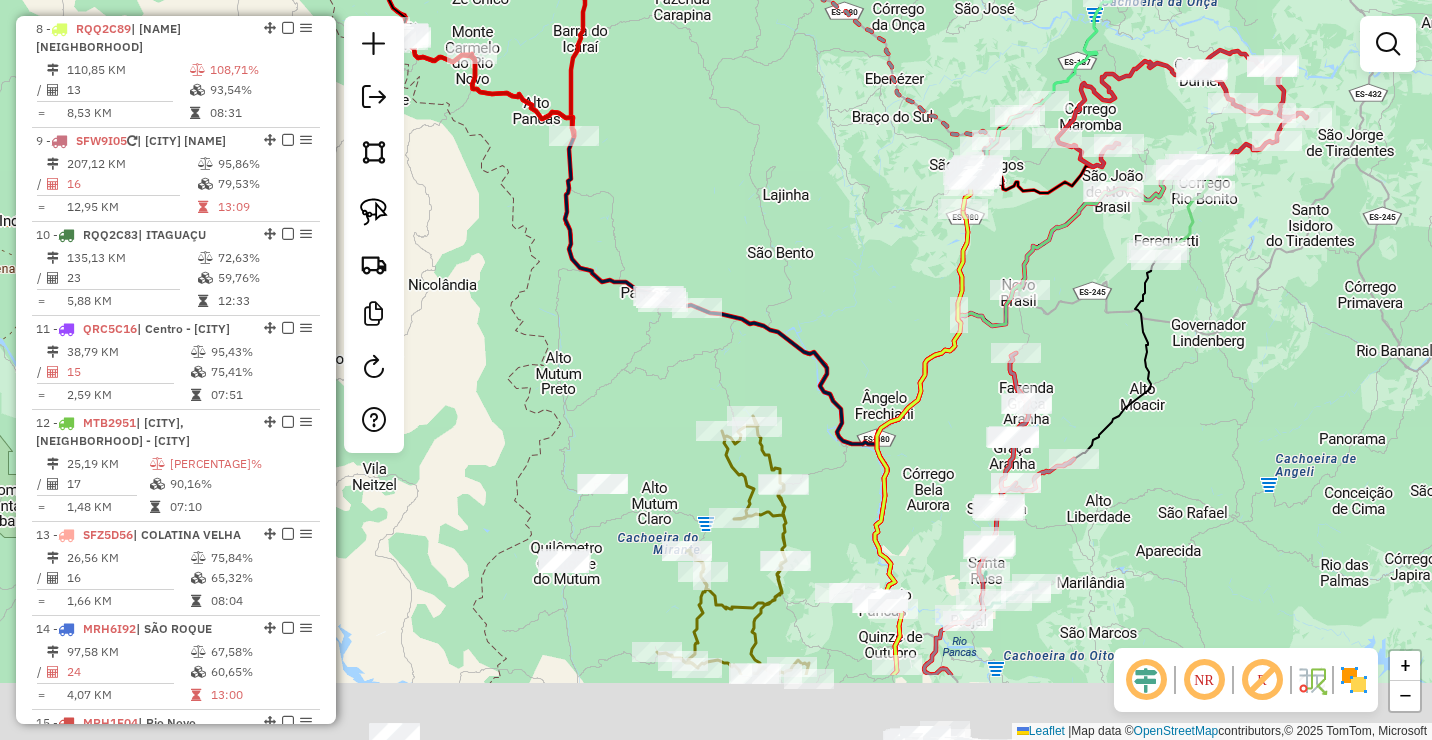 drag, startPoint x: 839, startPoint y: 328, endPoint x: 739, endPoint y: 328, distance: 100 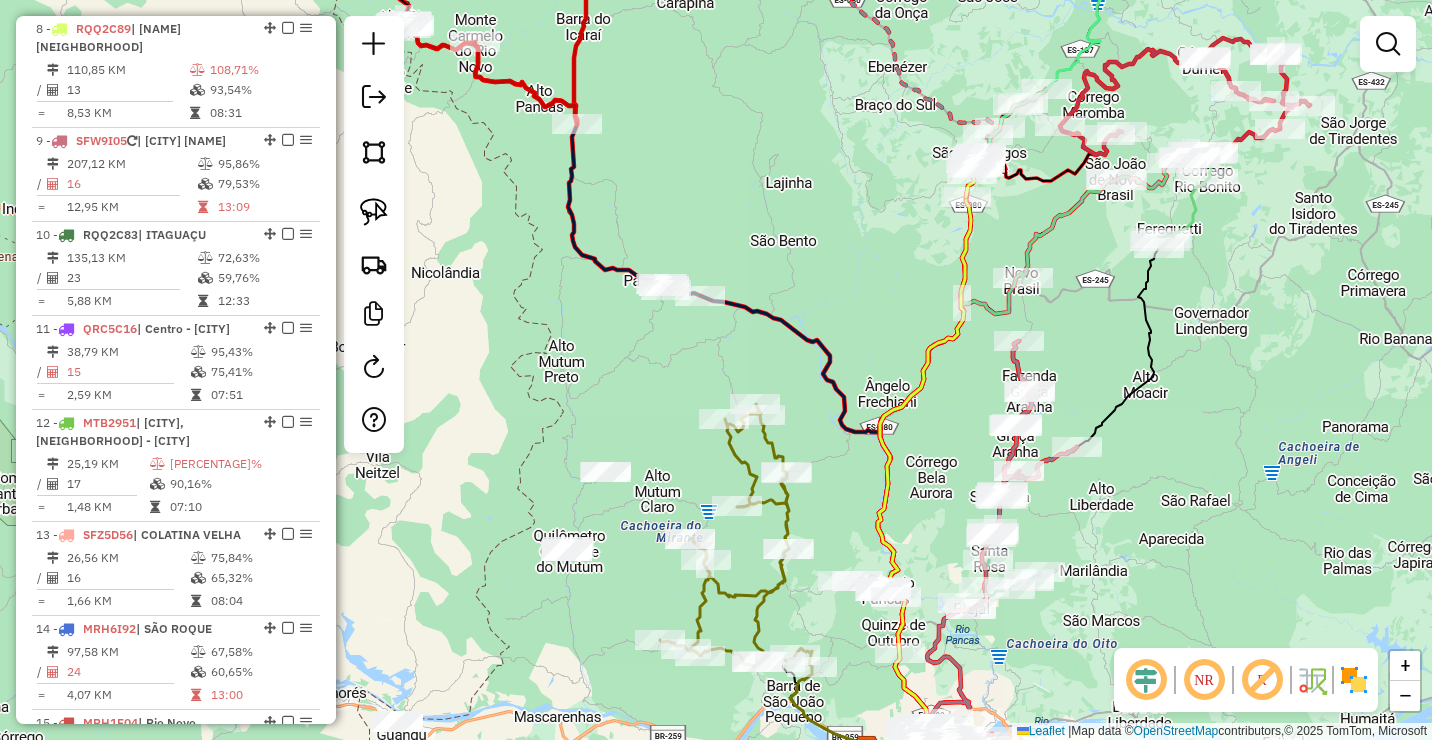 drag, startPoint x: 1102, startPoint y: 640, endPoint x: 1175, endPoint y: 272, distance: 375.17062 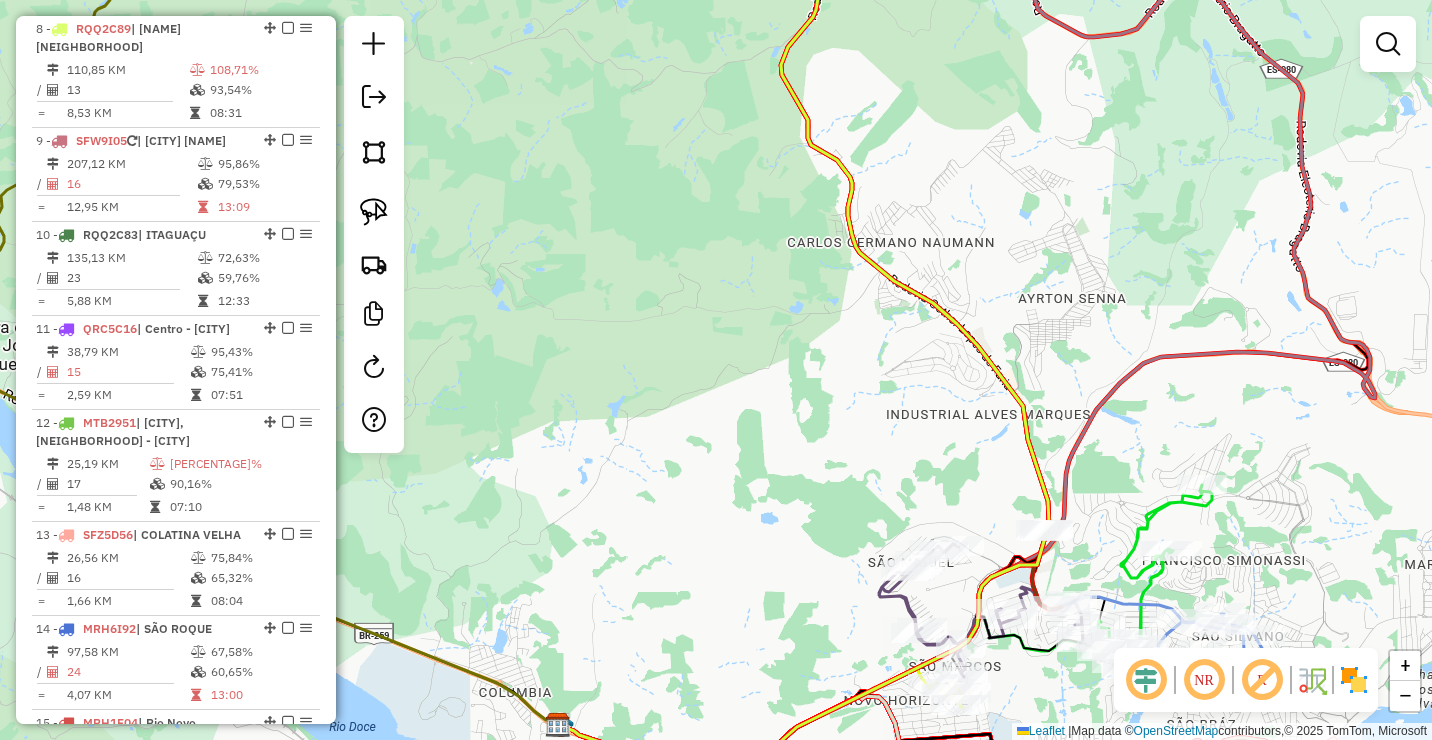 drag, startPoint x: 1010, startPoint y: 457, endPoint x: 861, endPoint y: 174, distance: 319.82806 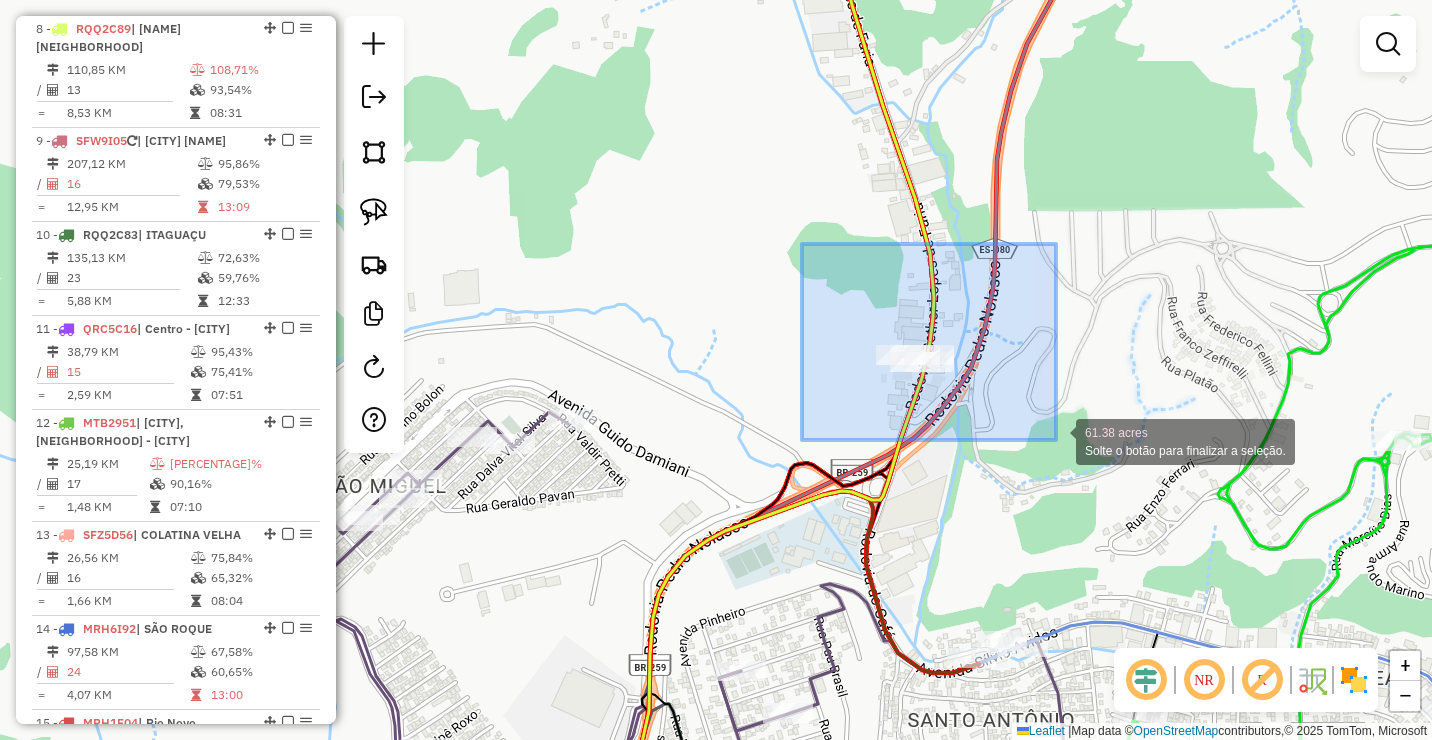 drag, startPoint x: 803, startPoint y: 244, endPoint x: 1057, endPoint y: 440, distance: 320.83017 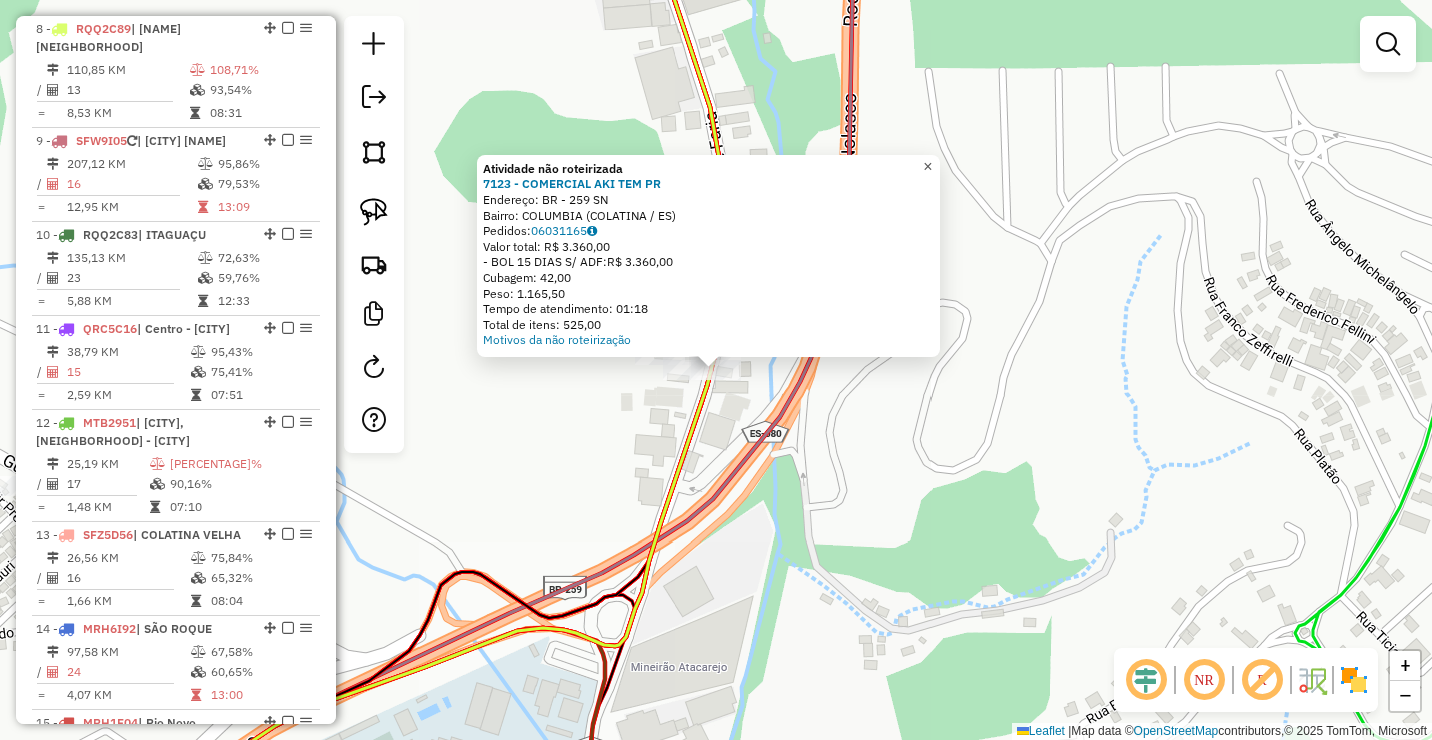 click on "×" 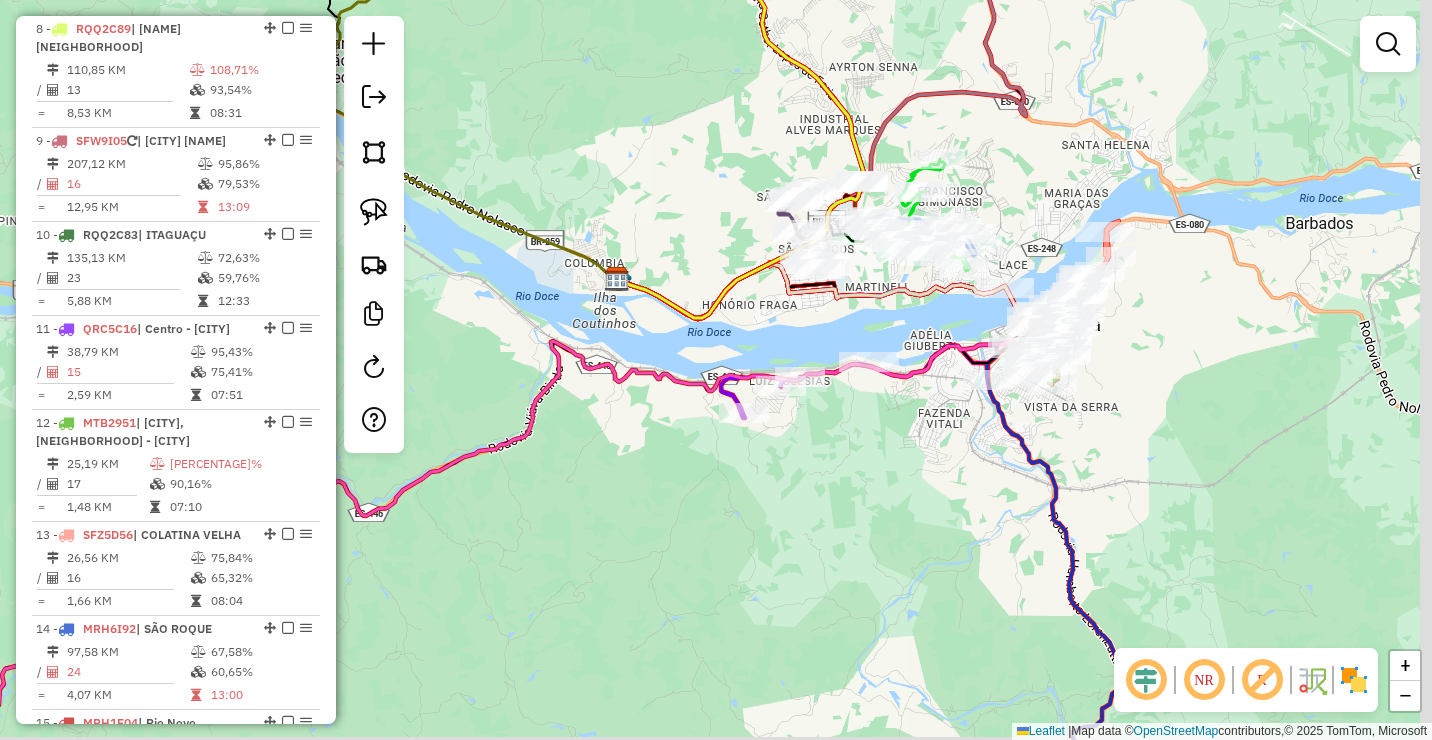 drag, startPoint x: 958, startPoint y: 457, endPoint x: 796, endPoint y: 419, distance: 166.39711 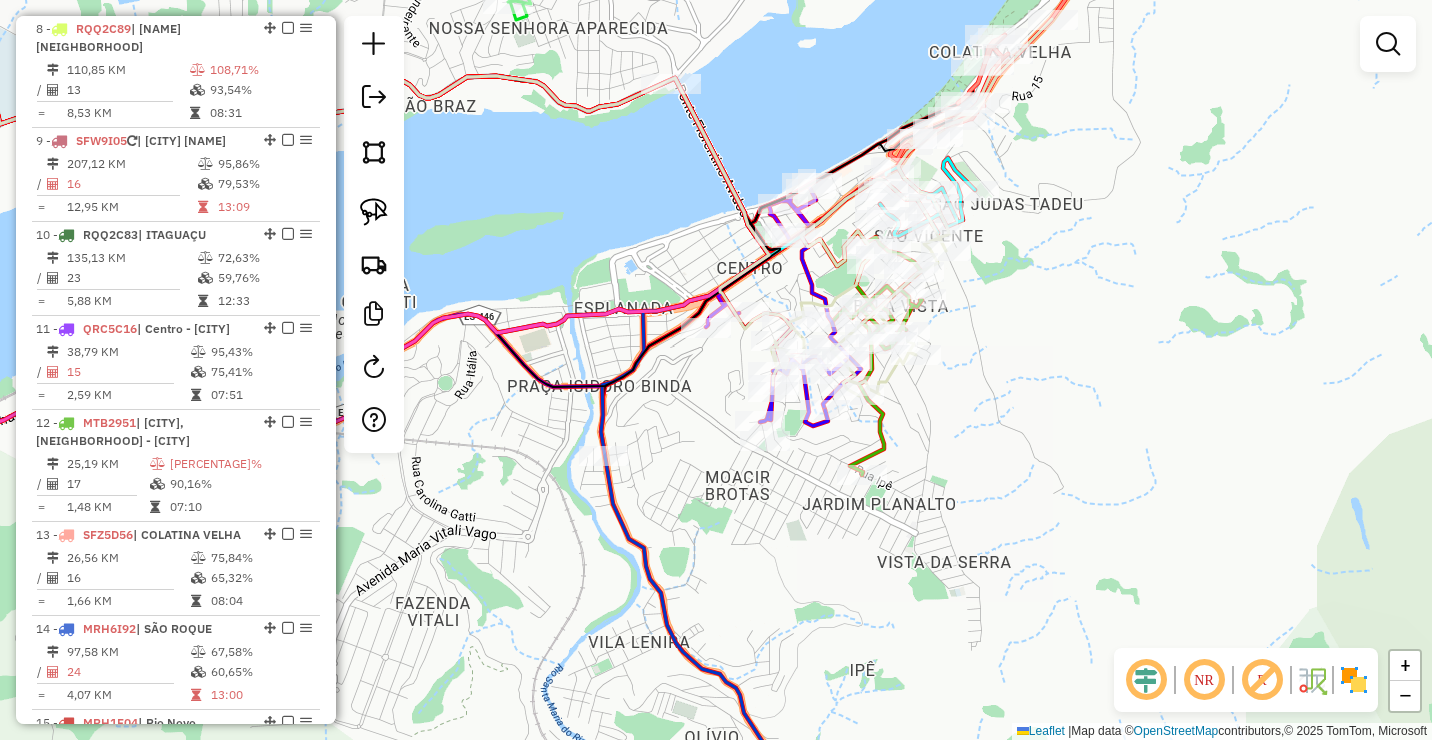 drag, startPoint x: 709, startPoint y: 198, endPoint x: 737, endPoint y: 401, distance: 204.92194 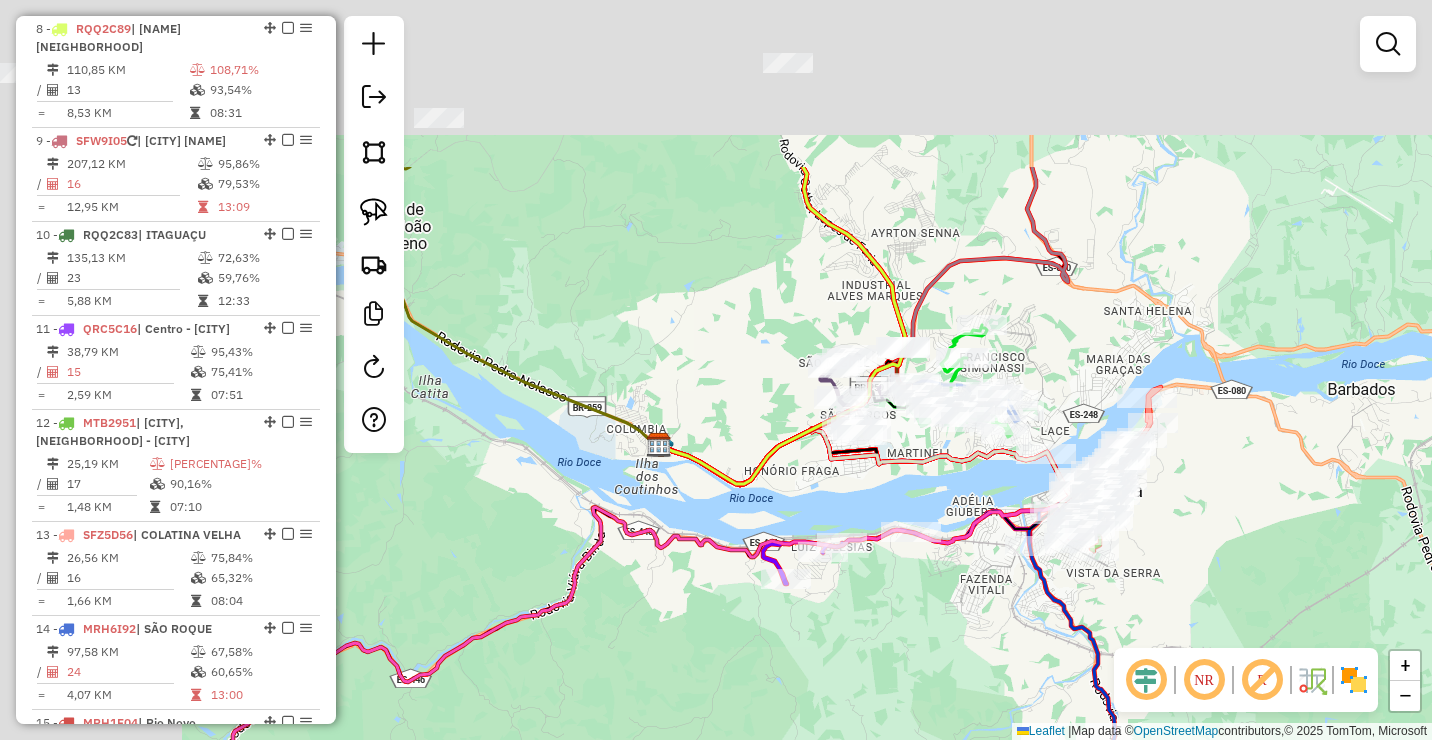 drag, startPoint x: 640, startPoint y: 382, endPoint x: 1019, endPoint y: 586, distance: 430.41492 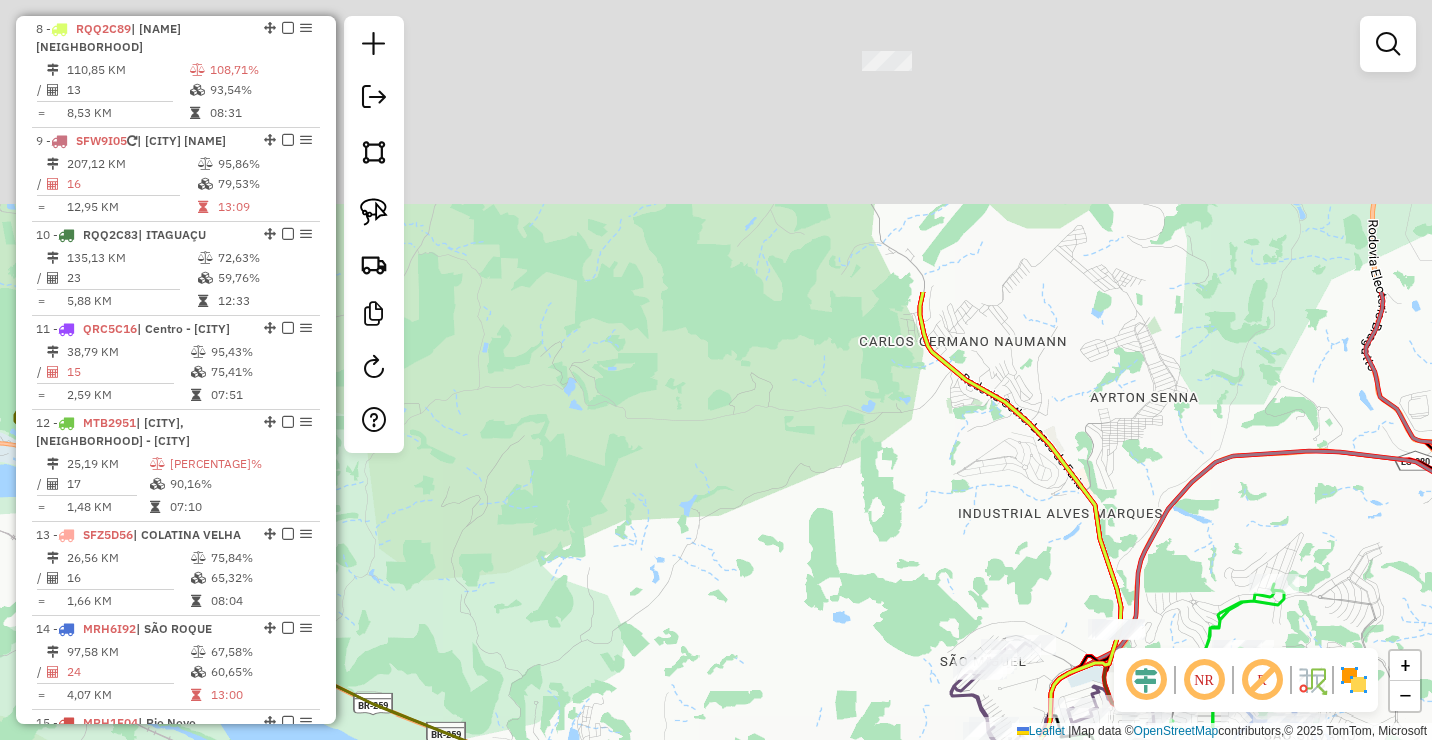 drag, startPoint x: 750, startPoint y: 182, endPoint x: 875, endPoint y: 501, distance: 342.6164 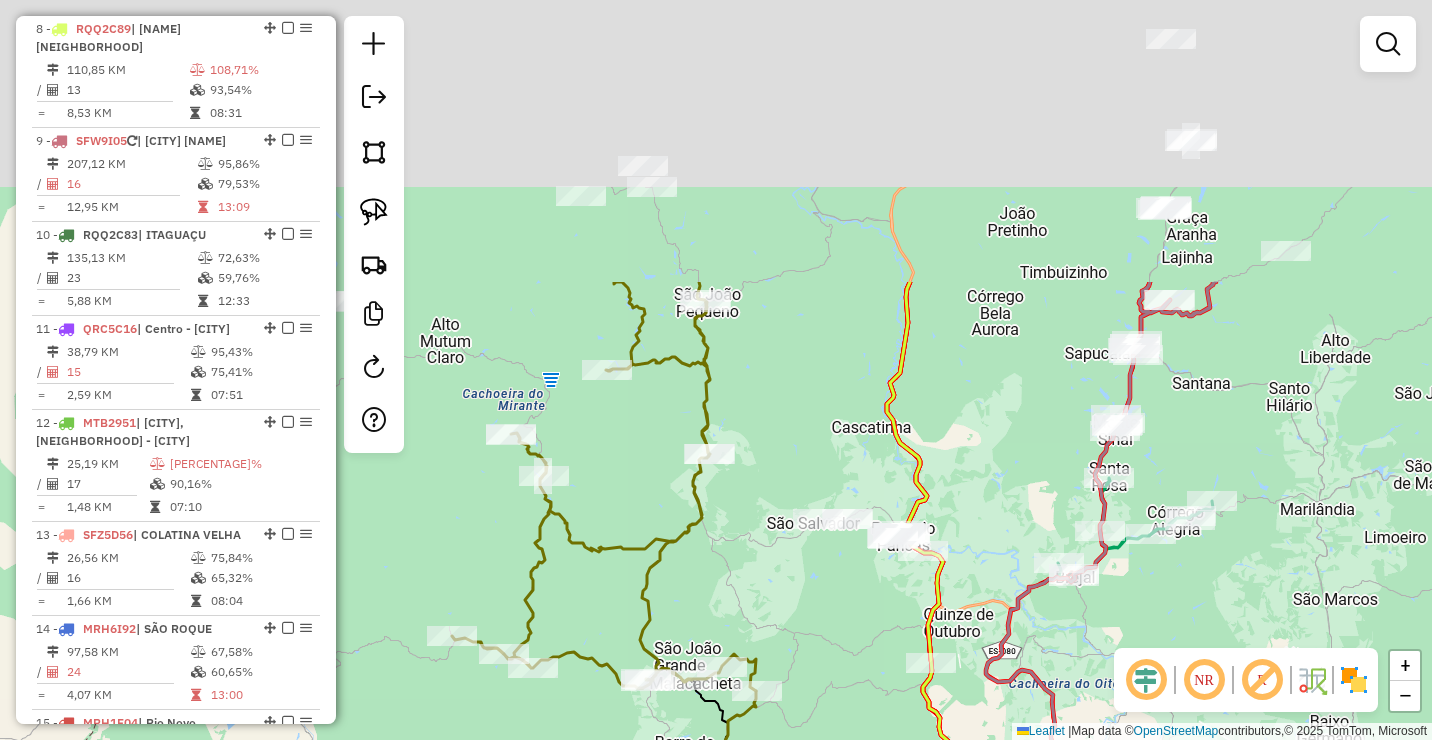 drag, startPoint x: 985, startPoint y: 542, endPoint x: 993, endPoint y: 514, distance: 29.12044 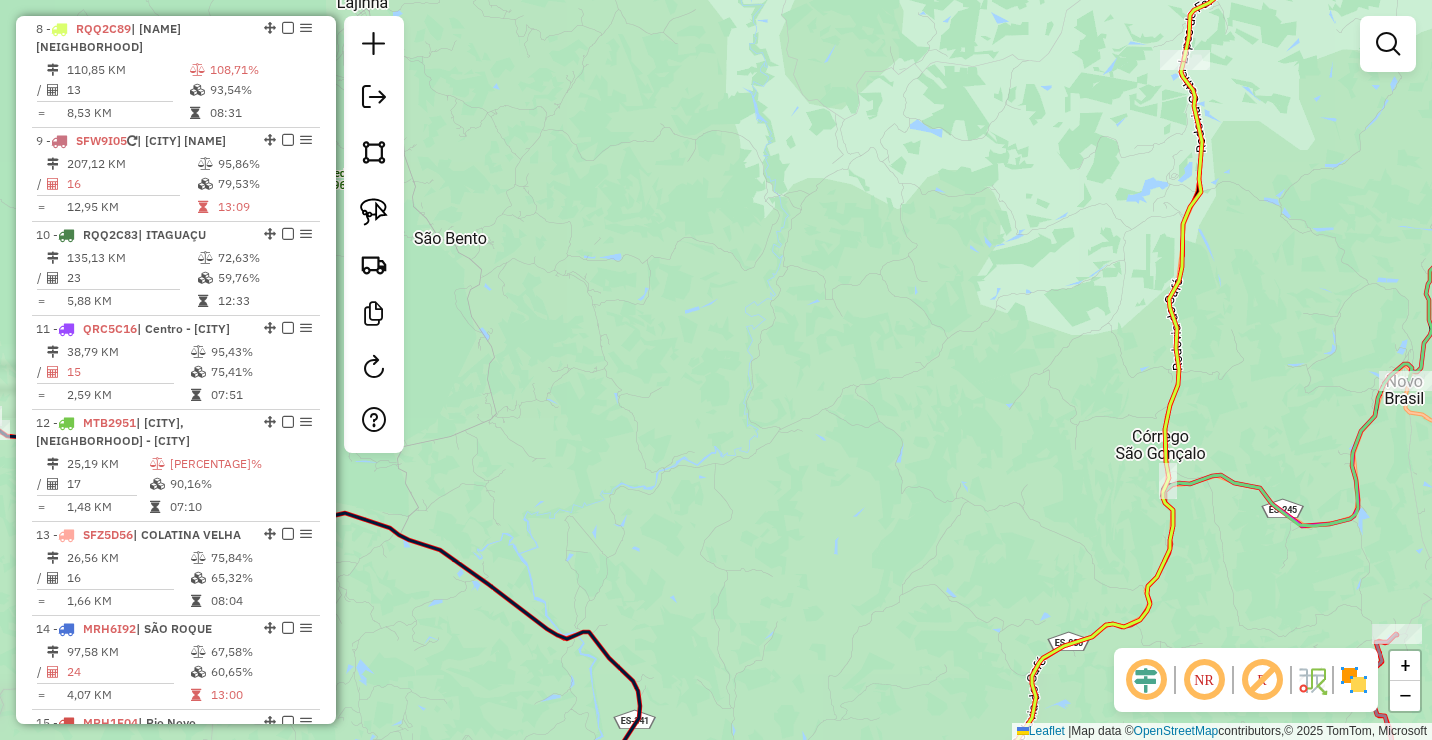 drag, startPoint x: 1031, startPoint y: 157, endPoint x: 940, endPoint y: 407, distance: 266.047 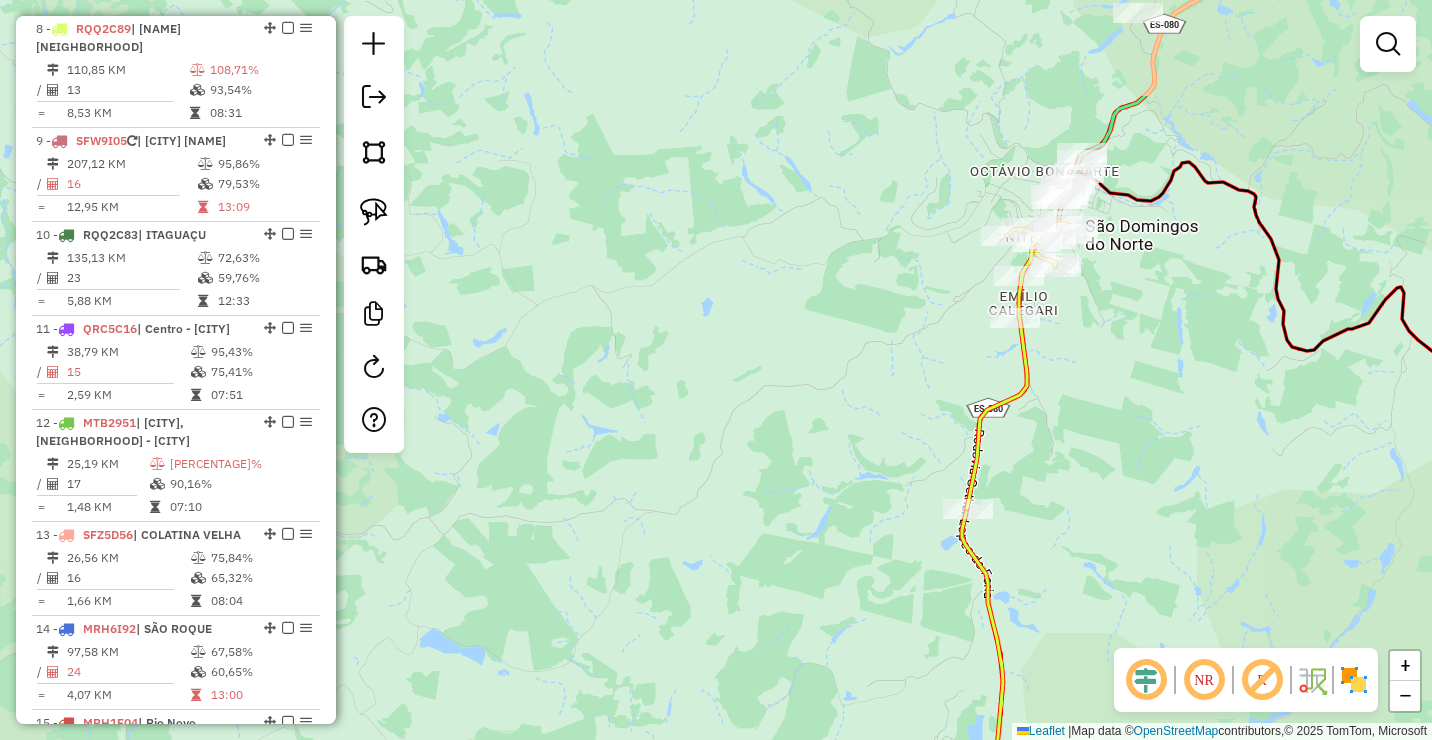 drag, startPoint x: 1218, startPoint y: 207, endPoint x: 1078, endPoint y: 335, distance: 189.69449 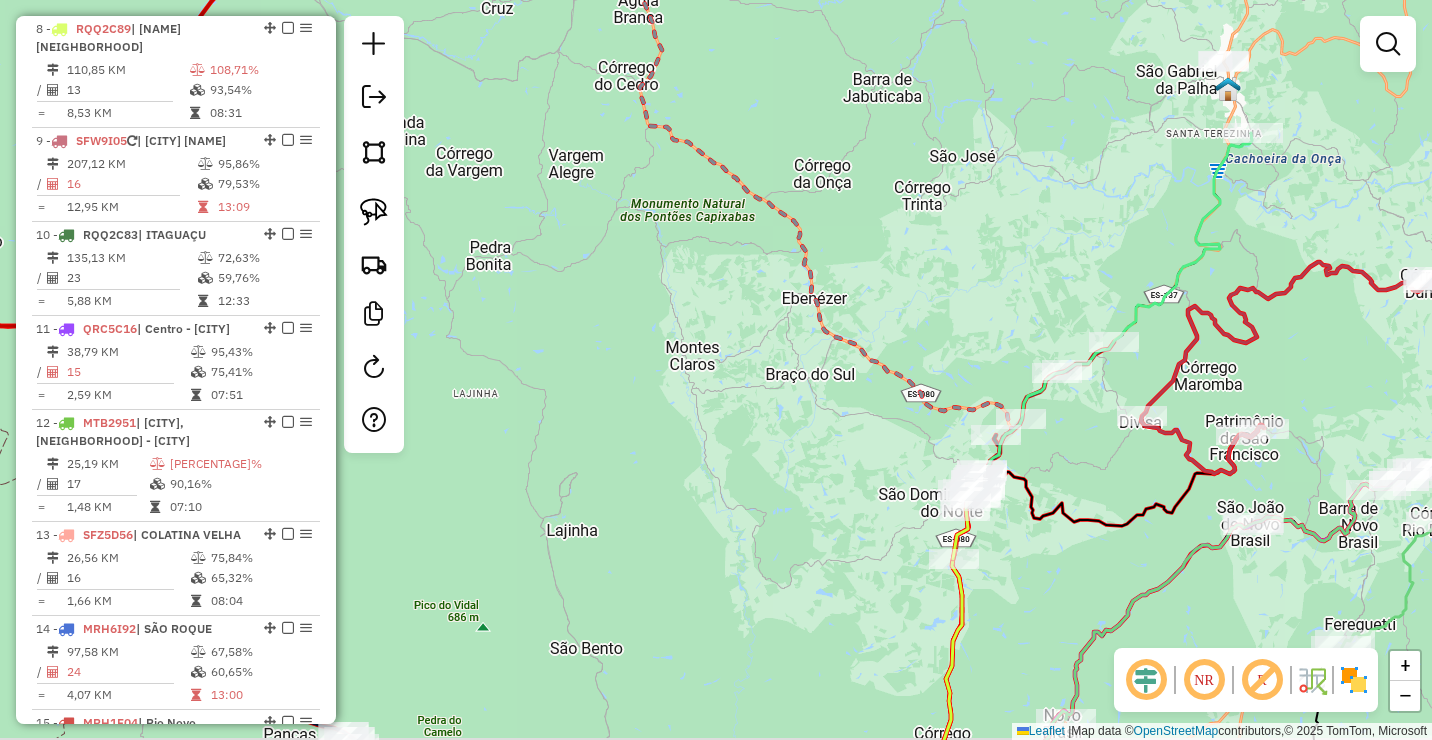 drag, startPoint x: 994, startPoint y: 566, endPoint x: 907, endPoint y: 321, distance: 259.98846 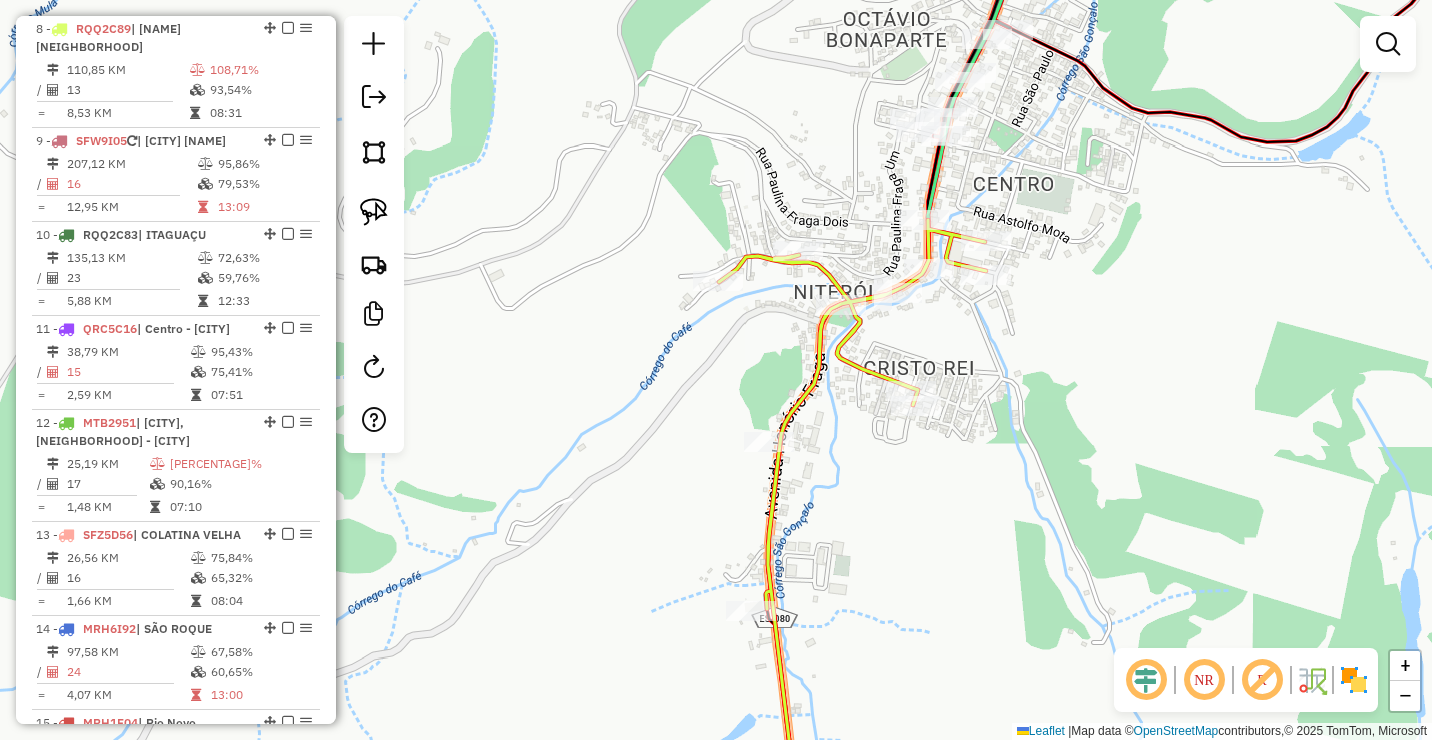 drag, startPoint x: 1056, startPoint y: 270, endPoint x: 1047, endPoint y: 284, distance: 16.643316 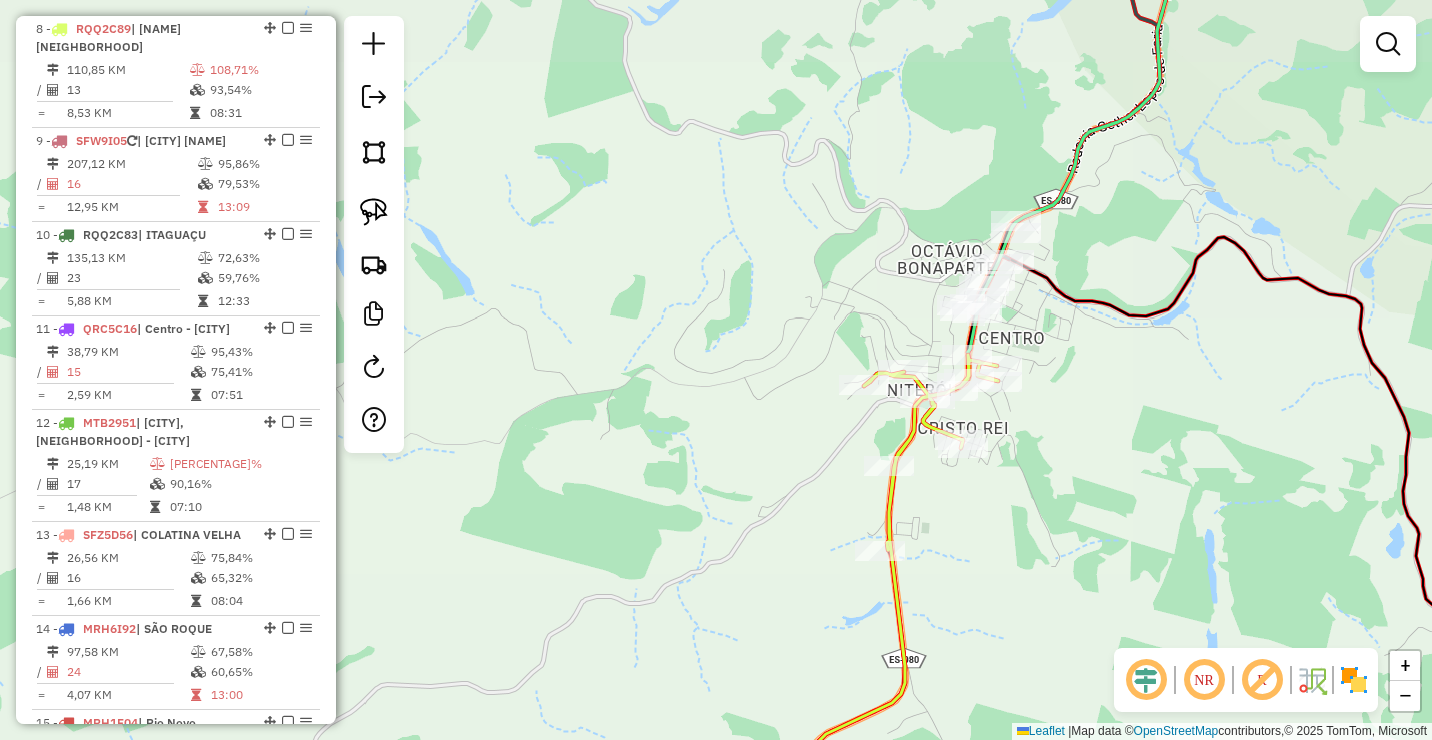 drag, startPoint x: 1005, startPoint y: 497, endPoint x: 1009, endPoint y: 361, distance: 136.0588 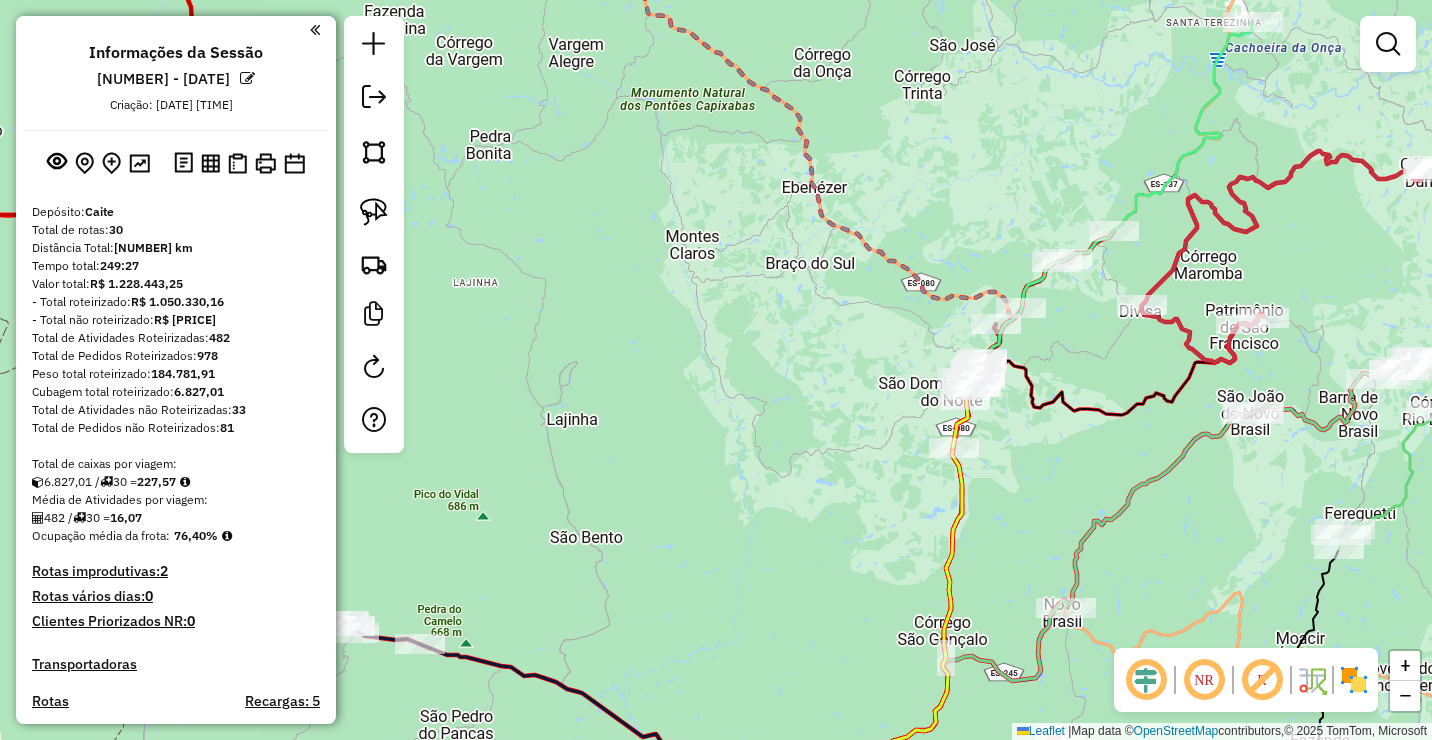 scroll, scrollTop: 0, scrollLeft: 0, axis: both 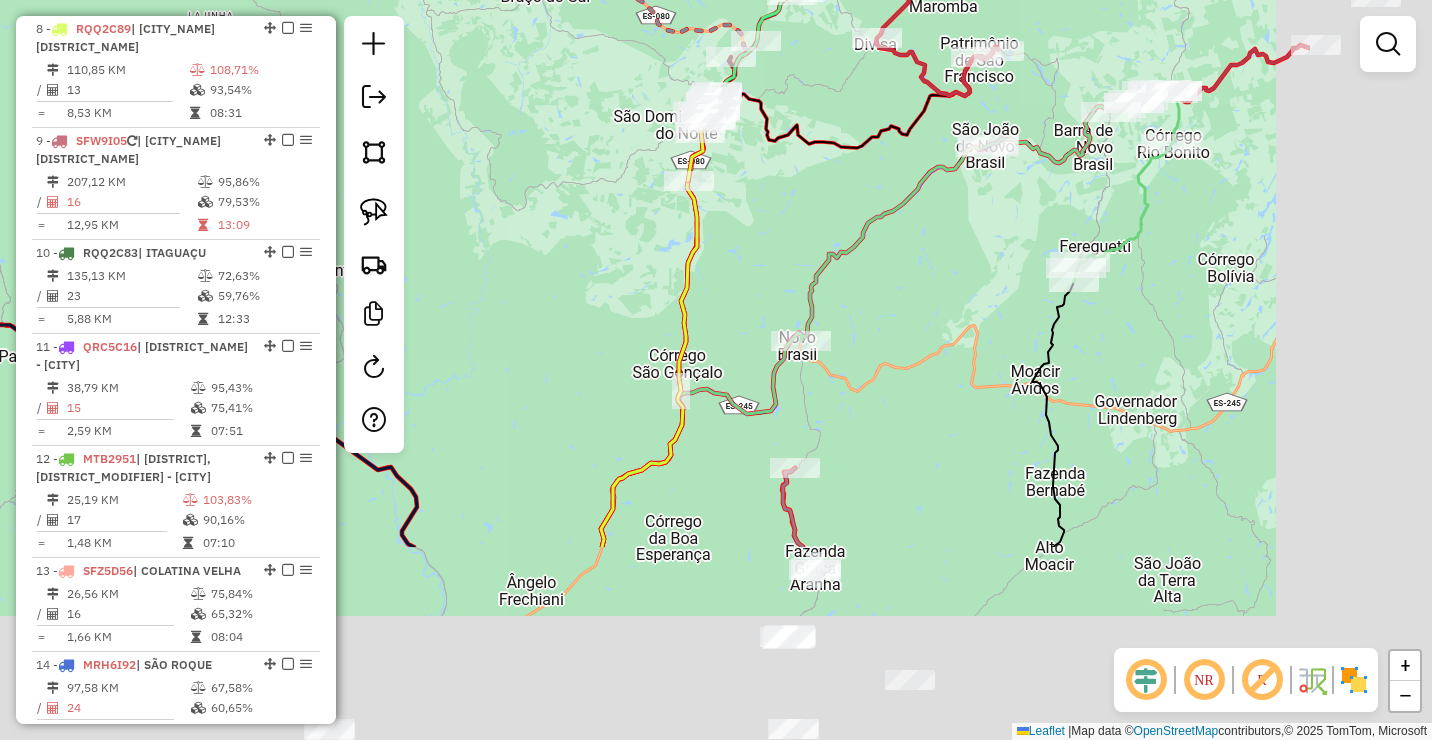 drag, startPoint x: 1118, startPoint y: 398, endPoint x: 860, endPoint y: 147, distance: 359.9514 